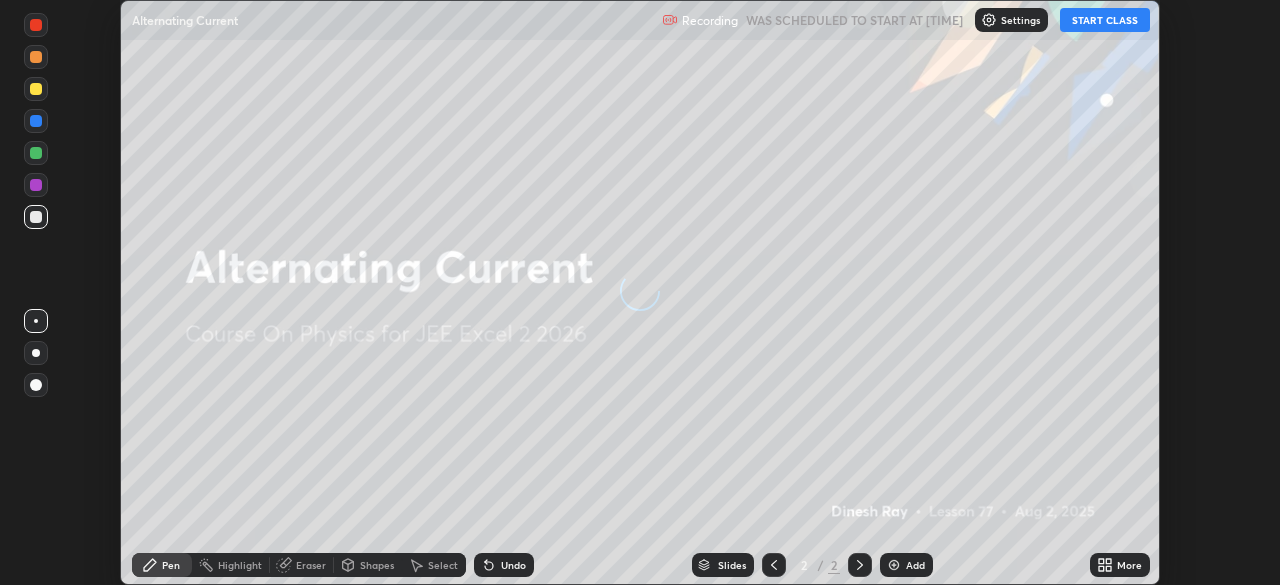 scroll, scrollTop: 0, scrollLeft: 0, axis: both 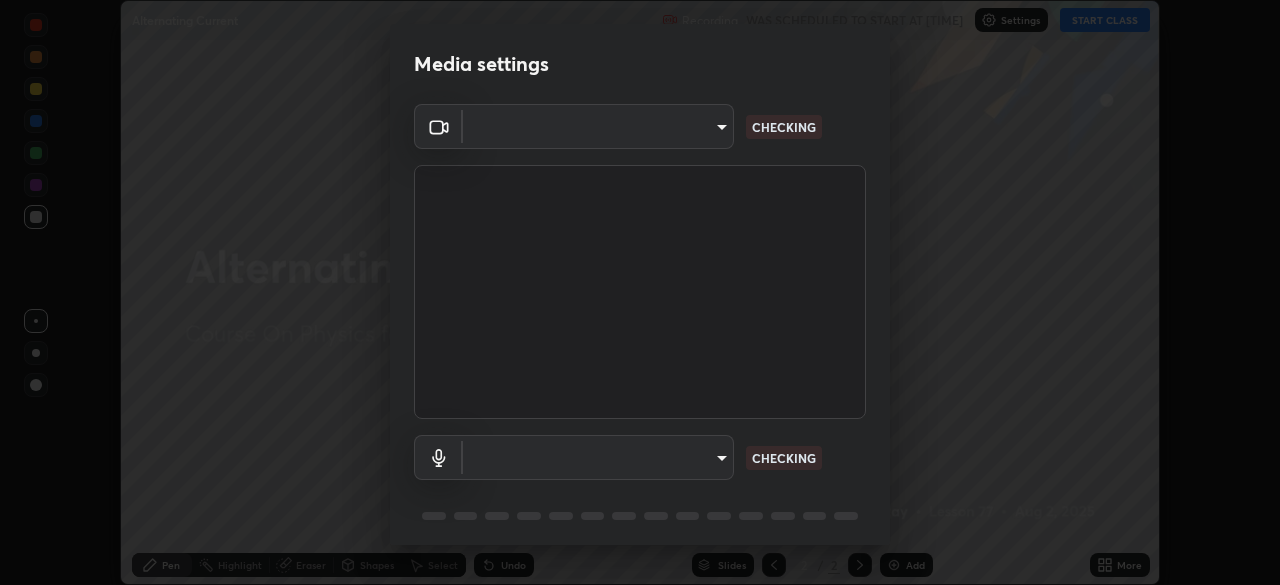 type on "39caa65dc23426385aa383ad0d0a4b68c28ae26f4a71cd21c25f84911154f6e3" 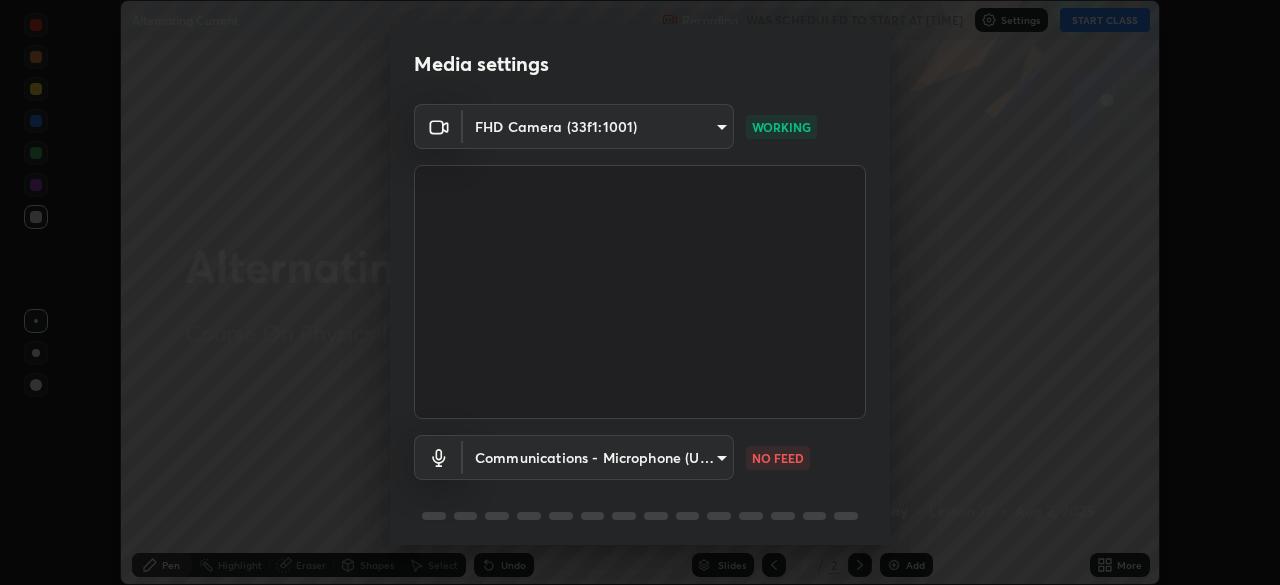 click on "Erase all Alternating Current Recording WAS SCHEDULED TO START AT  [TIME] Settings START CLASS Setting up your live class Alternating Current • L77 of Course On Physics for JEE Excel 2 2026 [FIRST] [LAST] Pen Highlight Eraser Shapes Select Undo Slides 2 / 2 Add More No doubts shared Encourage your learners to ask a doubt for better clarity Report an issue Reason for reporting Buffering Chat not working Audio - Video sync issue Educator video quality low ​ Attach an image Report Media settings FHD Camera (33f1:1001) 39caa65dc23426385aa383ad0d0a4b68c28ae26f4a71cd21c25f84911154f6e3 WORKING Communications - Microphone (USB PnP Sound Device) communications NO FEED 1 / 5 Next" at bounding box center [640, 292] 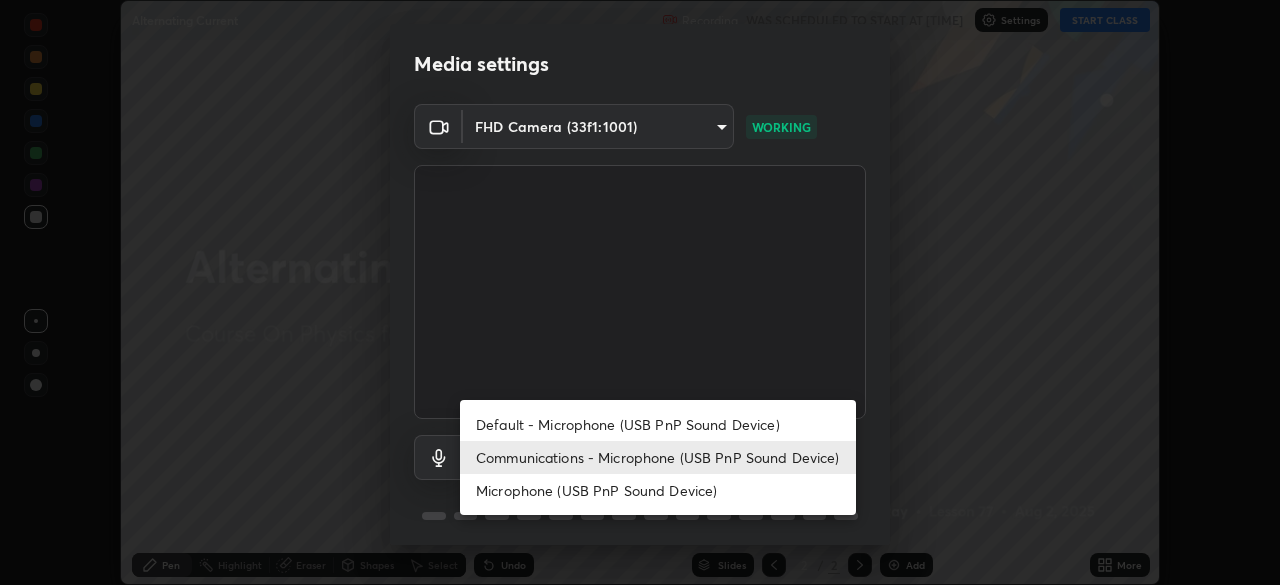 click on "Communications - Microphone (USB PnP Sound Device)" at bounding box center (658, 457) 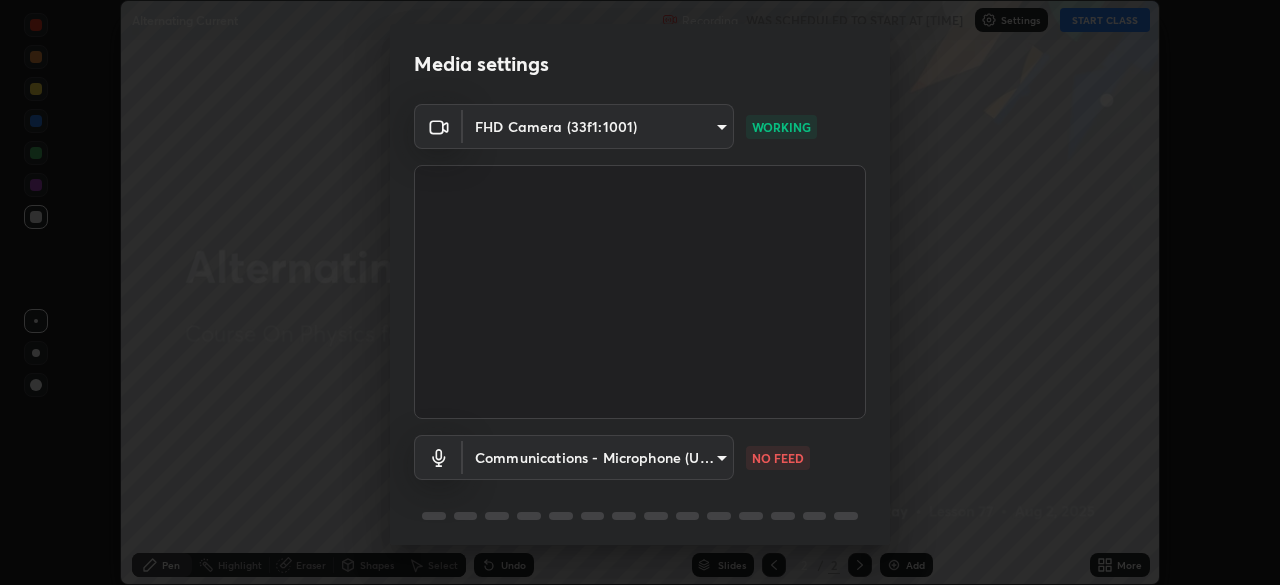 click on "Erase all Alternating Current Recording WAS SCHEDULED TO START AT  [TIME] Settings START CLASS Setting up your live class Alternating Current • L77 of Course On Physics for JEE Excel 2 2026 [FIRST] [LAST] Pen Highlight Eraser Shapes Select Undo Slides 2 / 2 Add More No doubts shared Encourage your learners to ask a doubt for better clarity Report an issue Reason for reporting Buffering Chat not working Audio - Video sync issue Educator video quality low ​ Attach an image Report Media settings FHD Camera (33f1:1001) 39caa65dc23426385aa383ad0d0a4b68c28ae26f4a71cd21c25f84911154f6e3 WORKING Communications - Microphone (USB PnP Sound Device) communications NO FEED 1 / 5 Next" at bounding box center (640, 292) 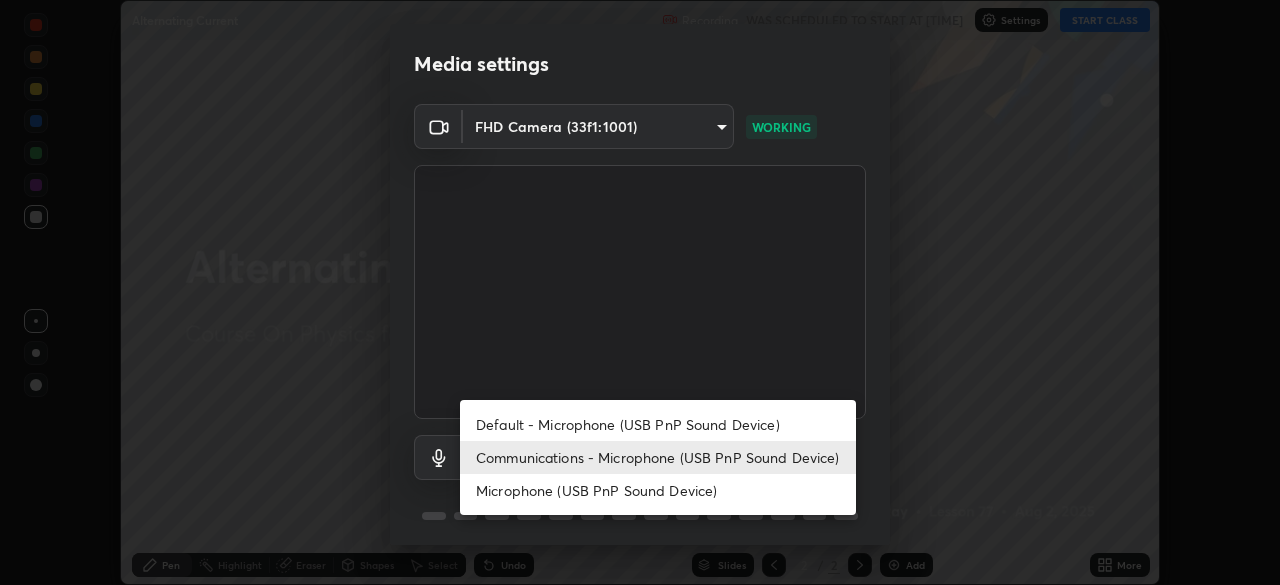 click on "Default - Microphone (USB PnP Sound Device)" at bounding box center [658, 424] 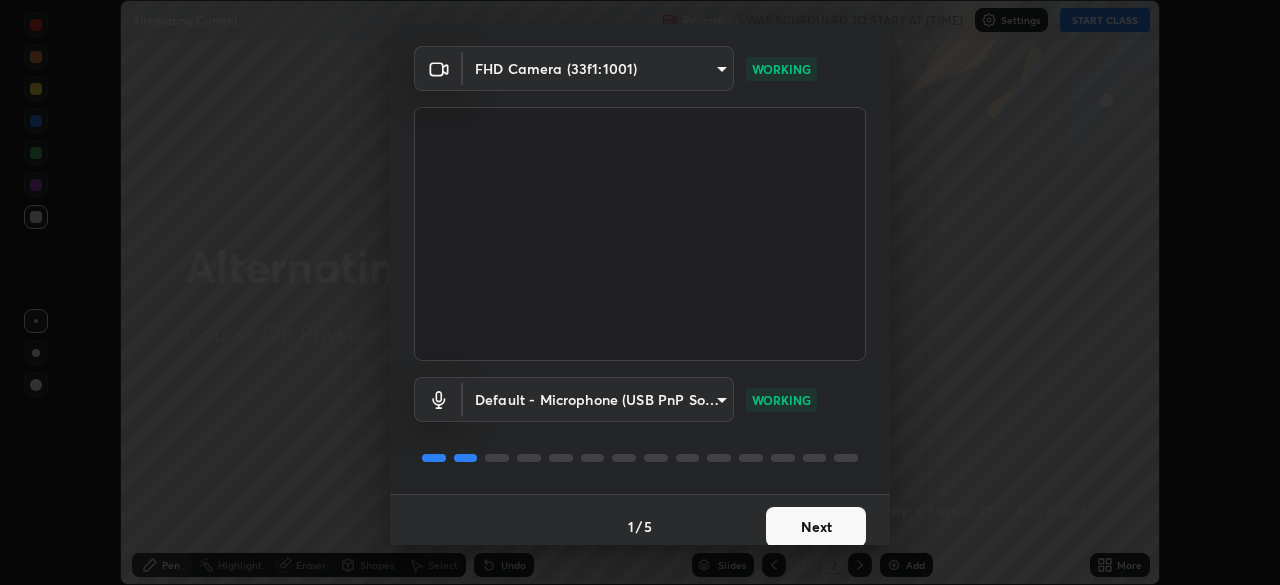 scroll, scrollTop: 71, scrollLeft: 0, axis: vertical 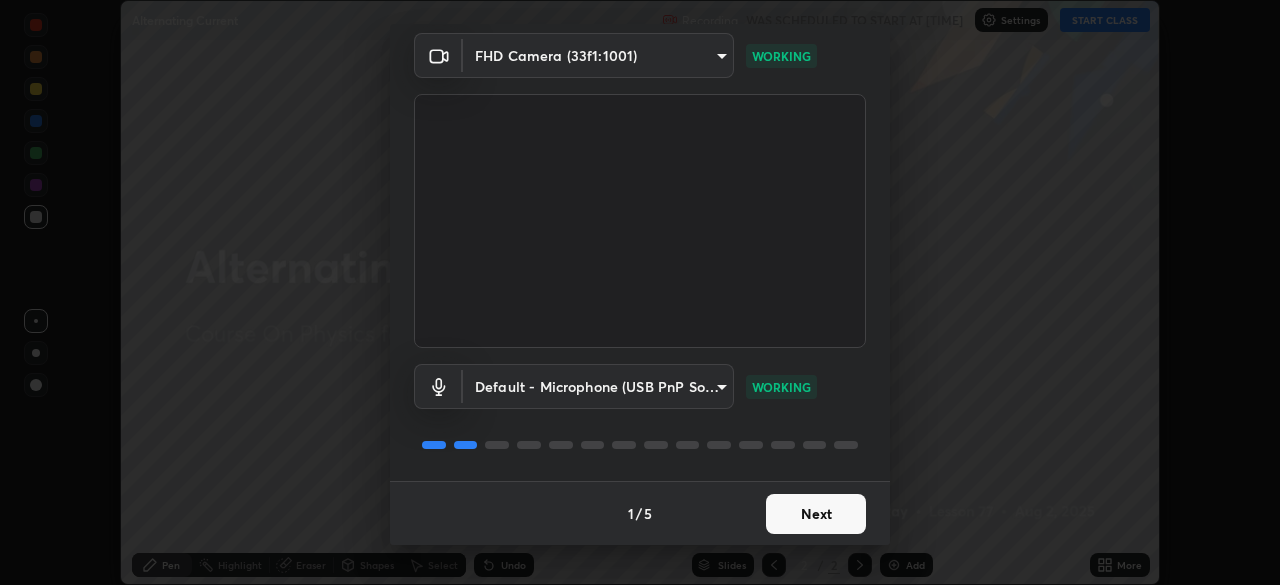 click on "Next" at bounding box center (816, 514) 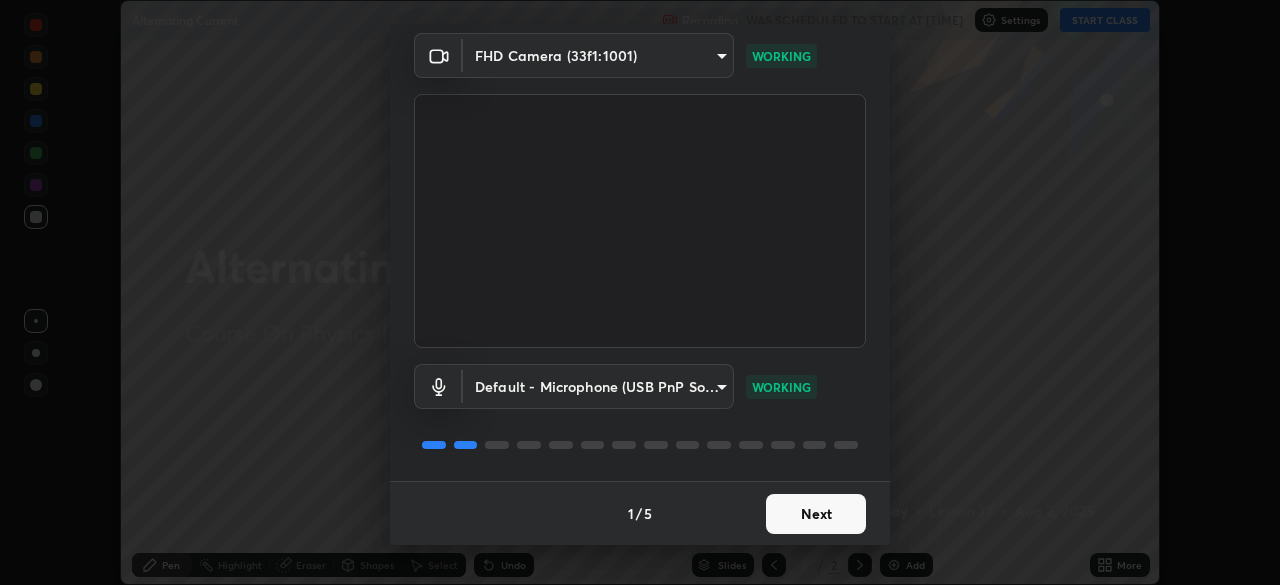 scroll, scrollTop: 0, scrollLeft: 0, axis: both 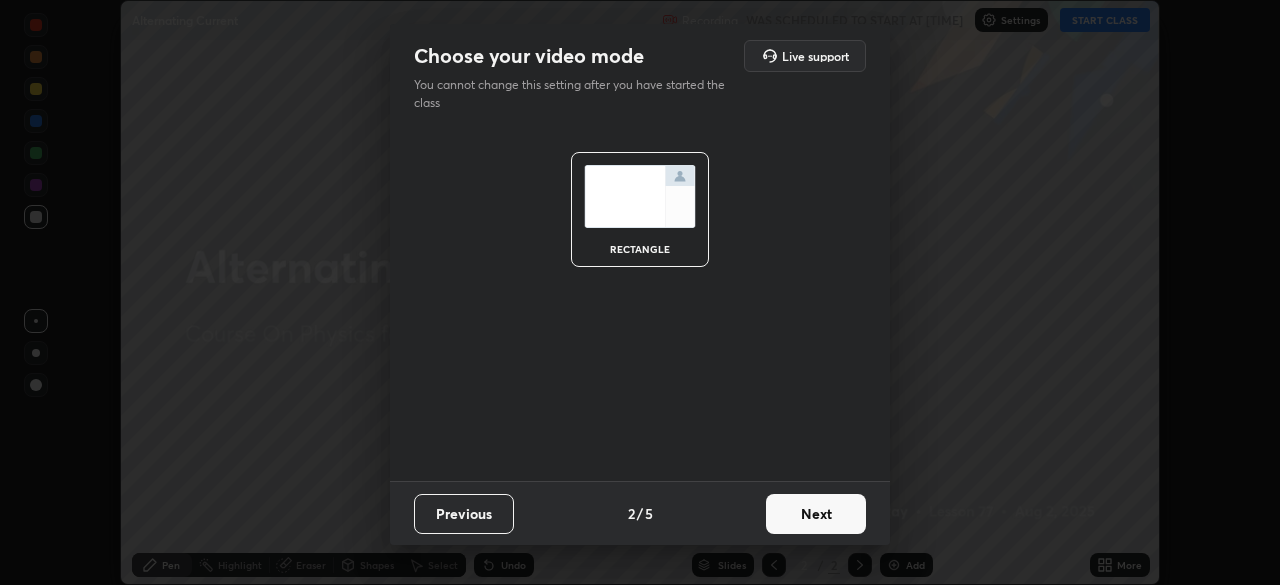 click on "Next" at bounding box center (816, 514) 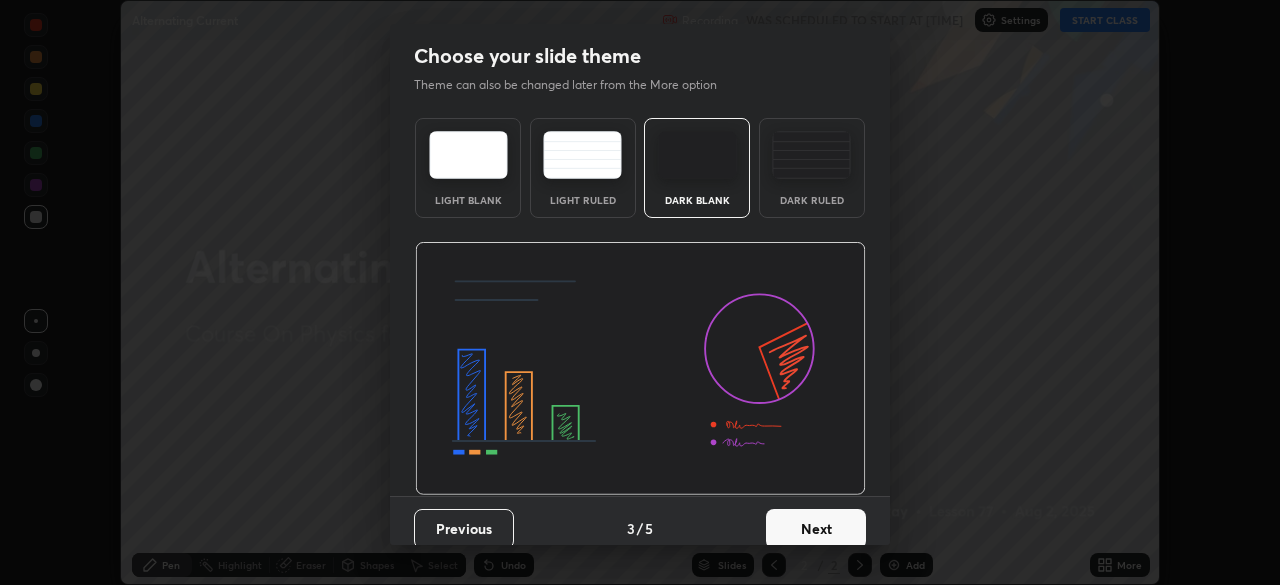 click on "Next" at bounding box center [816, 529] 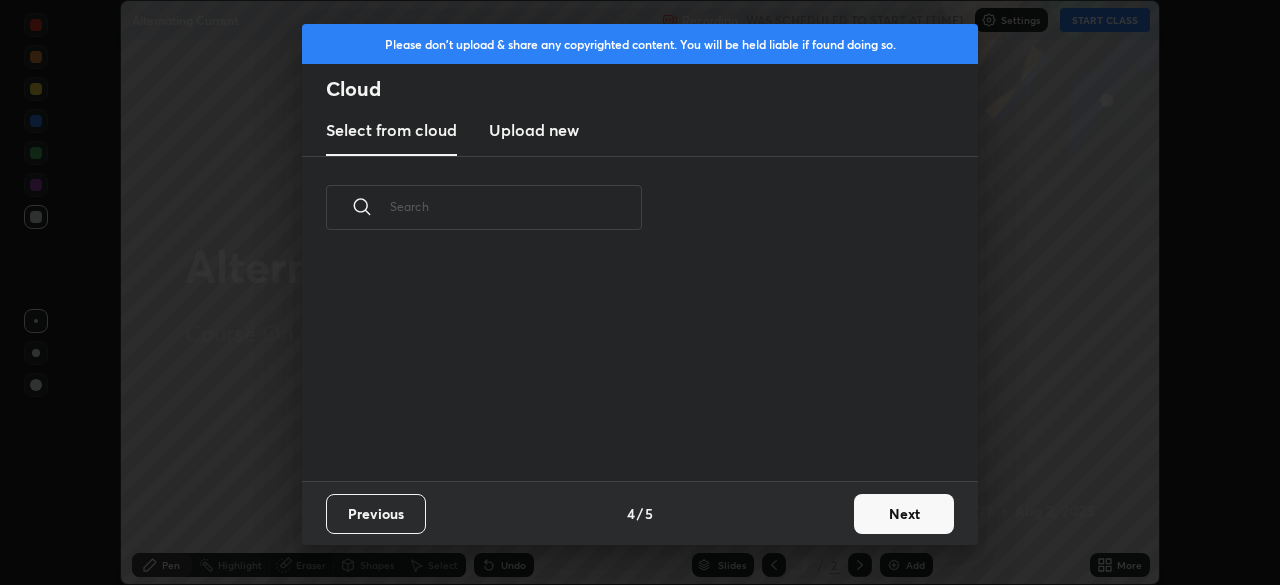 click on "Next" at bounding box center (904, 514) 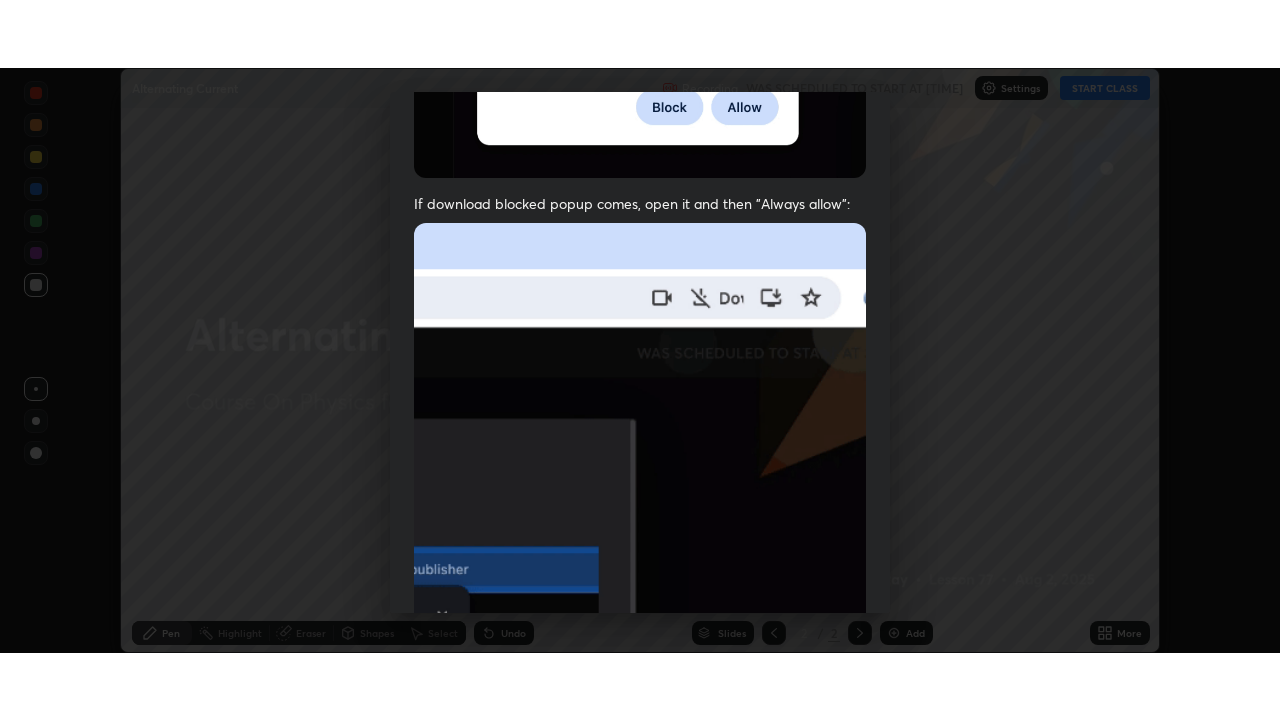 scroll, scrollTop: 479, scrollLeft: 0, axis: vertical 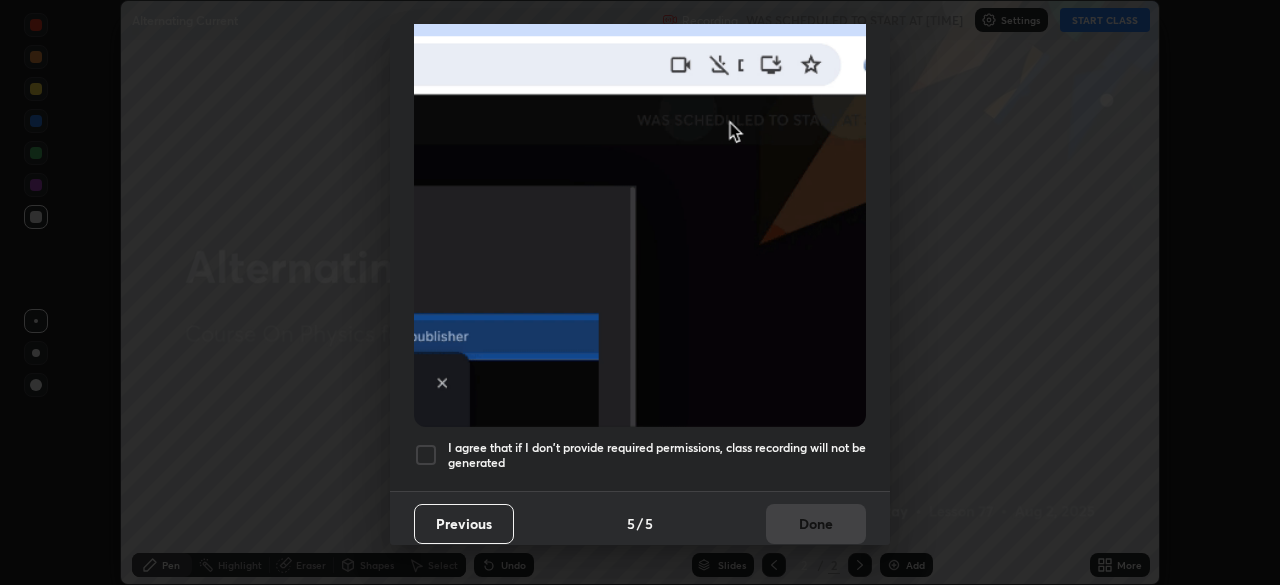 click at bounding box center [426, 455] 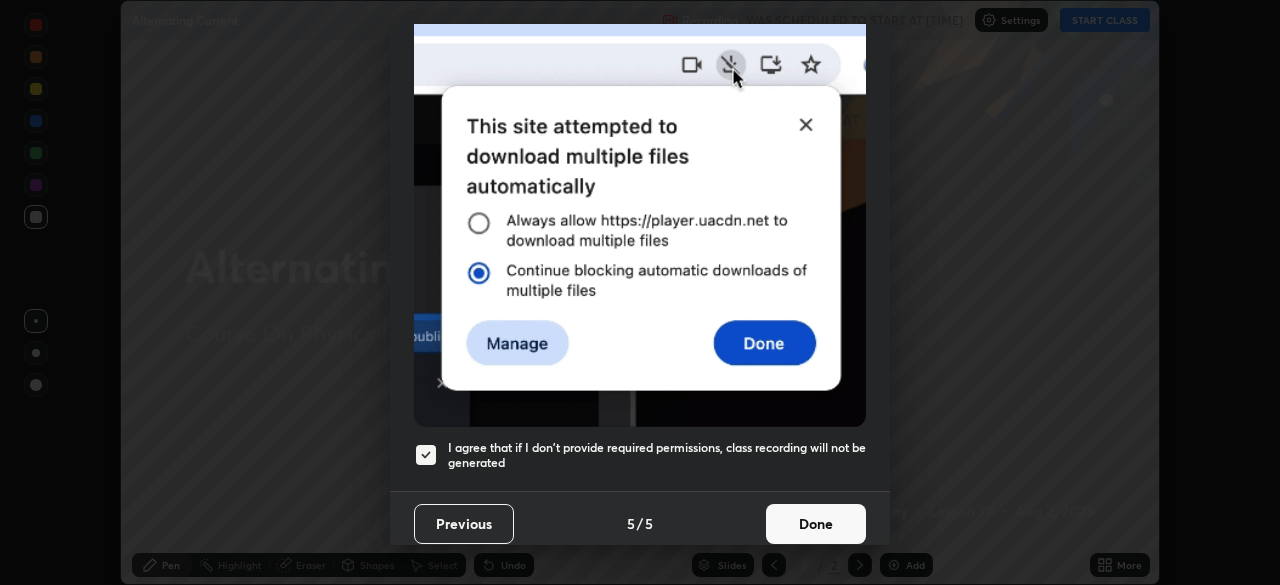 click on "Done" at bounding box center [816, 524] 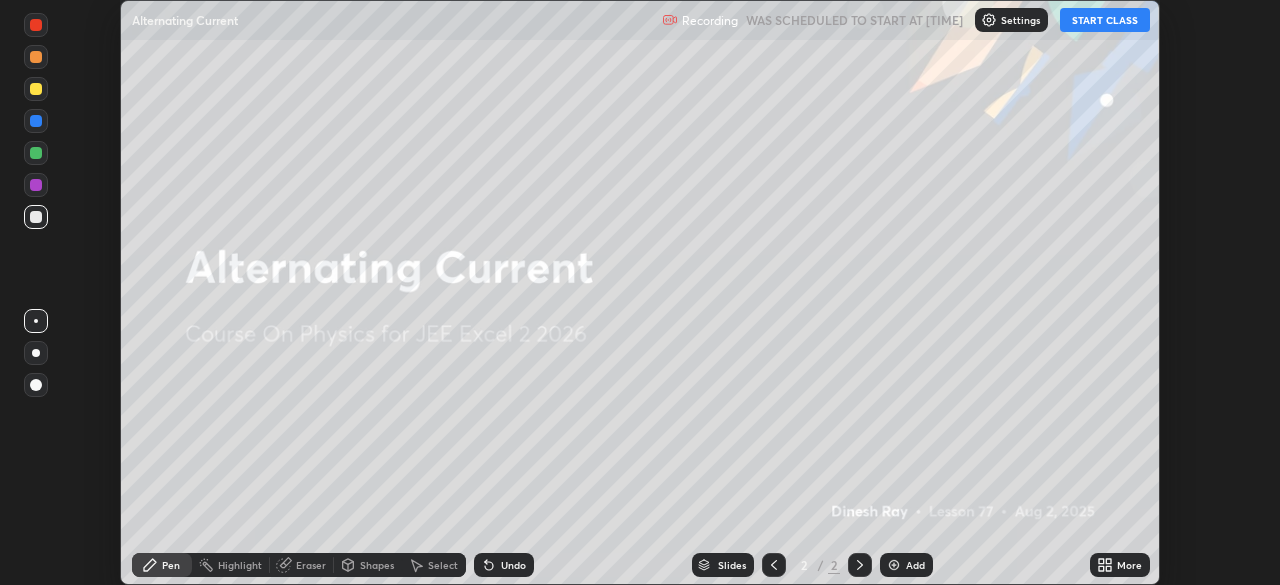 click 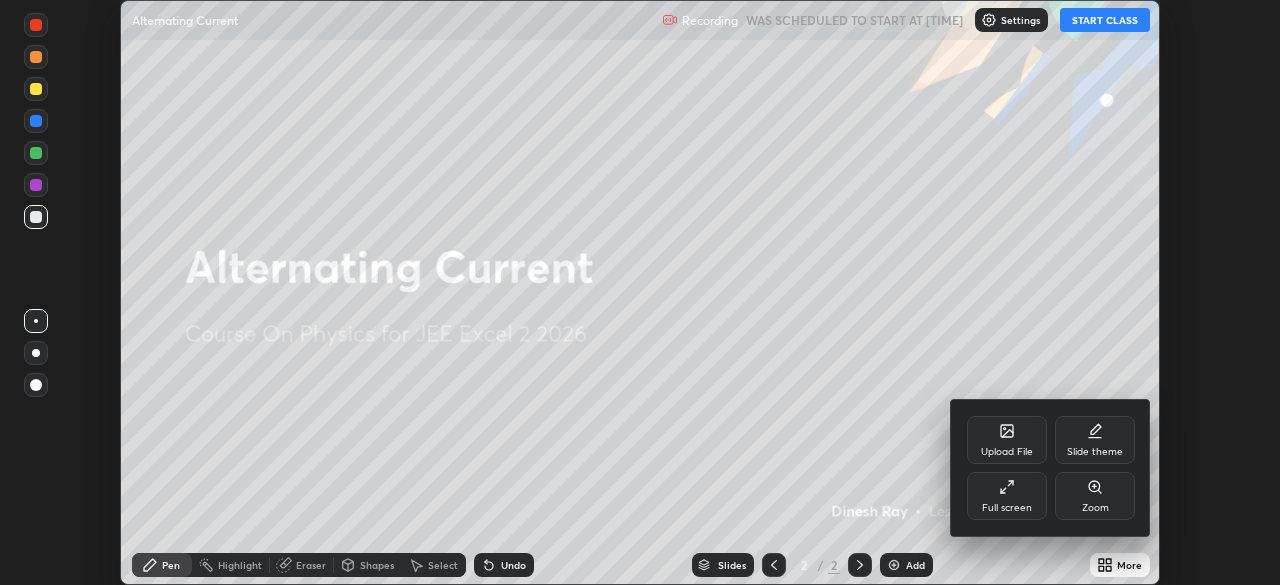 click on "Full screen" at bounding box center (1007, 508) 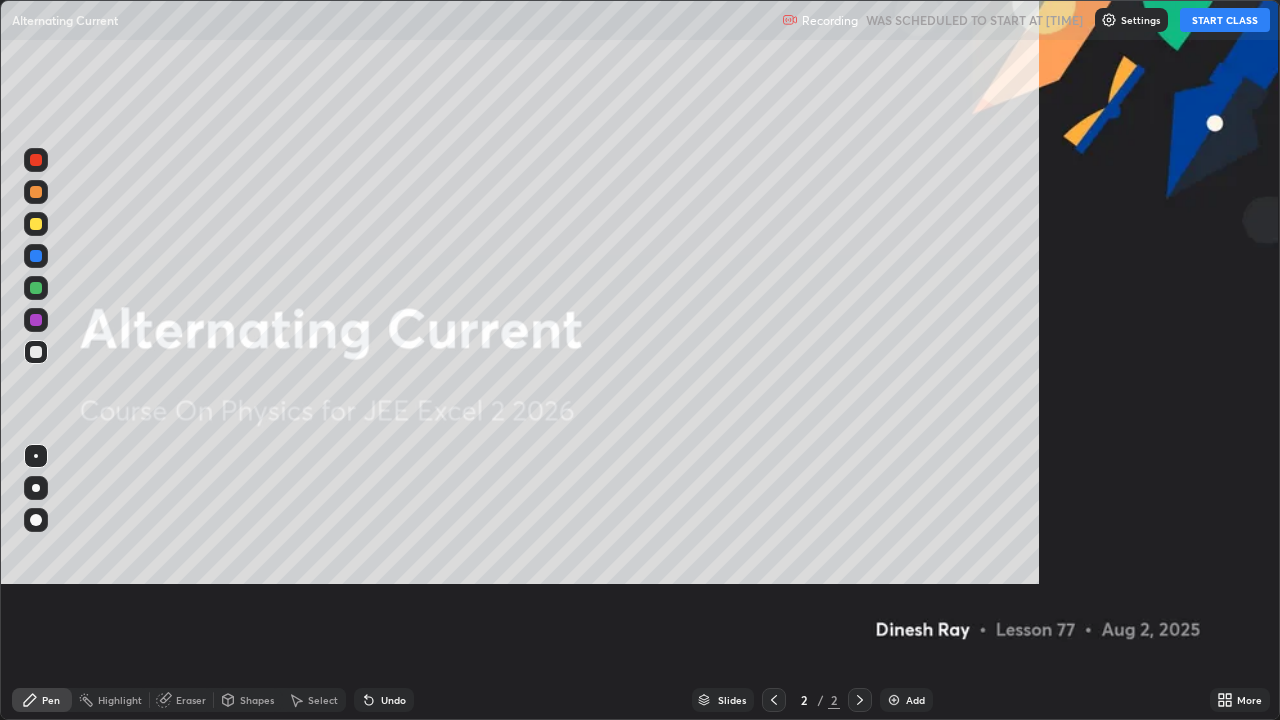 scroll, scrollTop: 99280, scrollLeft: 98720, axis: both 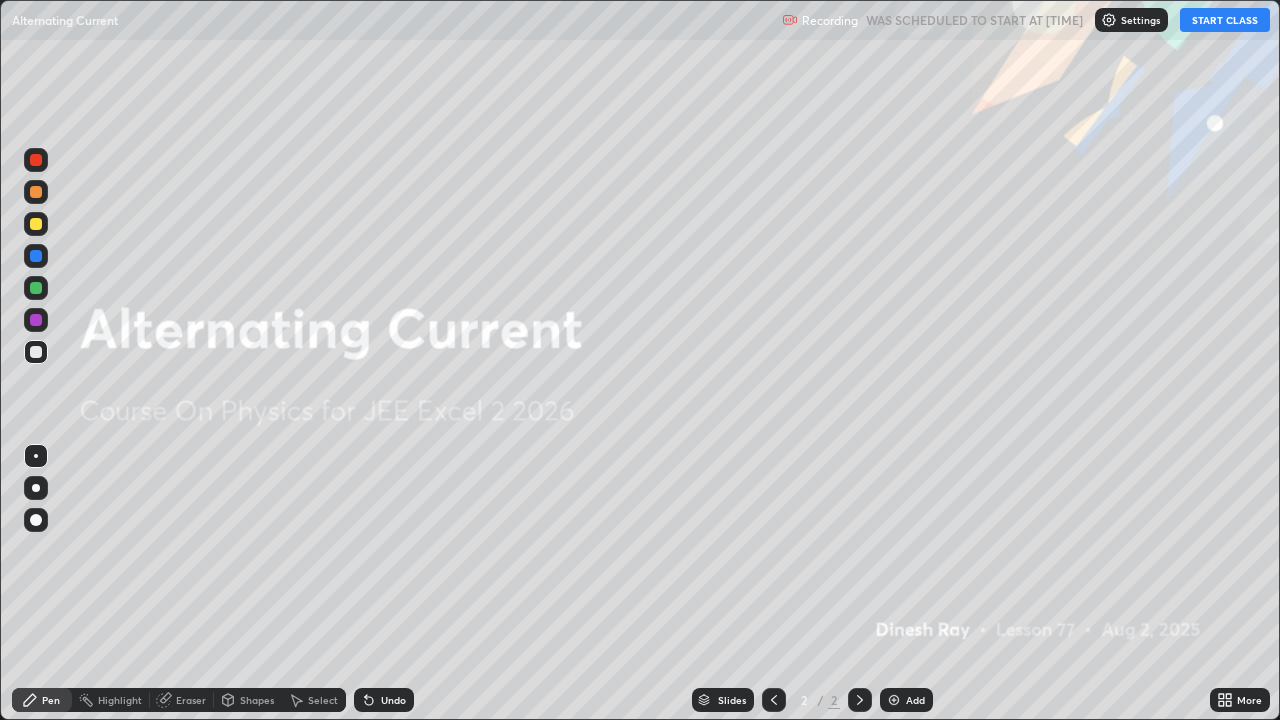 click on "START CLASS" at bounding box center (1225, 20) 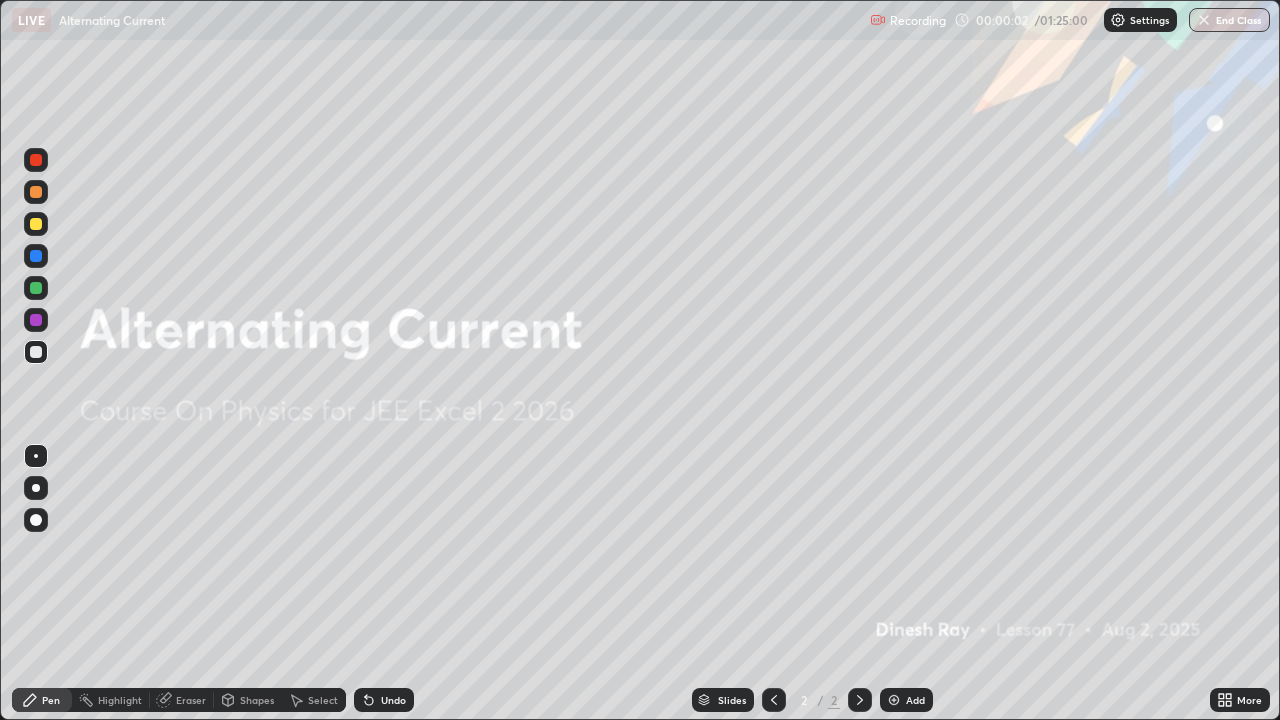 click at bounding box center (894, 700) 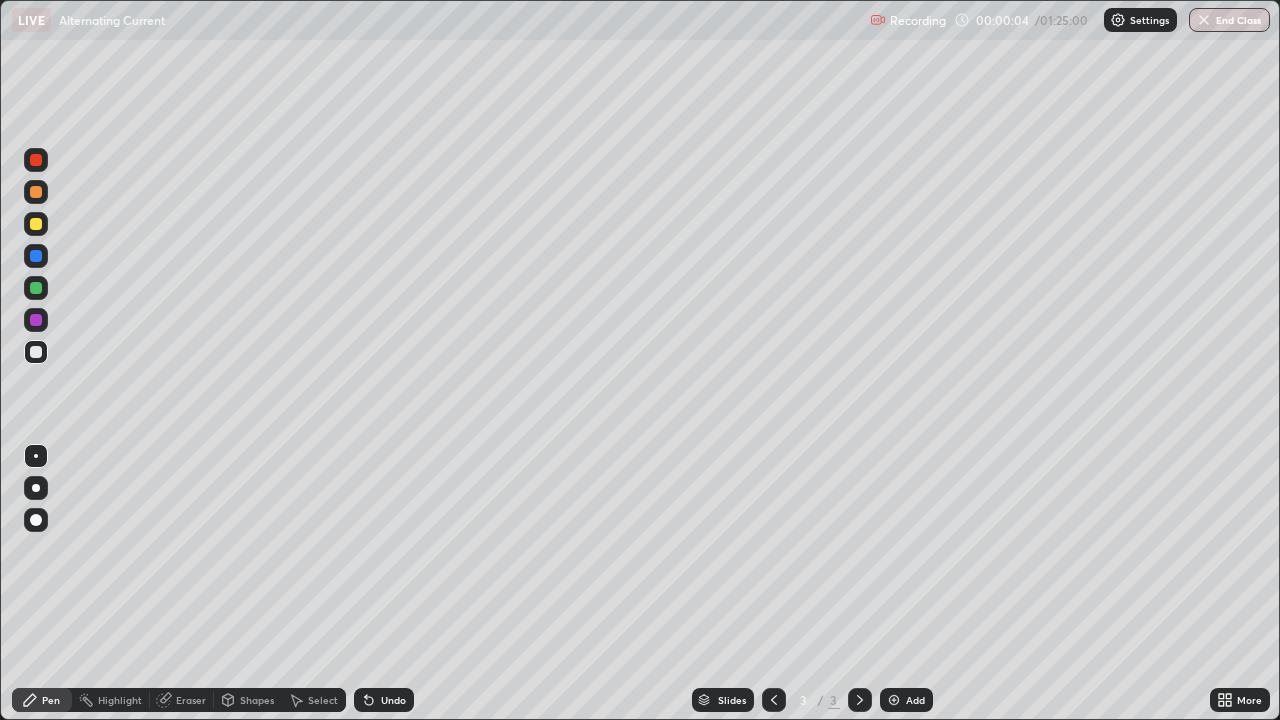 click at bounding box center [36, 488] 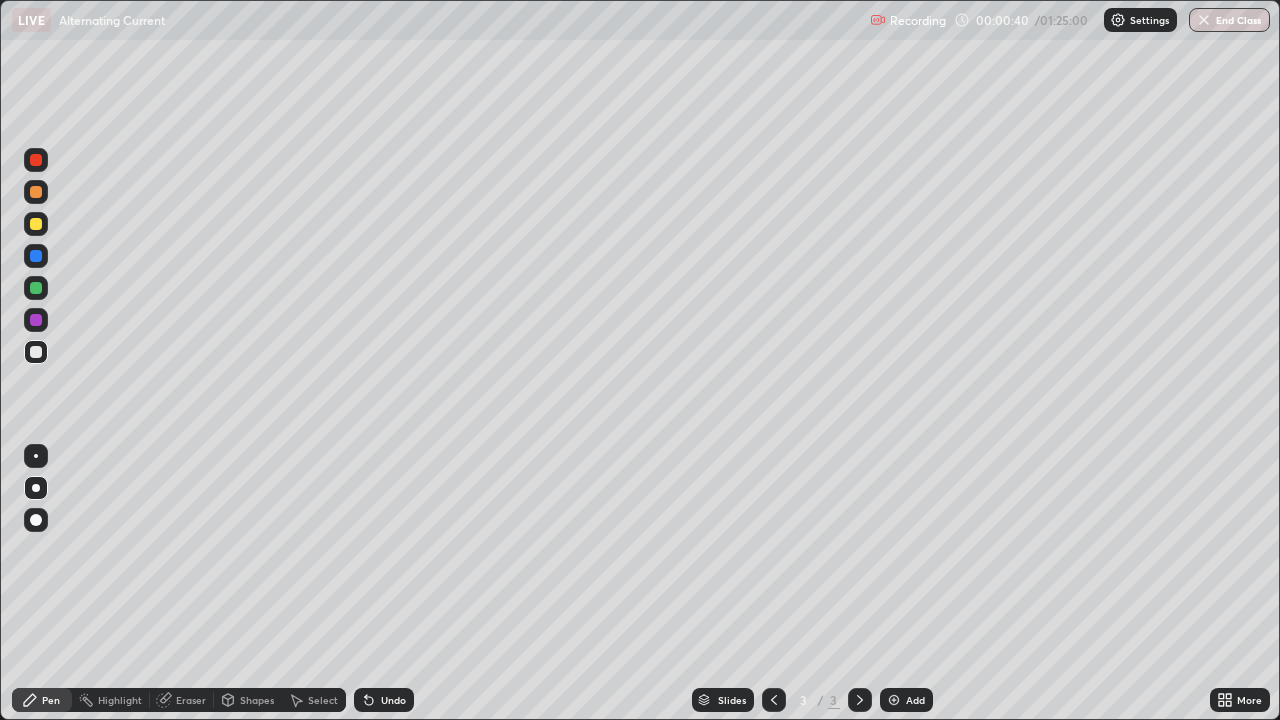 click at bounding box center (36, 224) 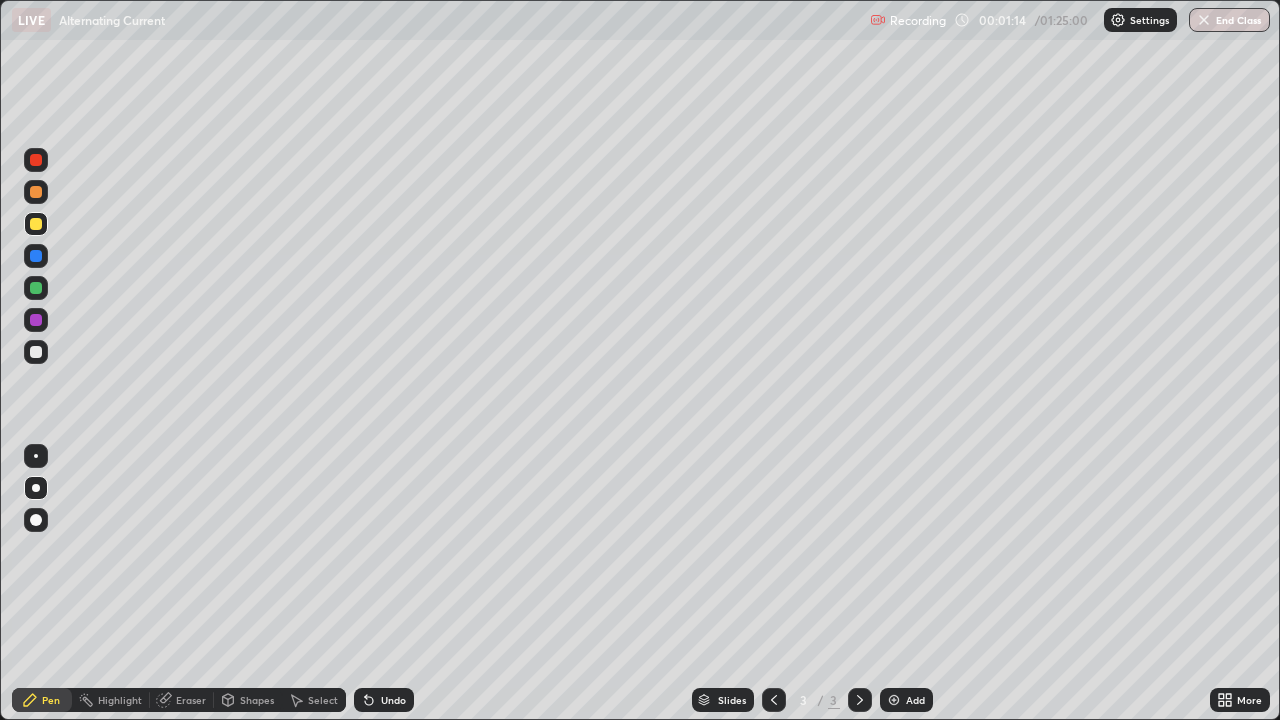 click on "Undo" at bounding box center [384, 700] 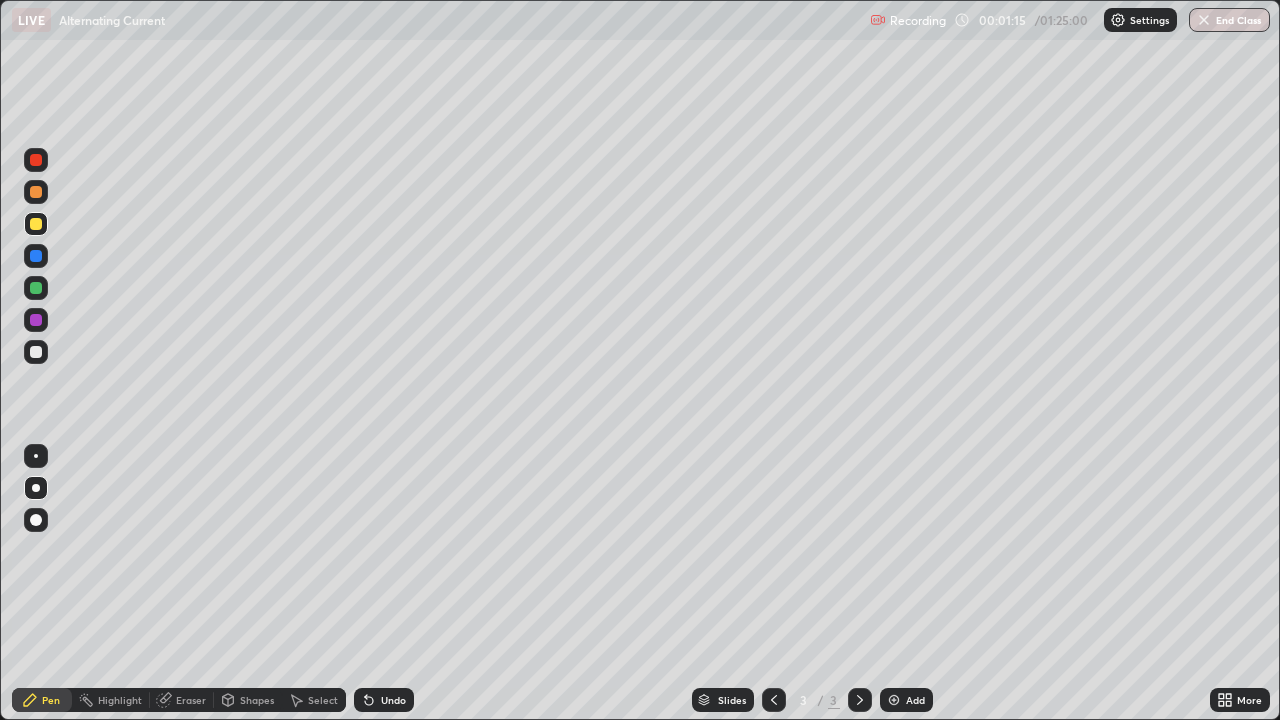 click on "Undo" at bounding box center (384, 700) 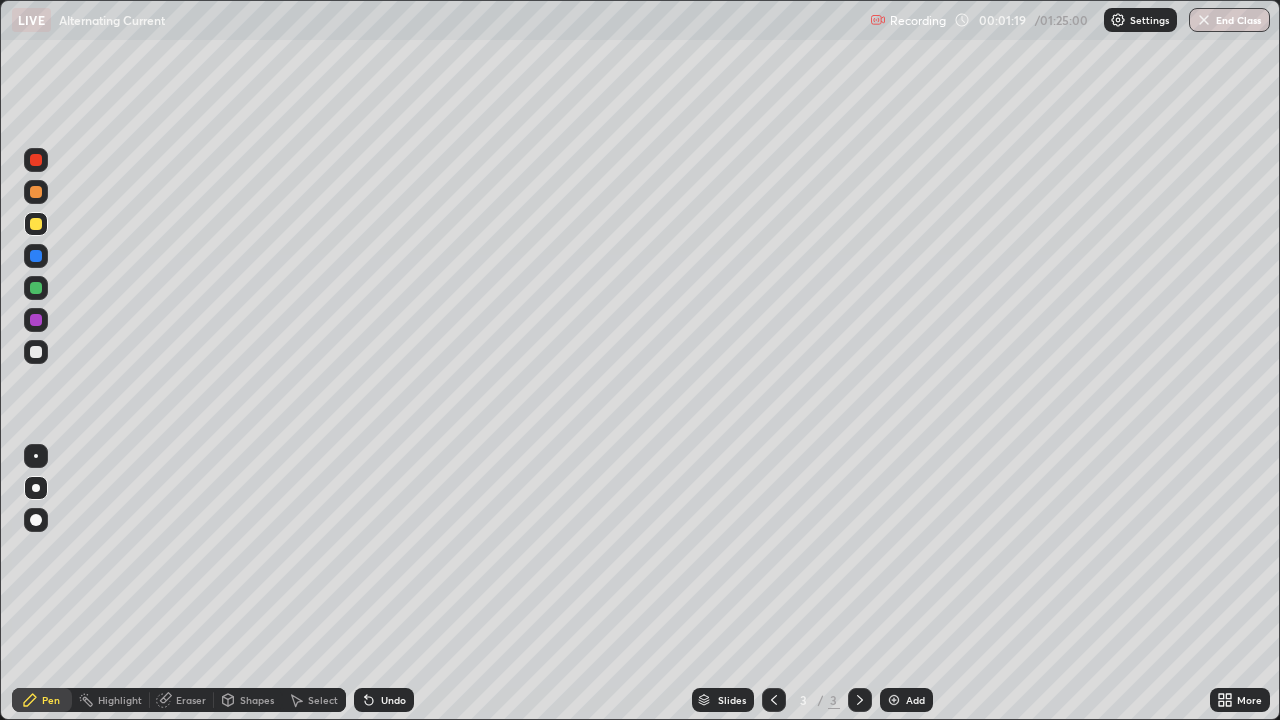 click at bounding box center (36, 256) 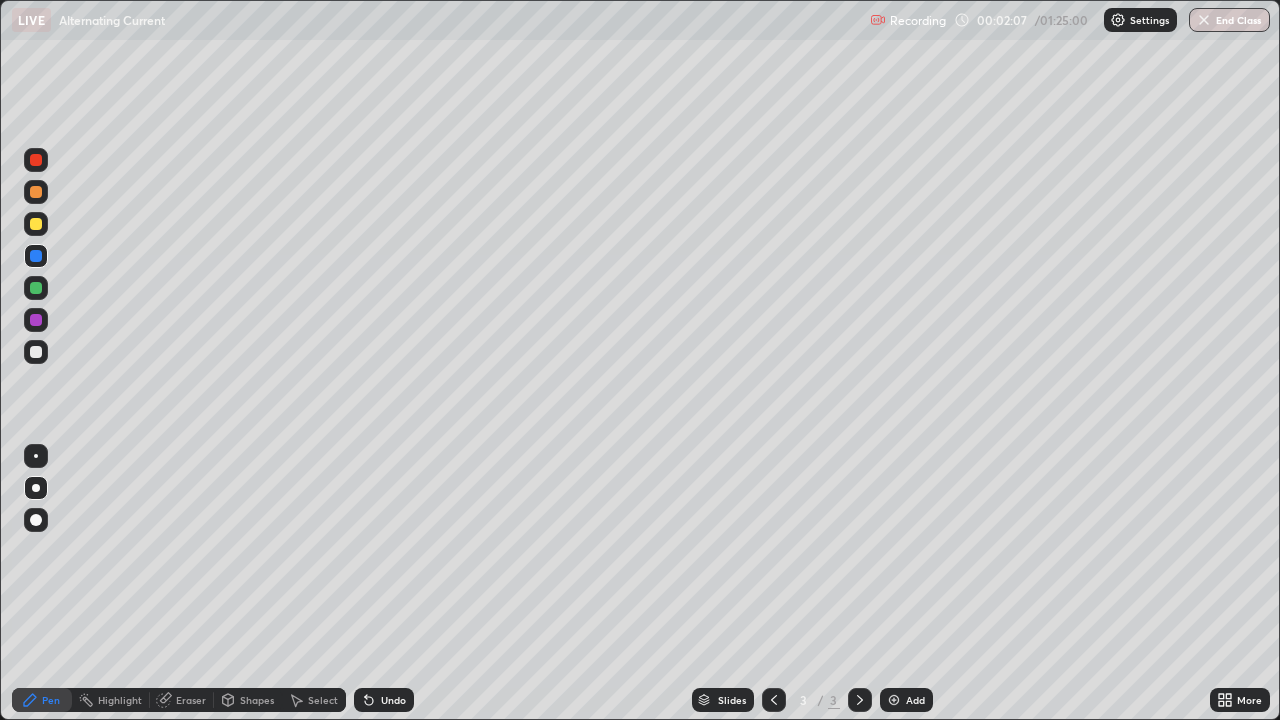 click on "Undo" at bounding box center (393, 700) 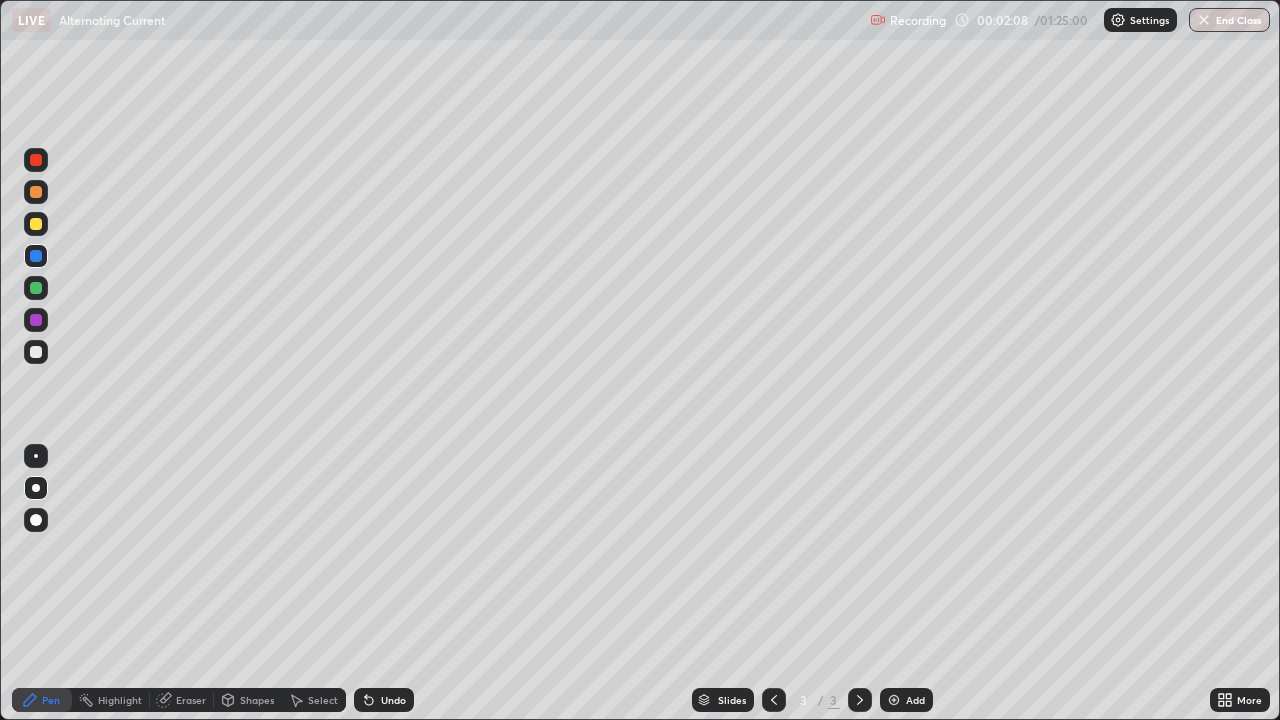 click on "Undo" at bounding box center (384, 700) 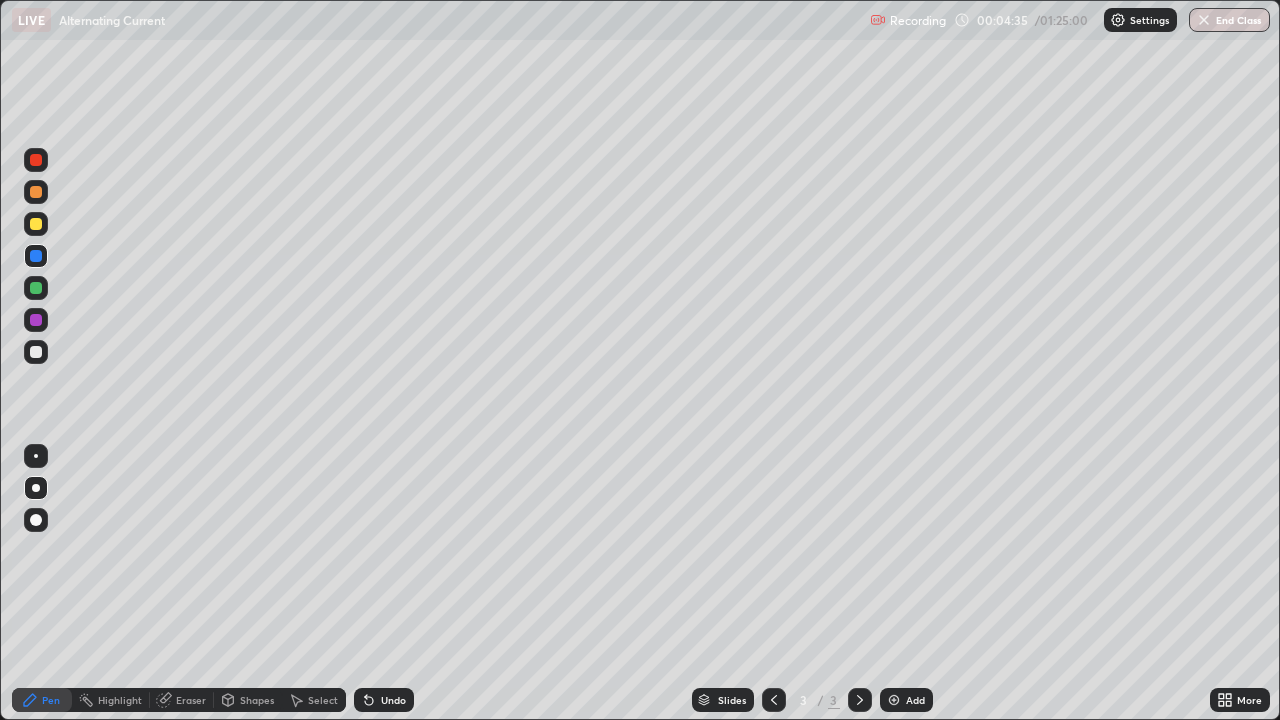 click on "Add" at bounding box center [915, 700] 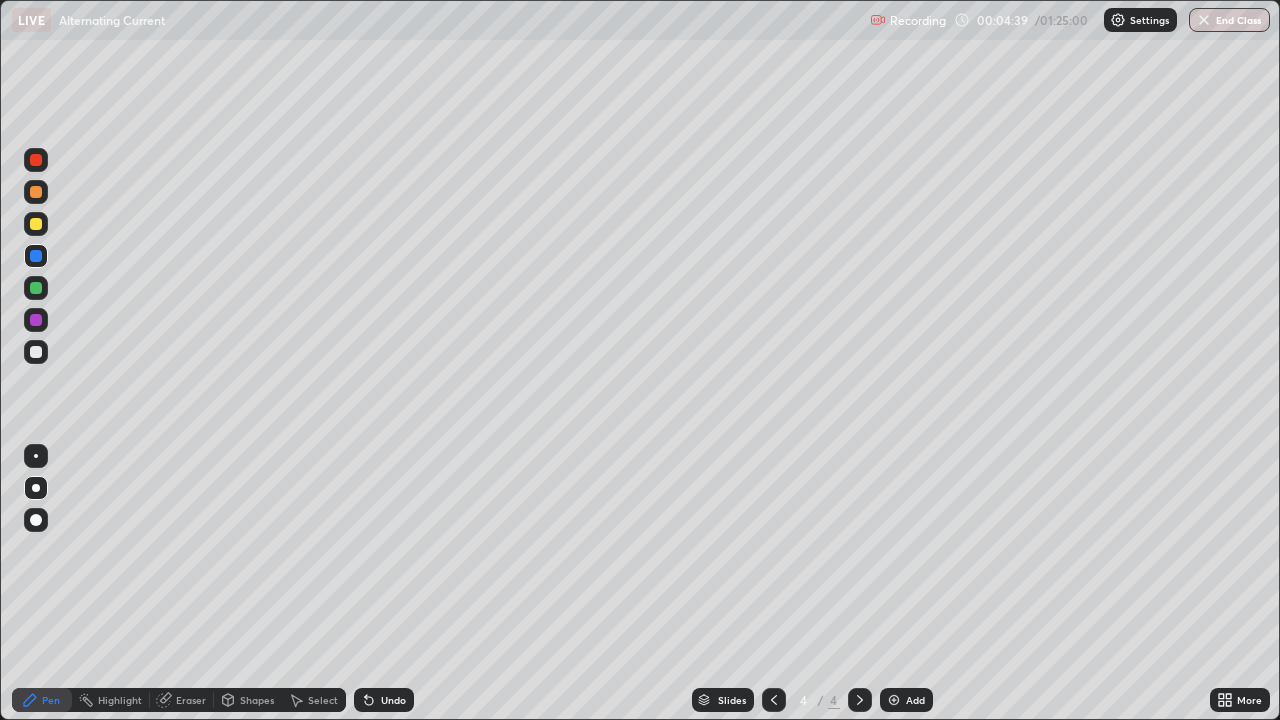 click at bounding box center (36, 224) 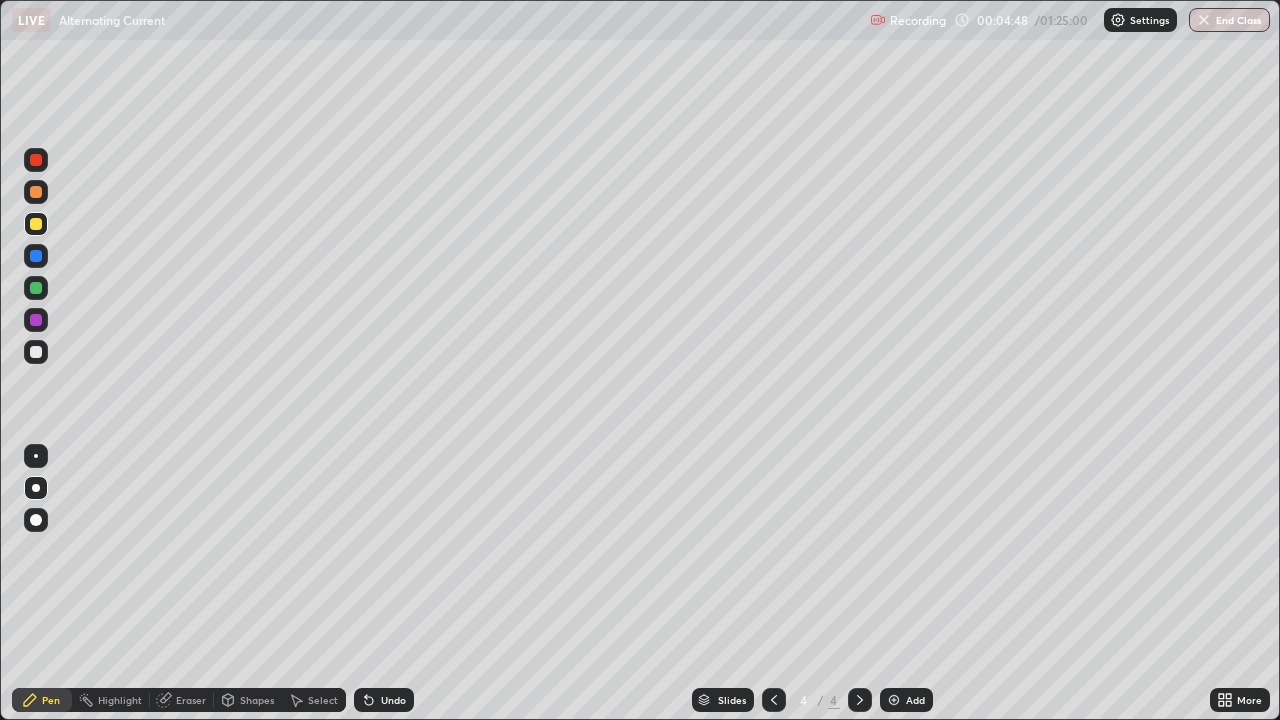 click at bounding box center [36, 256] 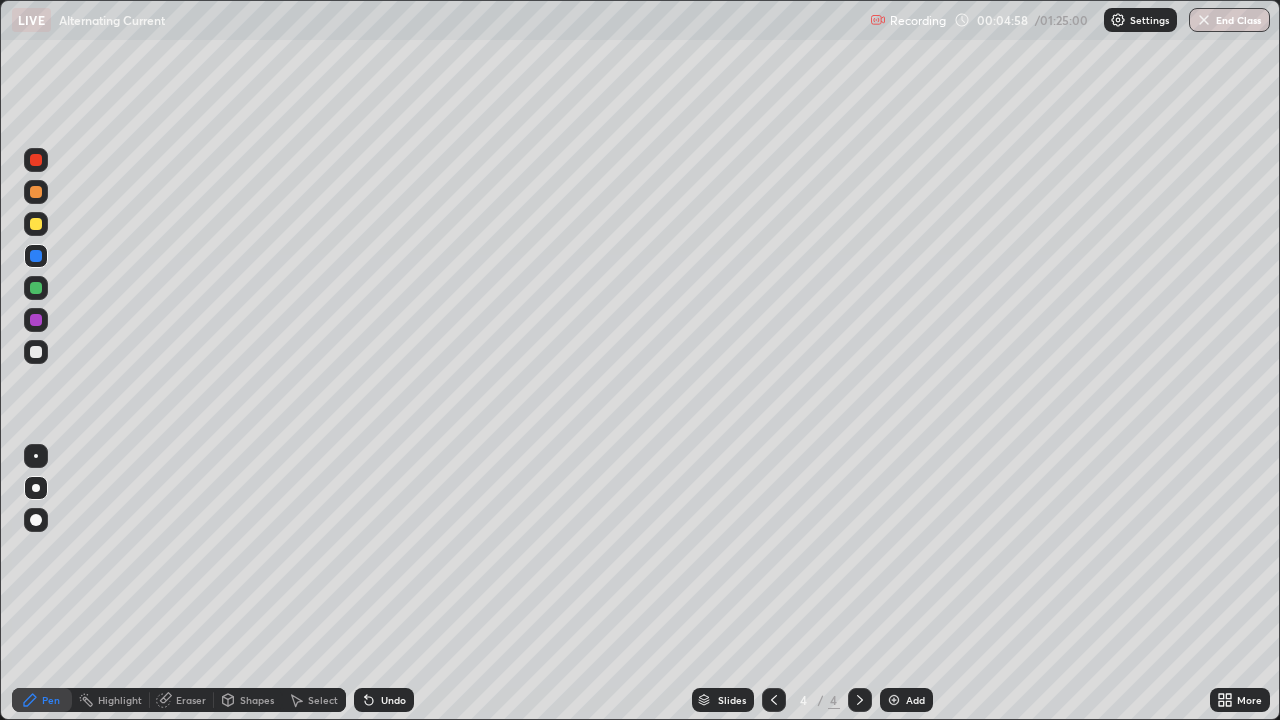 click on "Undo" at bounding box center (384, 700) 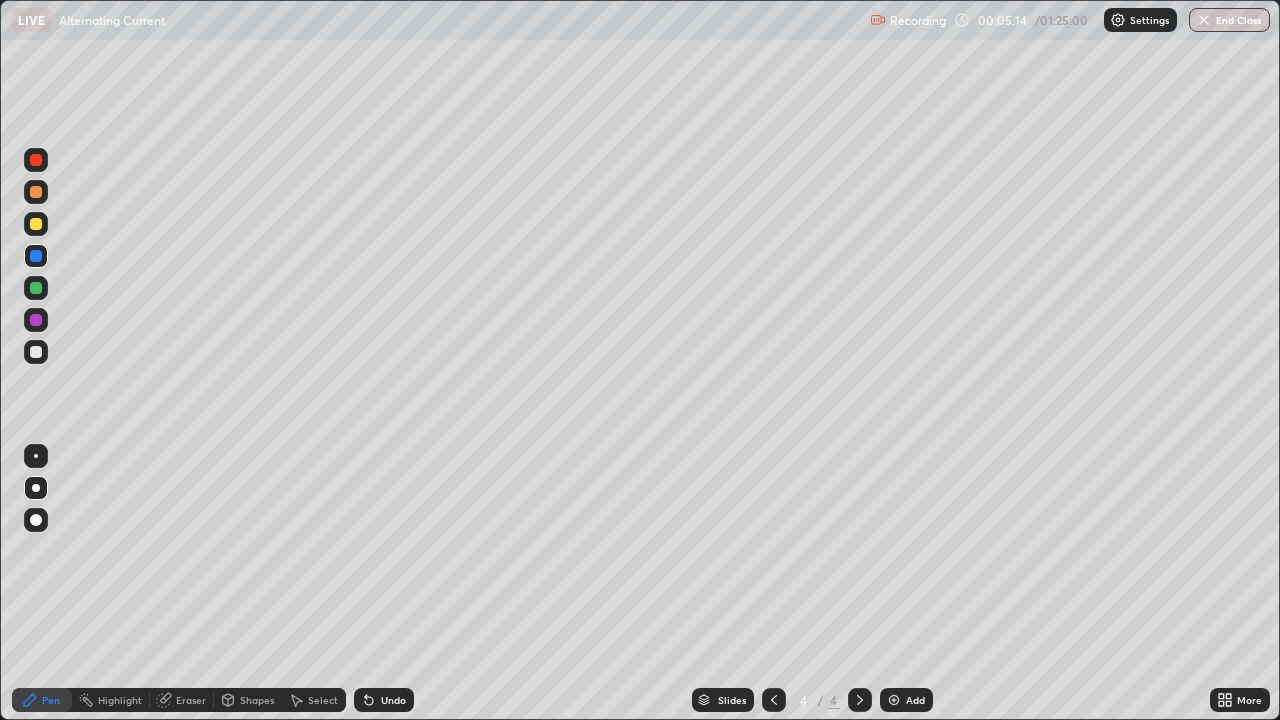 click on "Eraser" at bounding box center [191, 700] 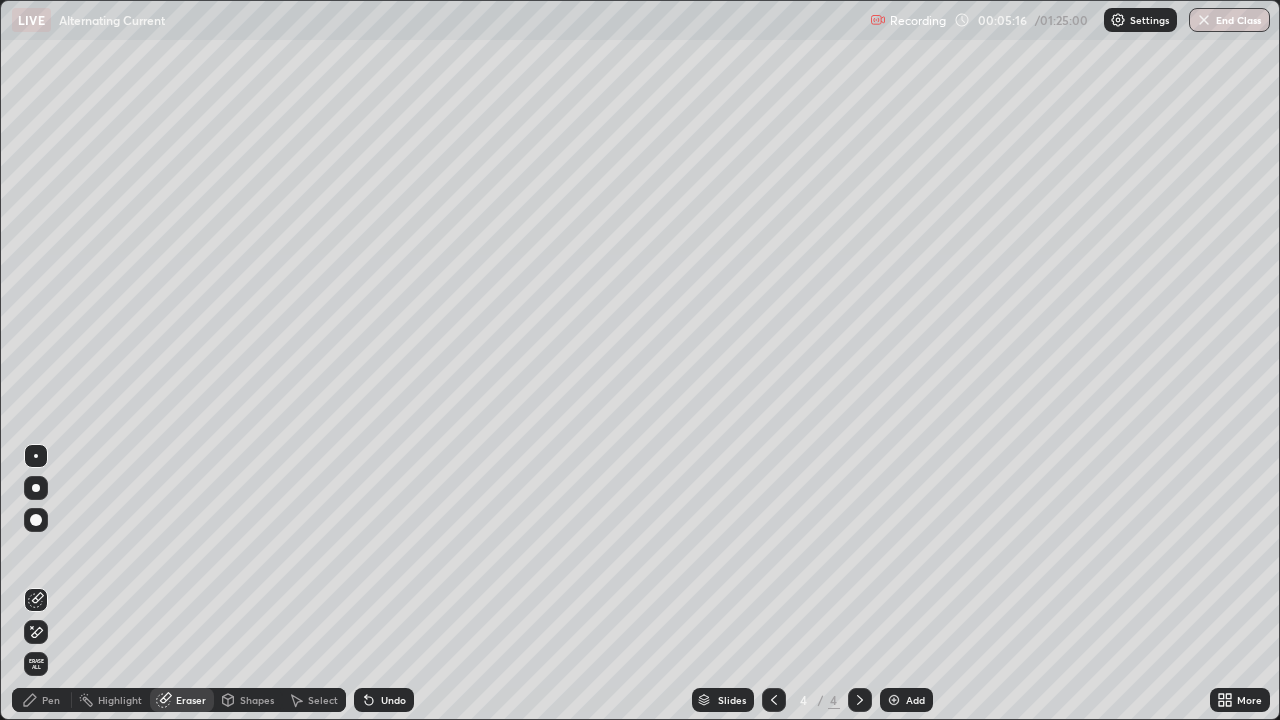 click on "Pen" at bounding box center [42, 700] 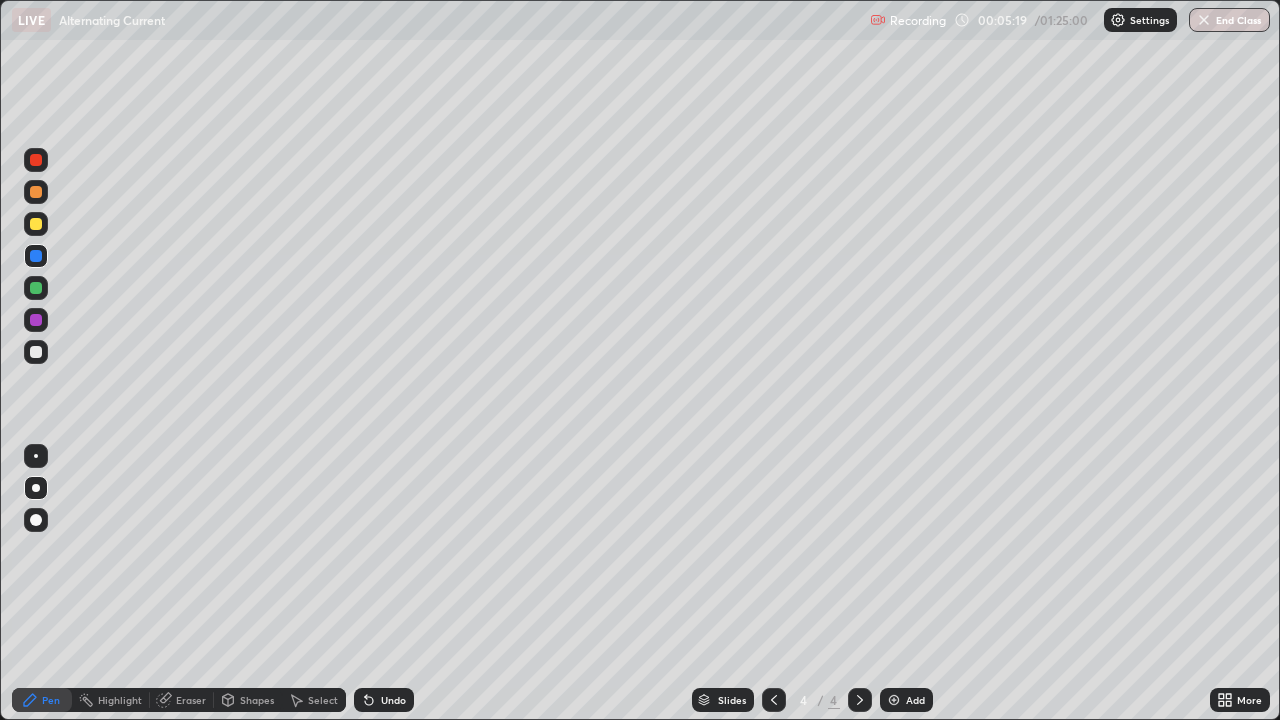 click at bounding box center (36, 288) 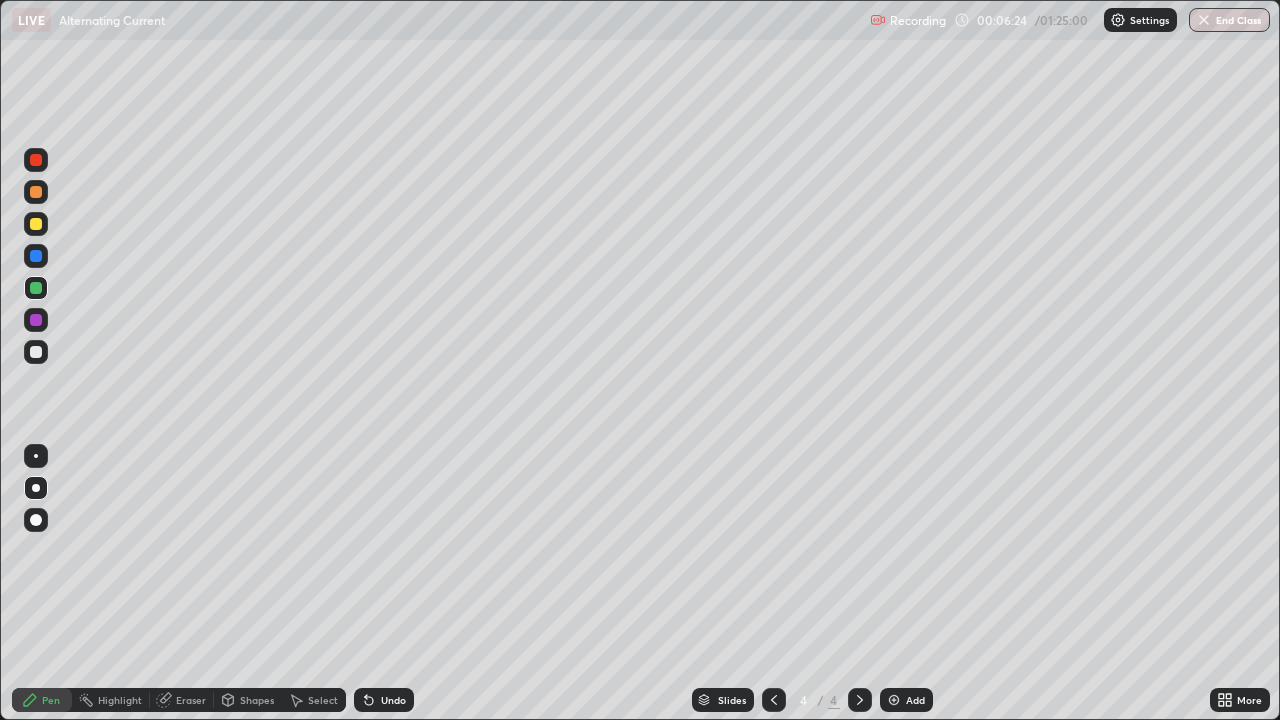 click at bounding box center [36, 224] 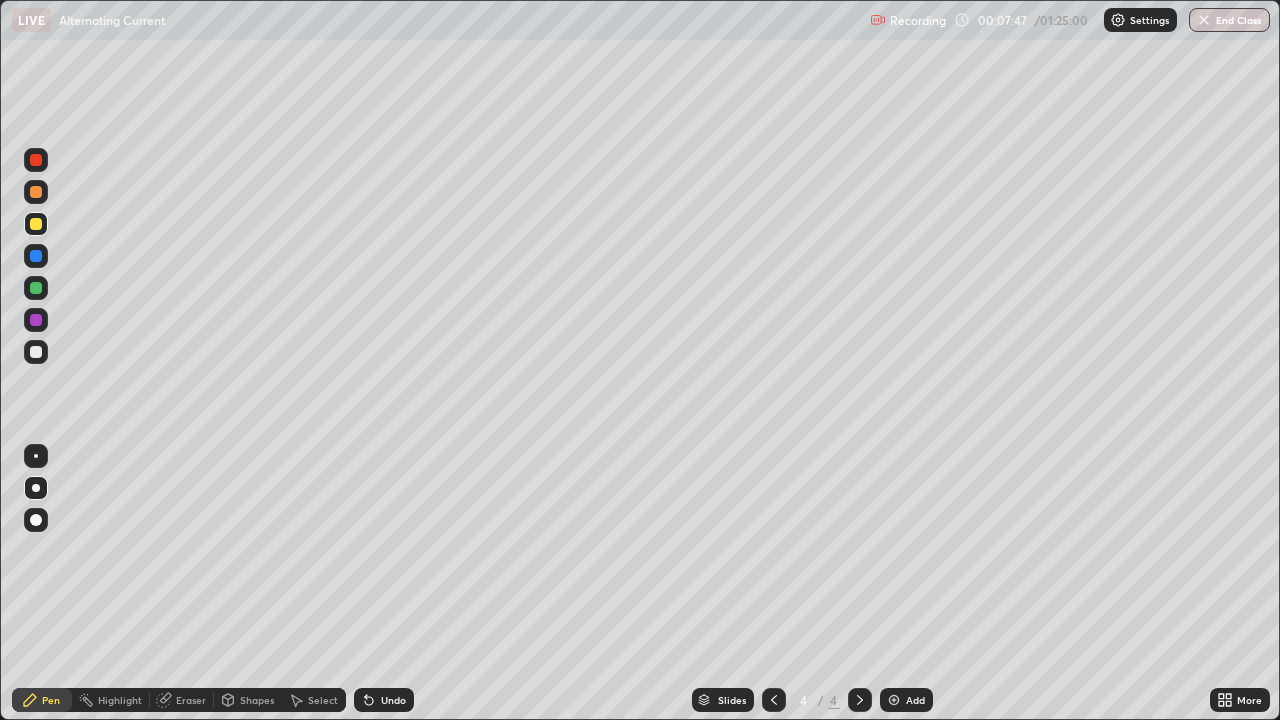 click on "Eraser" at bounding box center [182, 700] 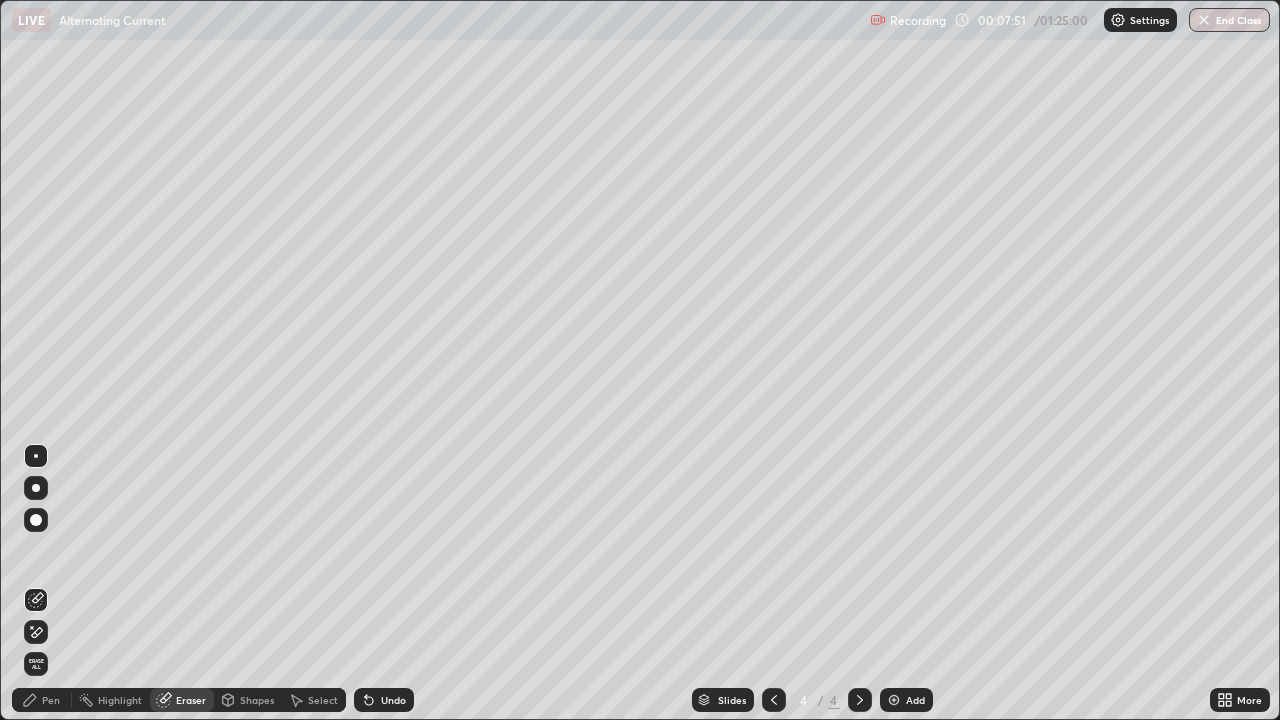 click on "Pen" at bounding box center (42, 700) 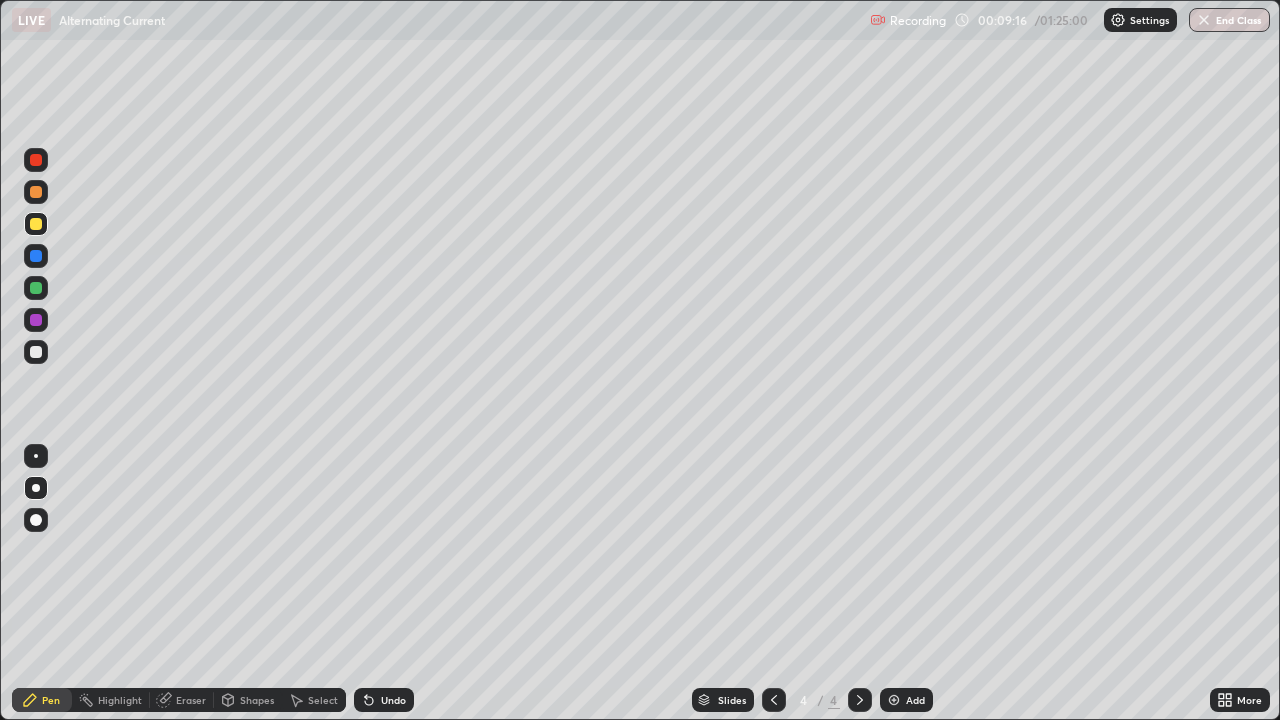 click on "Add" at bounding box center (915, 700) 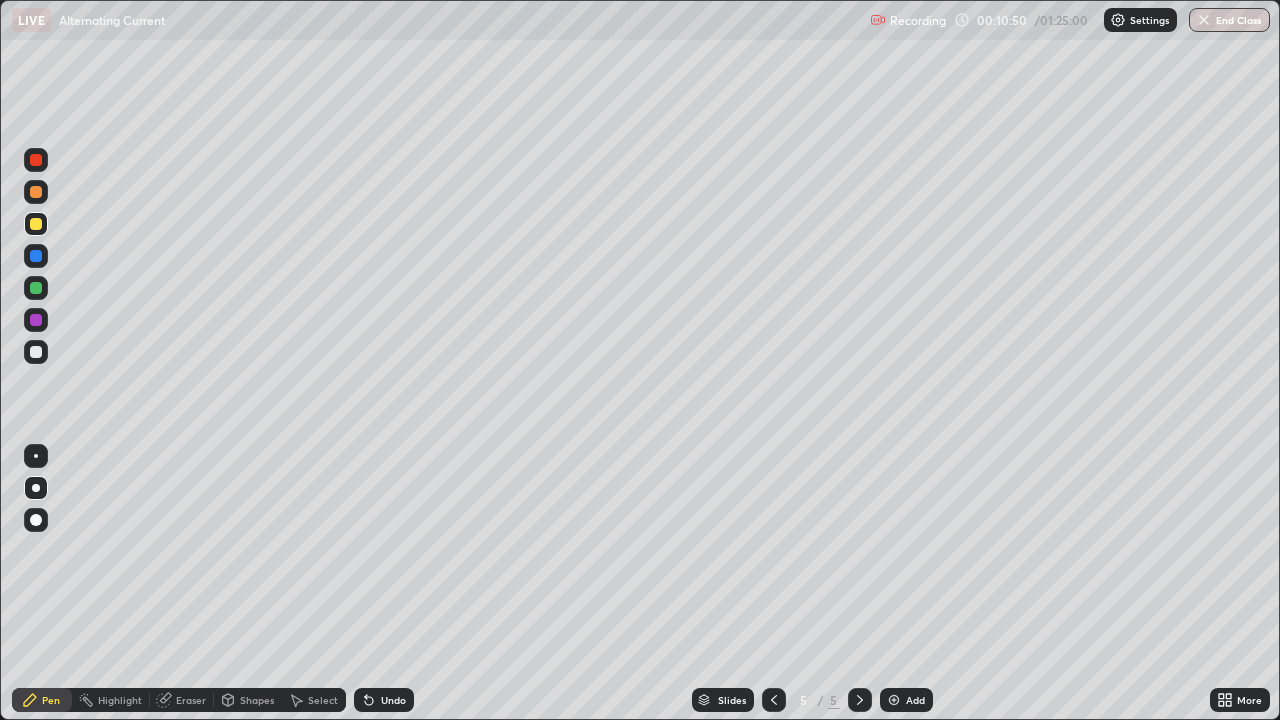 click at bounding box center (36, 256) 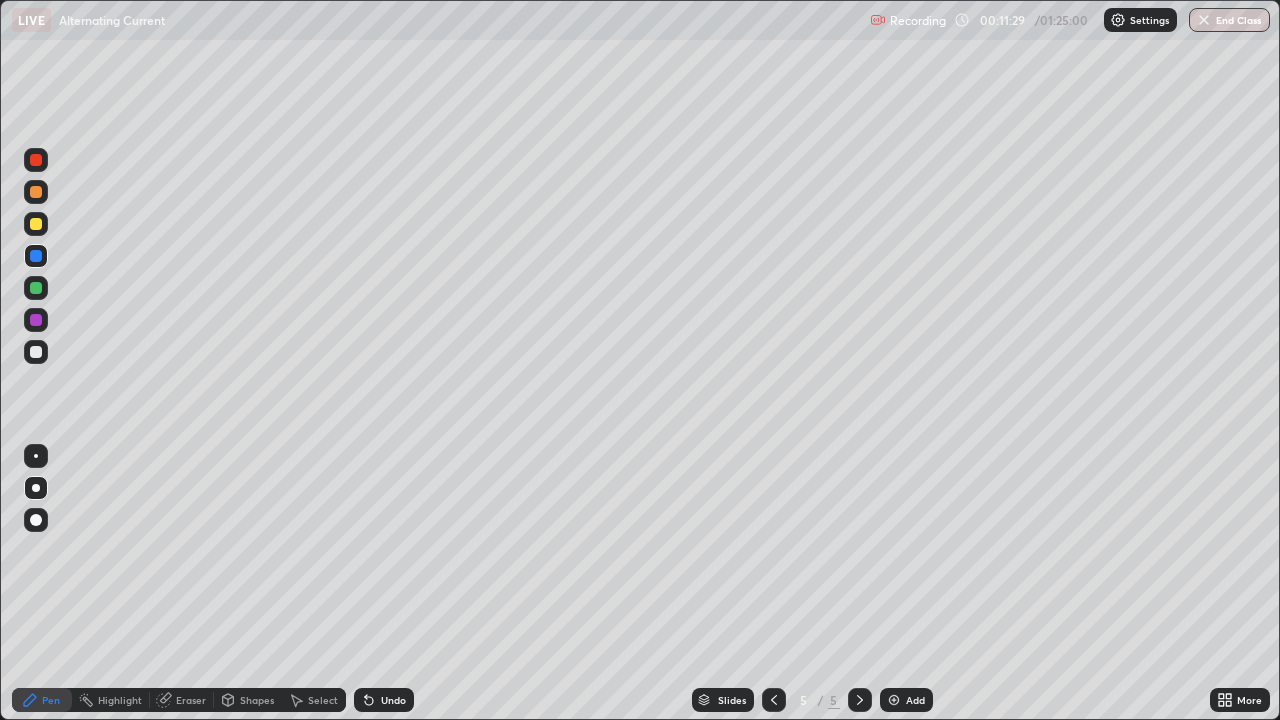 click at bounding box center (774, 700) 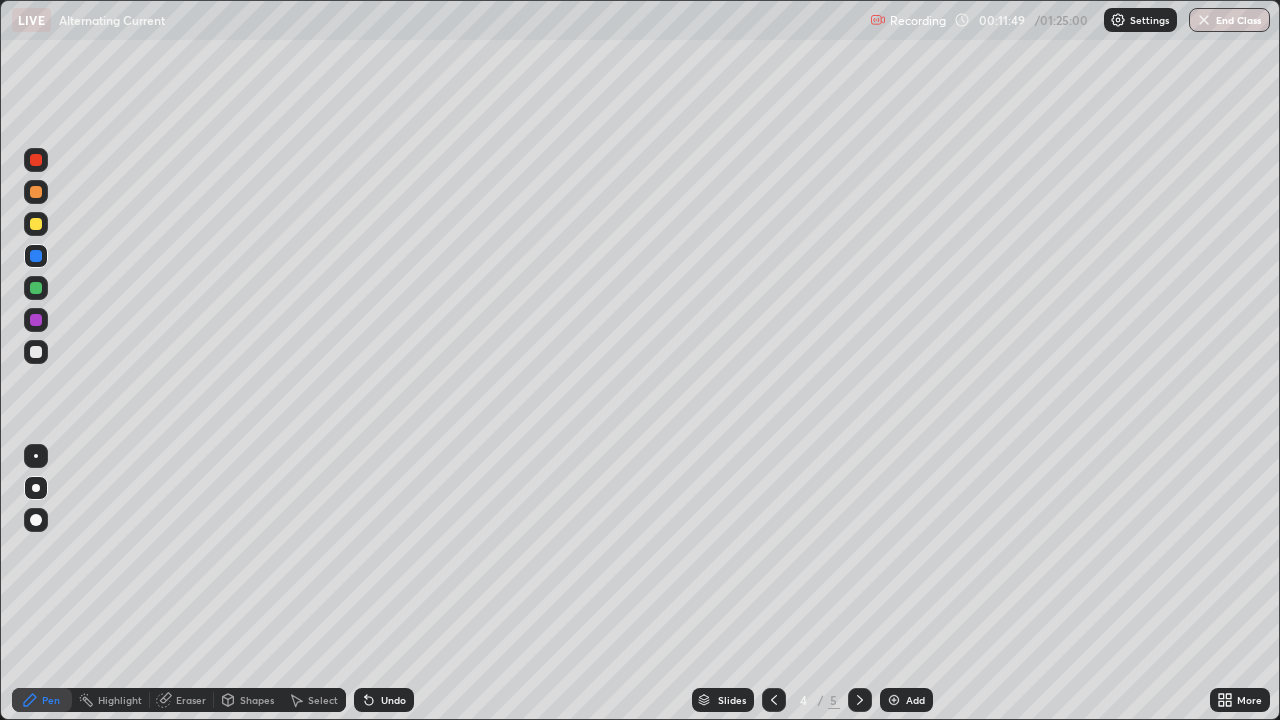 click 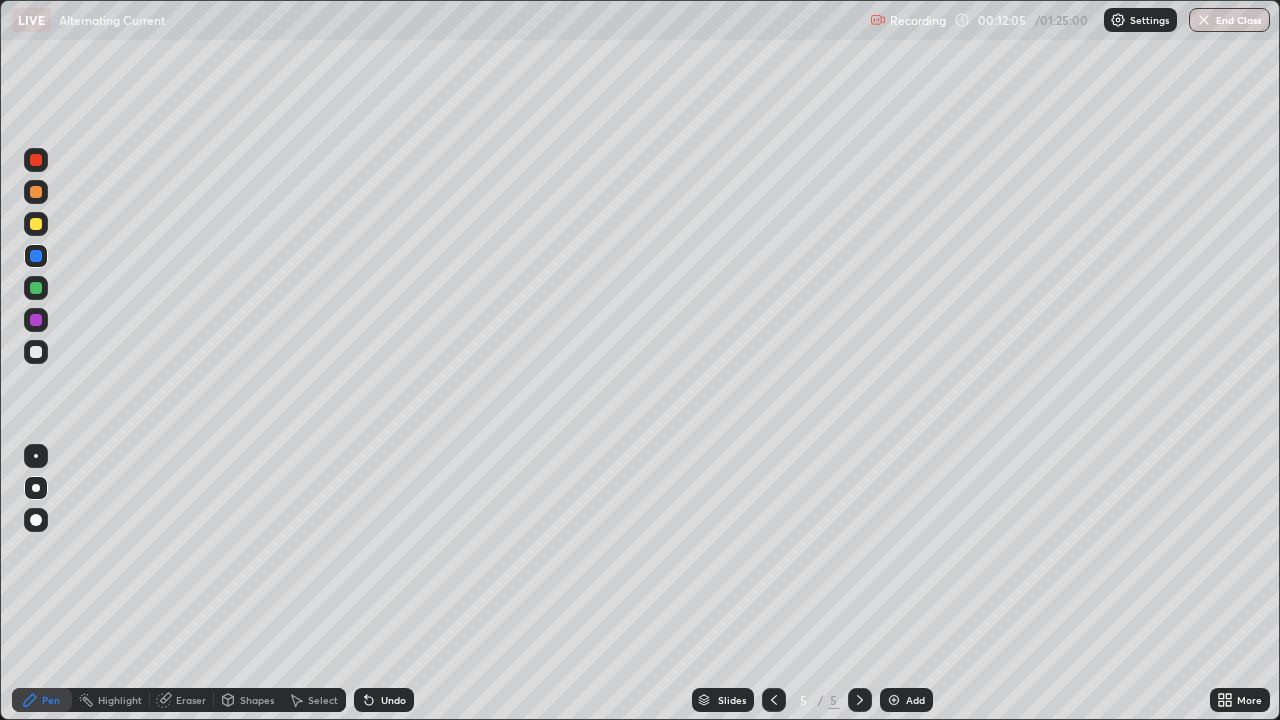 click 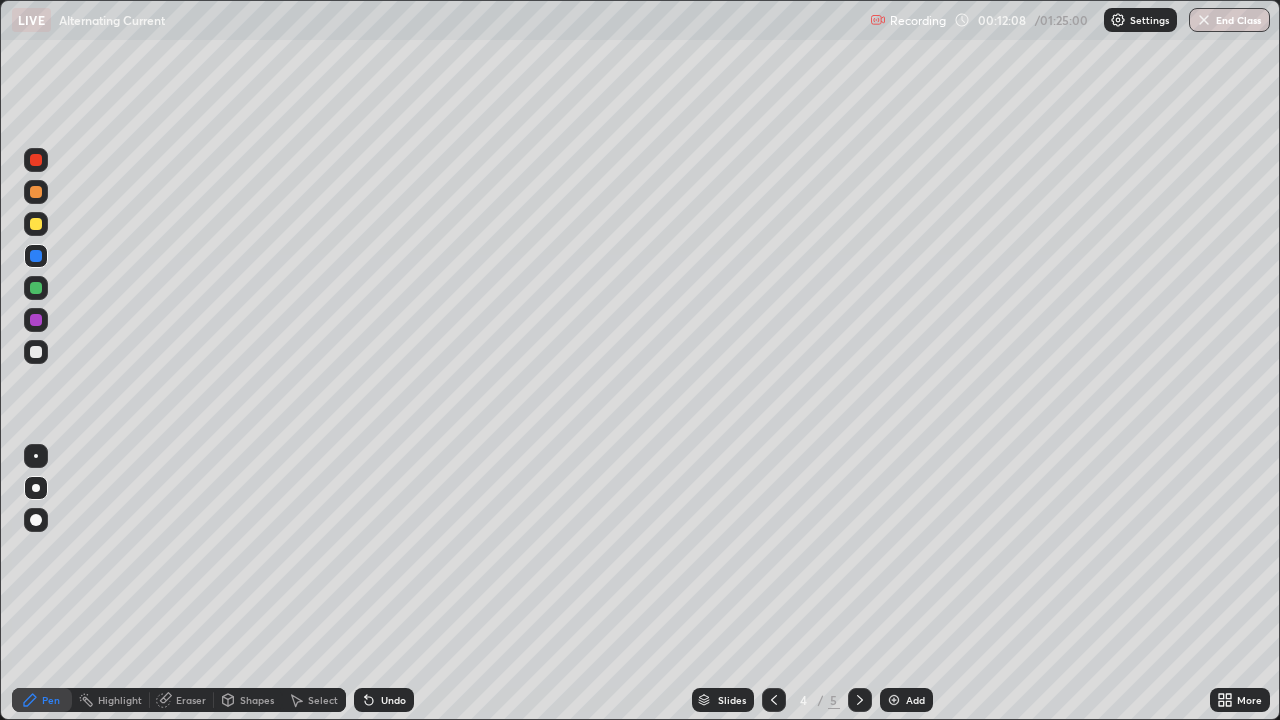 click 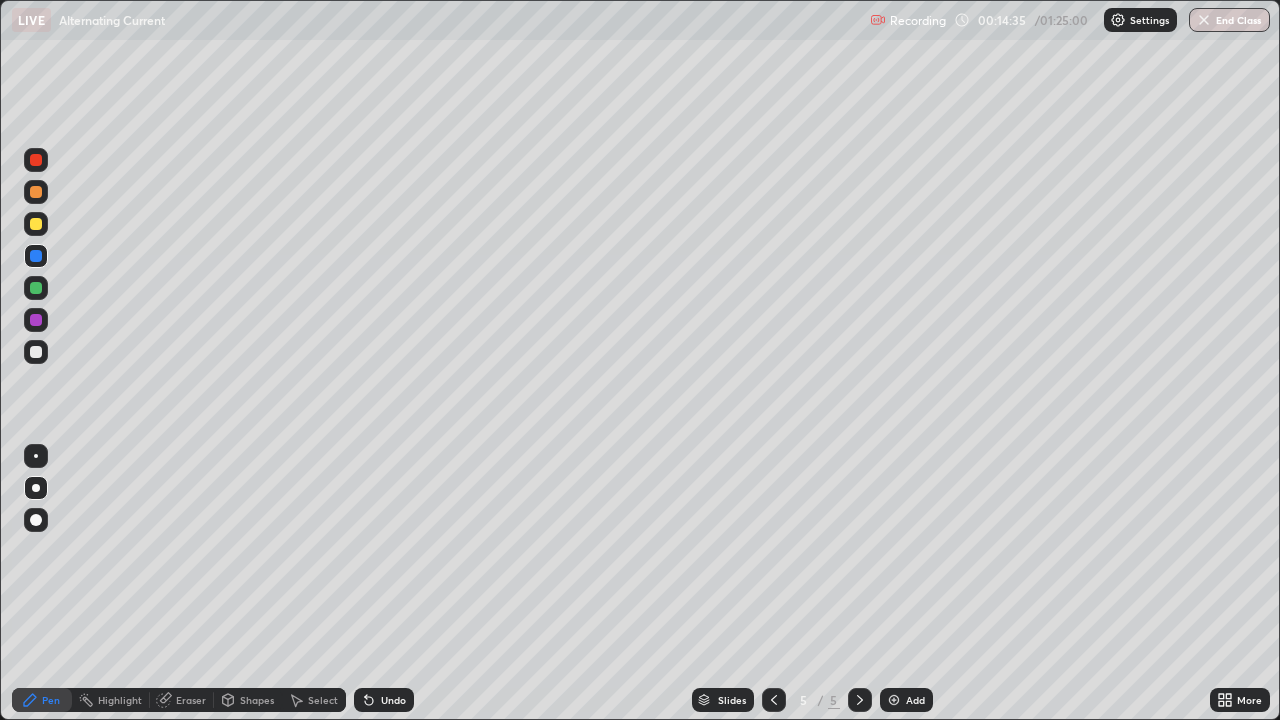 click on "Add" at bounding box center (906, 700) 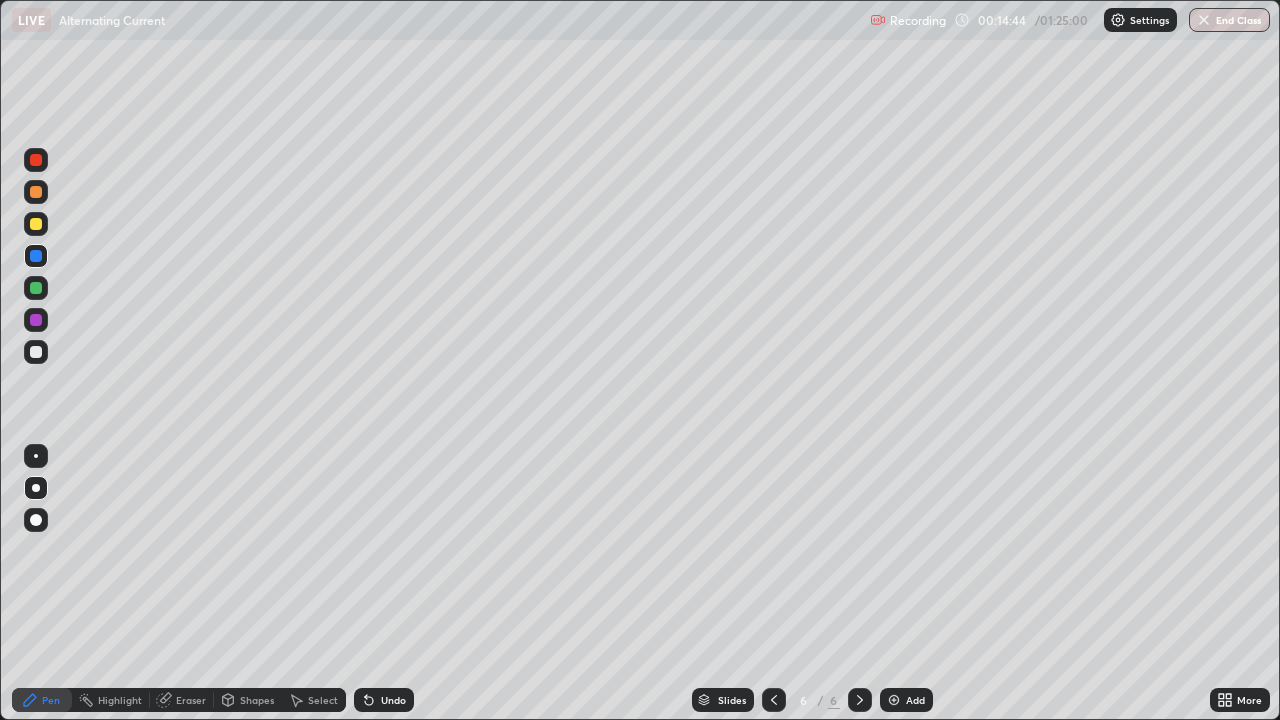 click on "Undo" at bounding box center [393, 700] 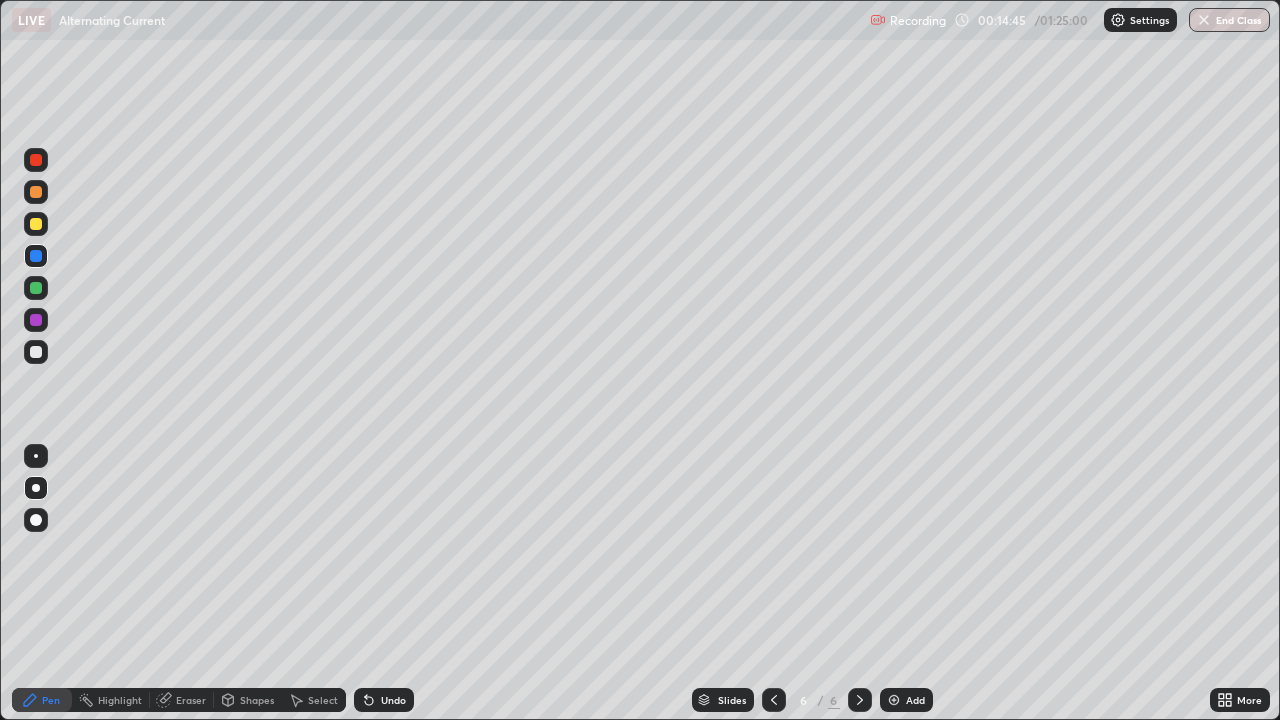 click on "Undo" at bounding box center (393, 700) 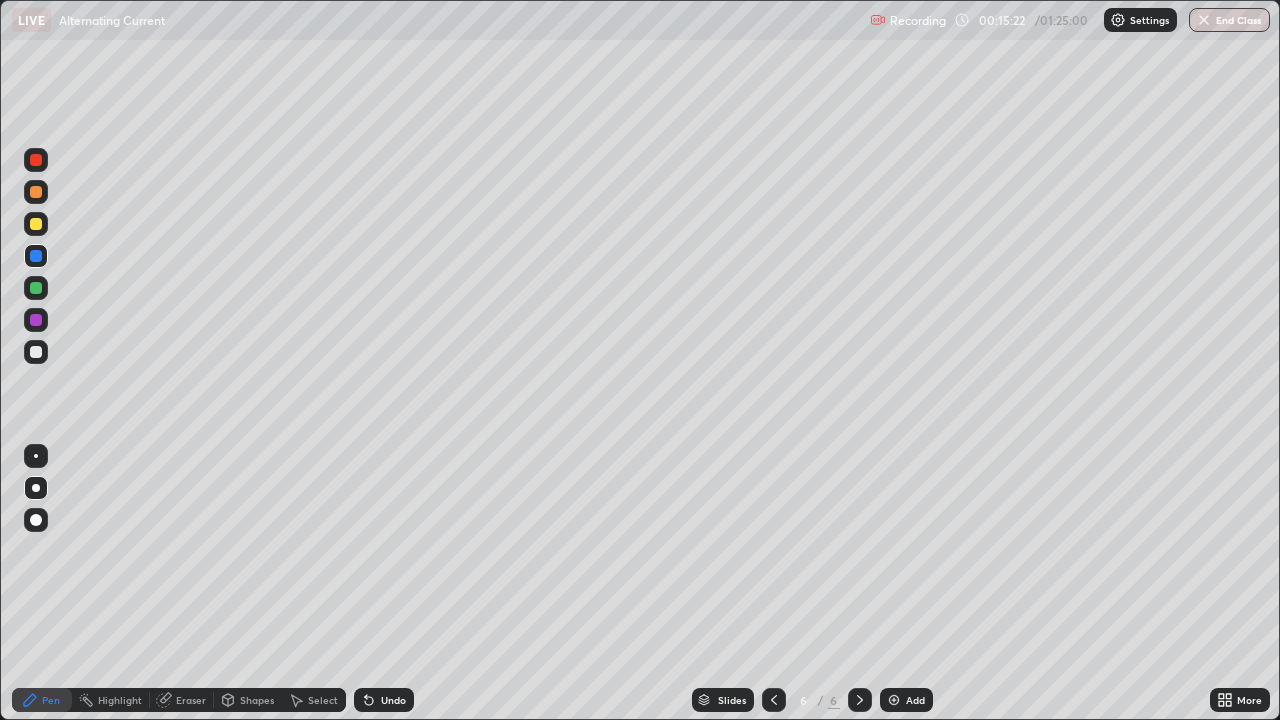 click at bounding box center (36, 224) 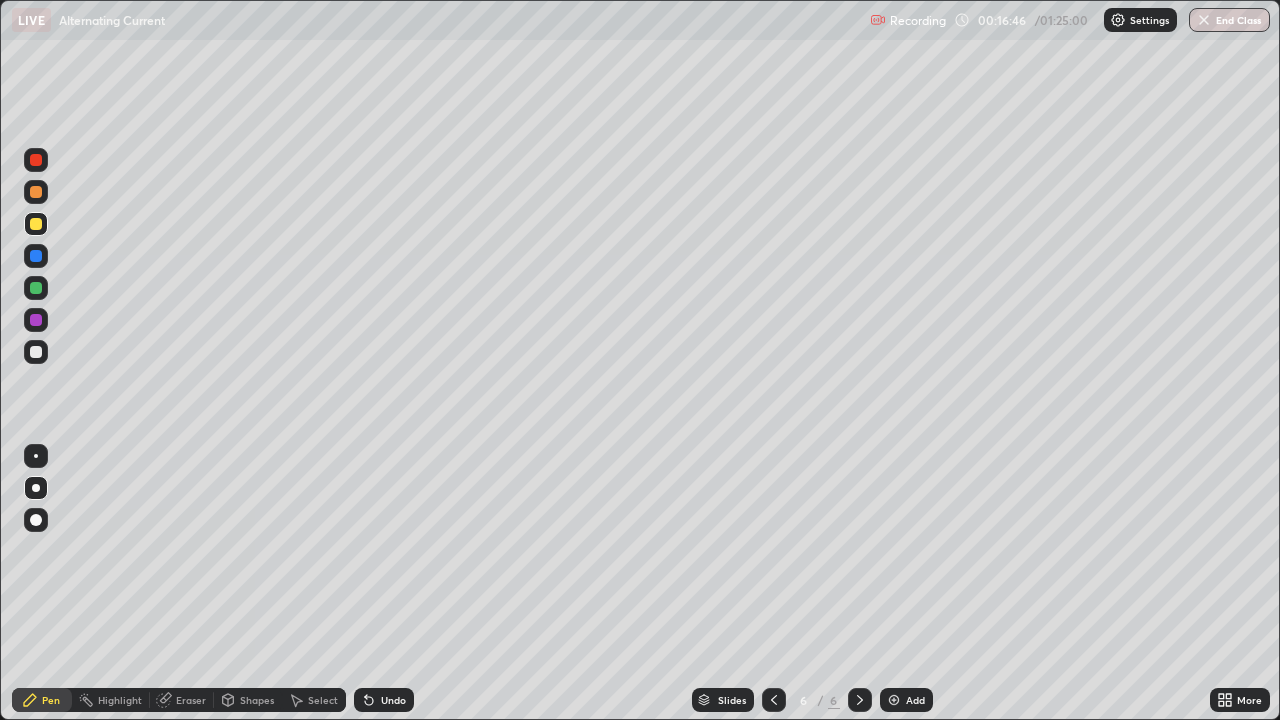 click 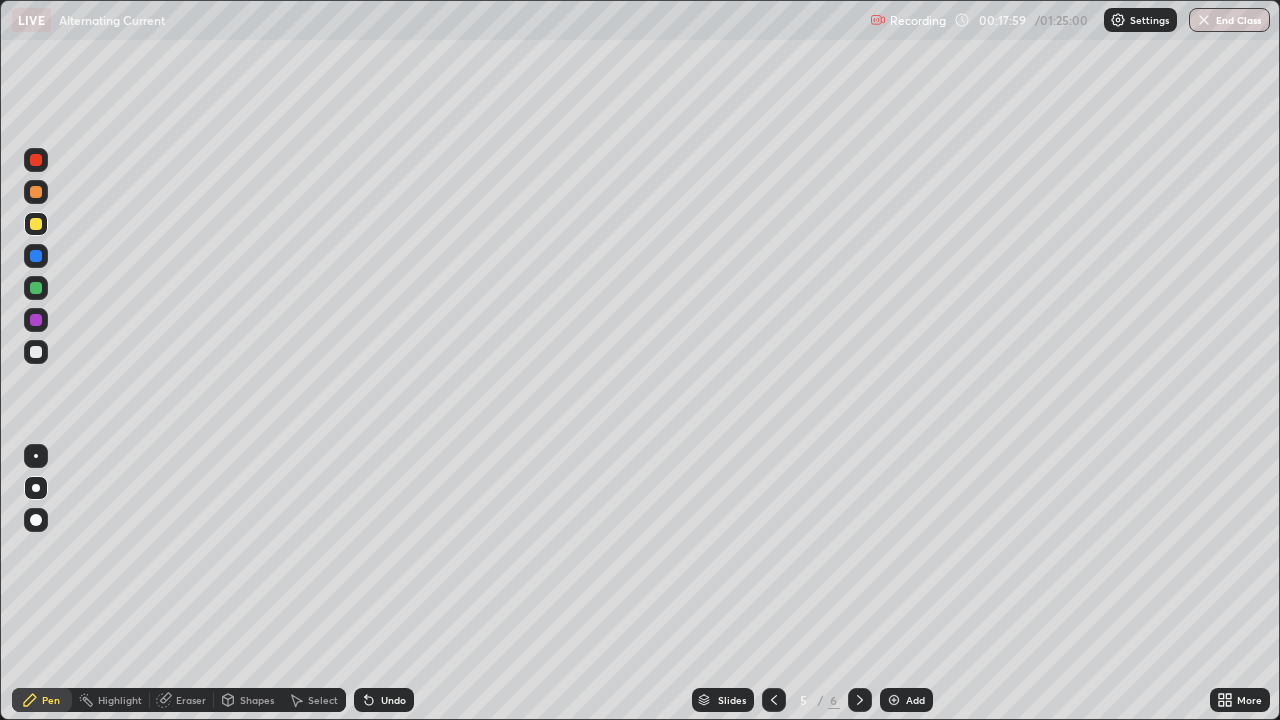 click 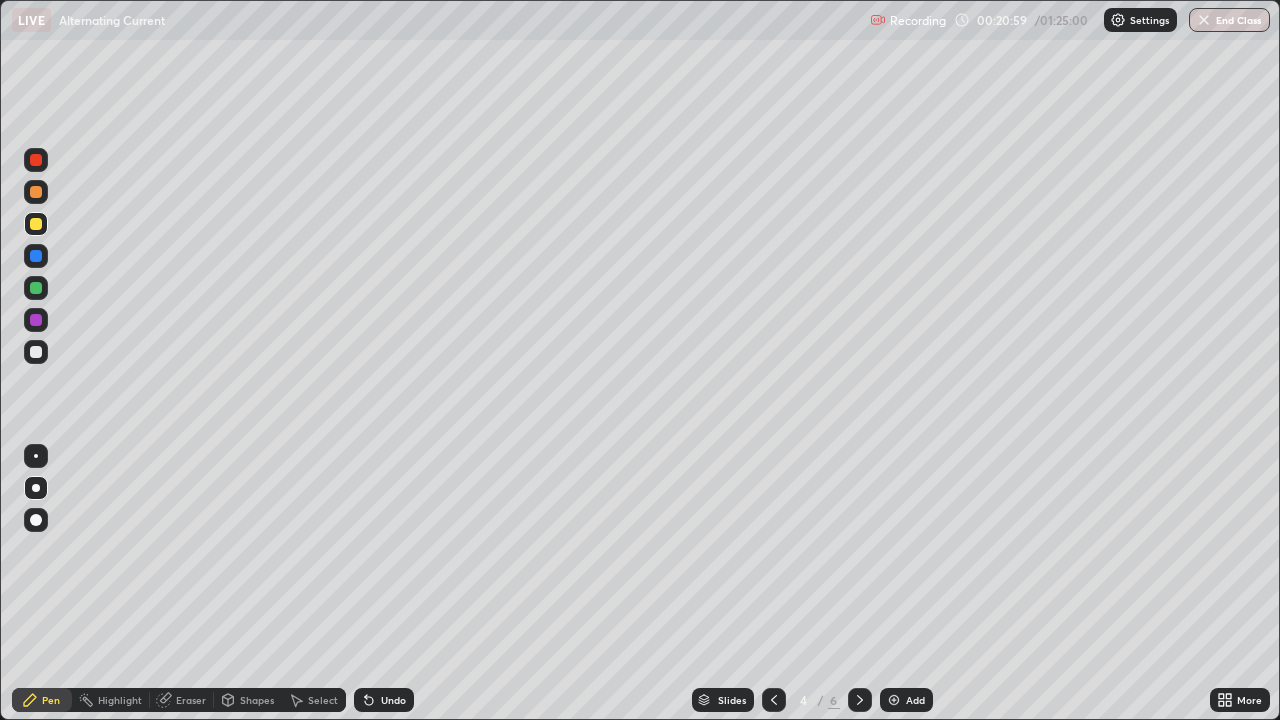 click at bounding box center [860, 700] 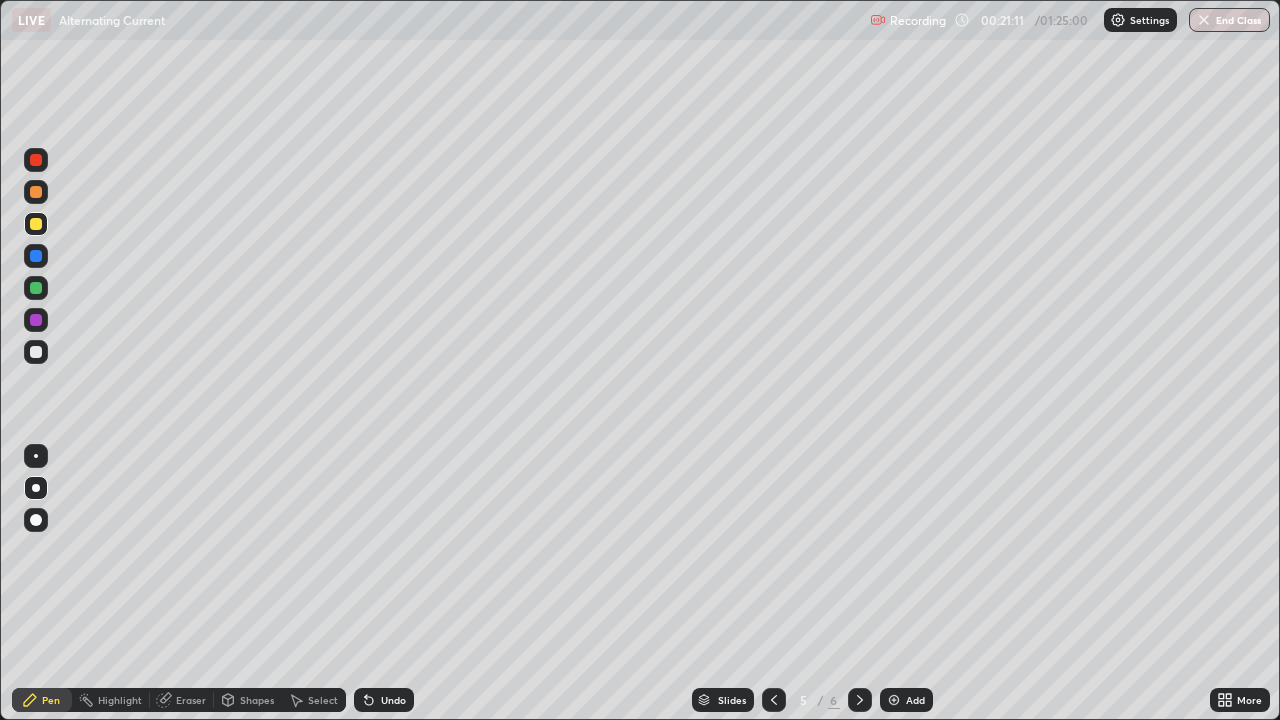 click 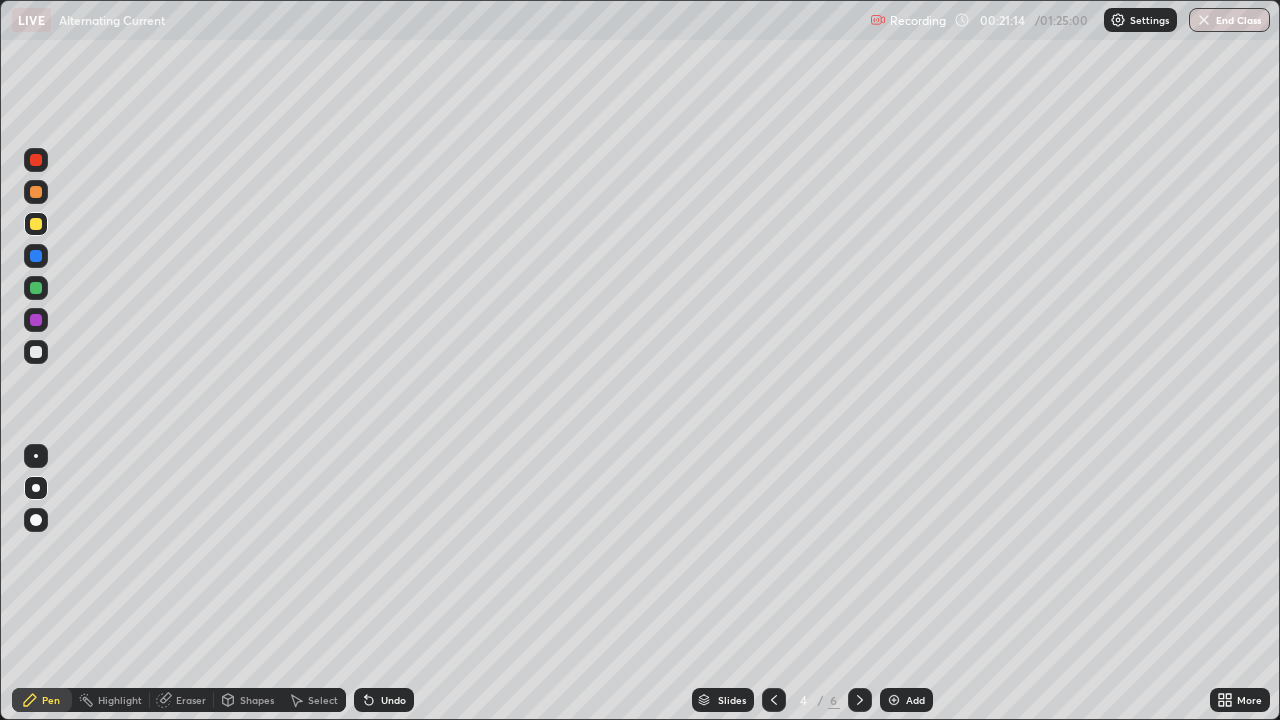 click 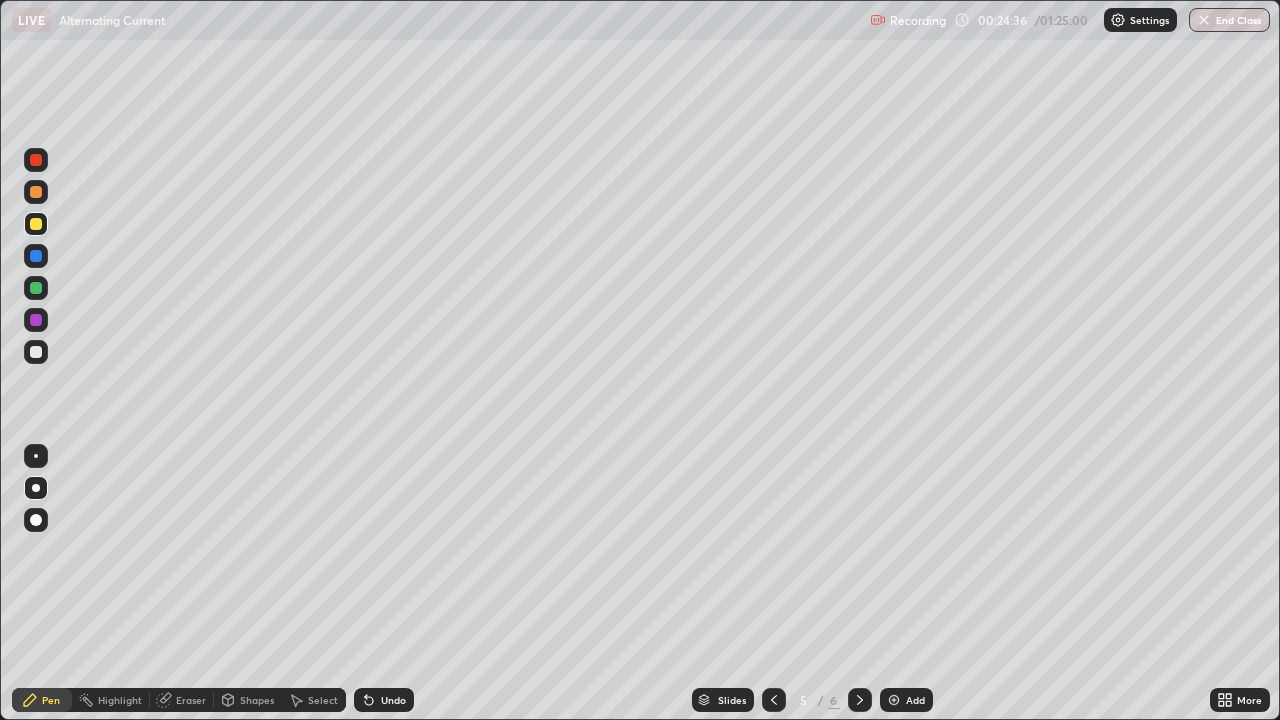 click 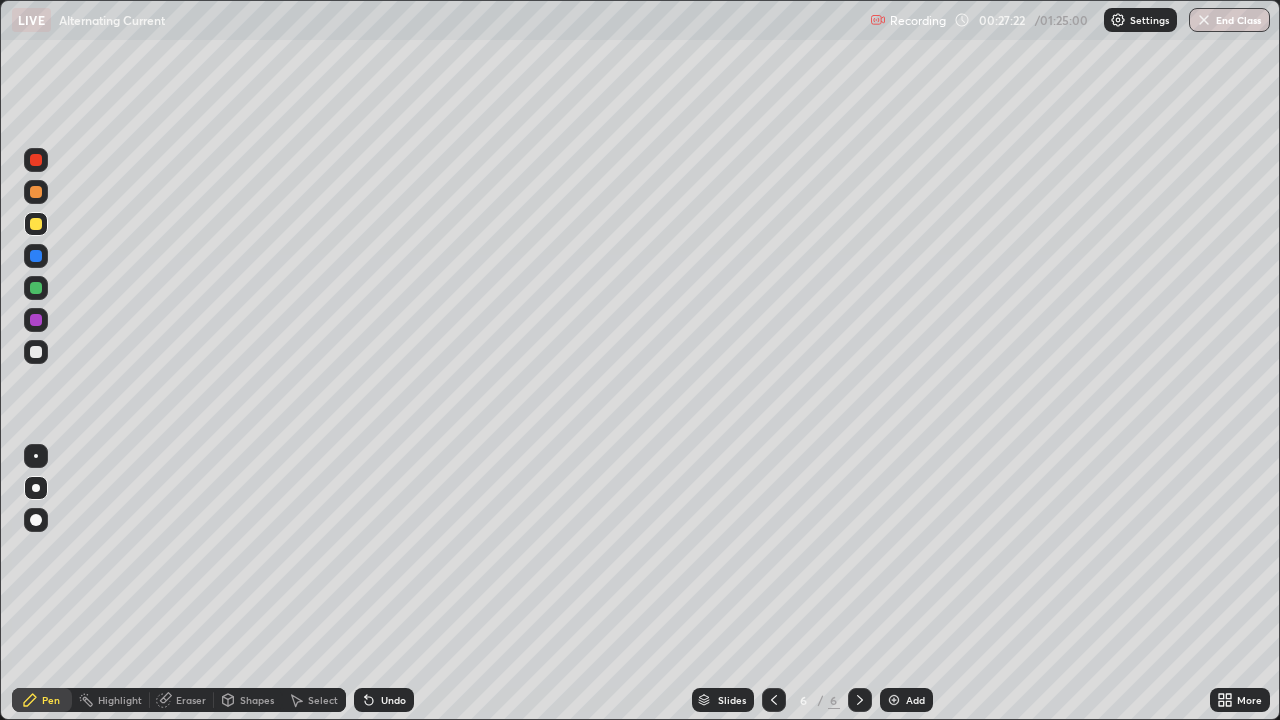 click on "Add" at bounding box center [906, 700] 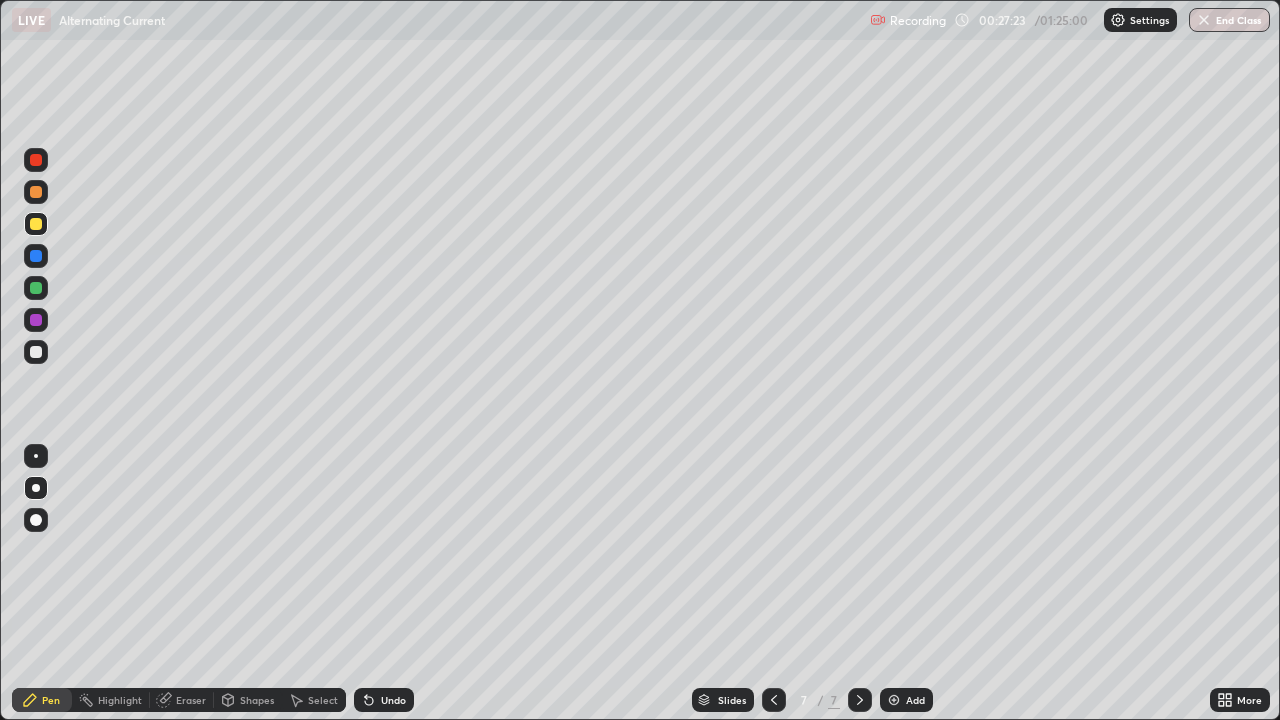 click 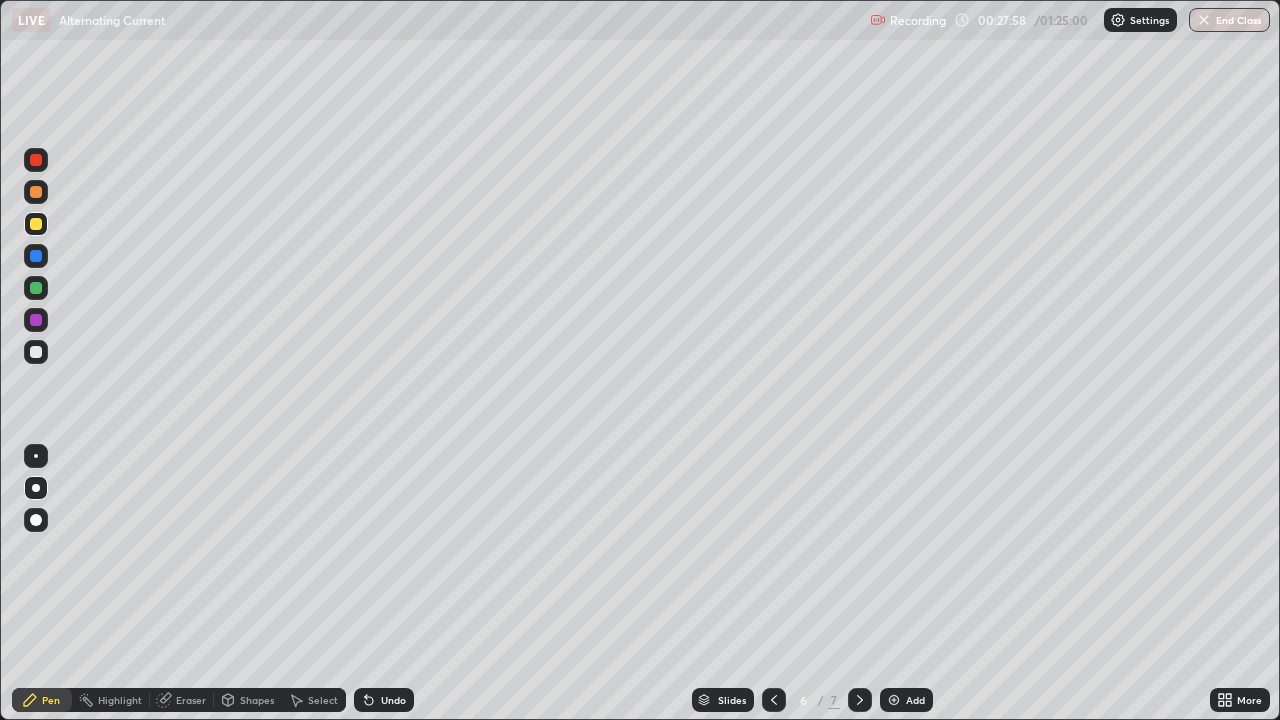 click on "Undo" at bounding box center (393, 700) 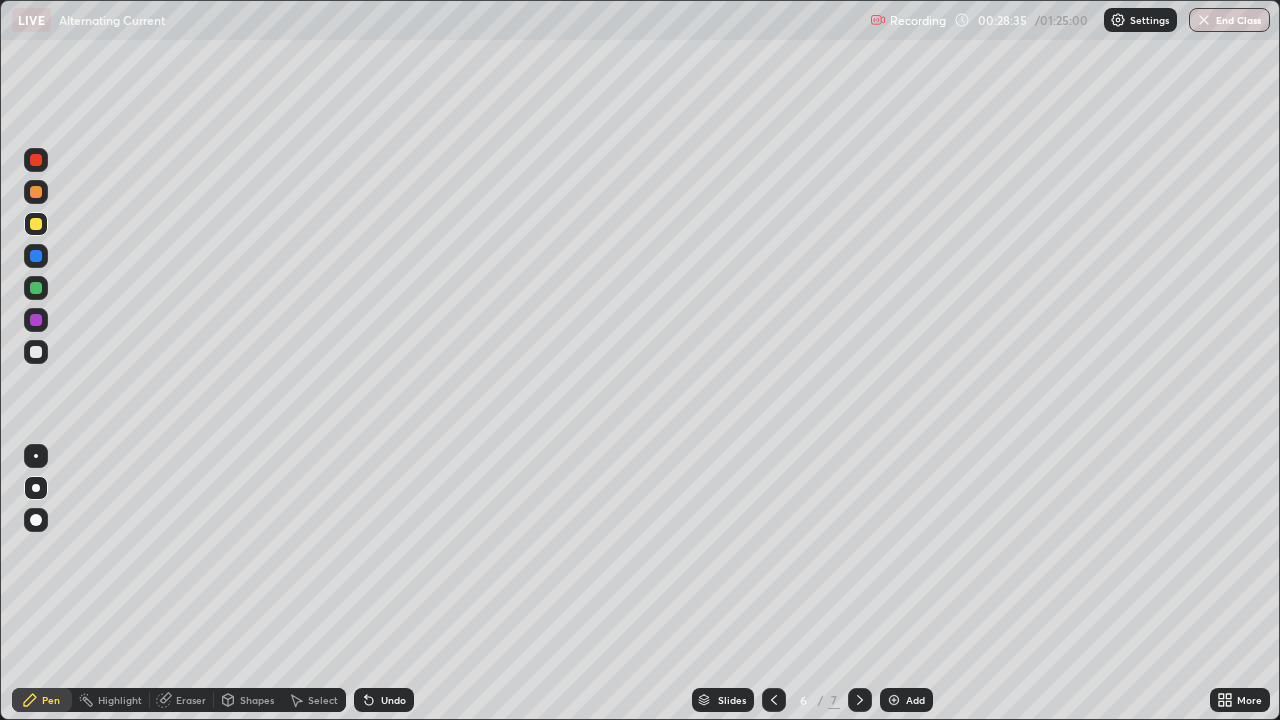 click on "Slides 6 / 7 Add" at bounding box center [812, 700] 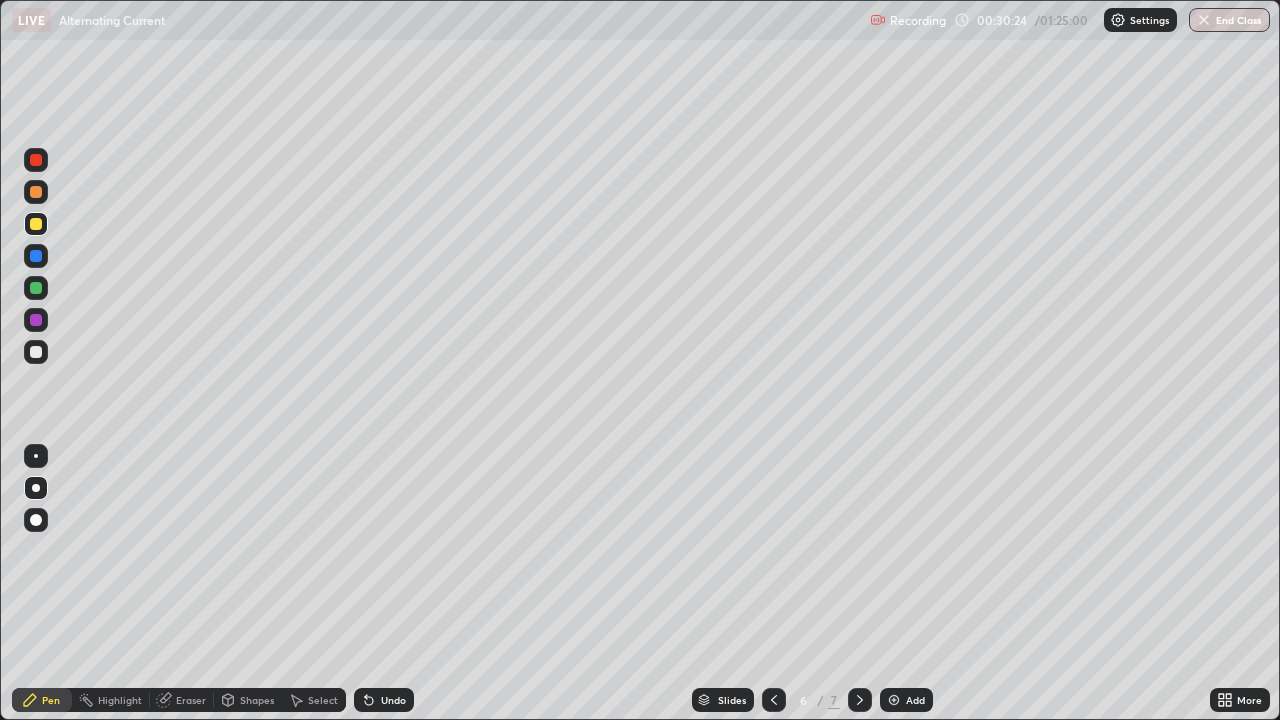 click 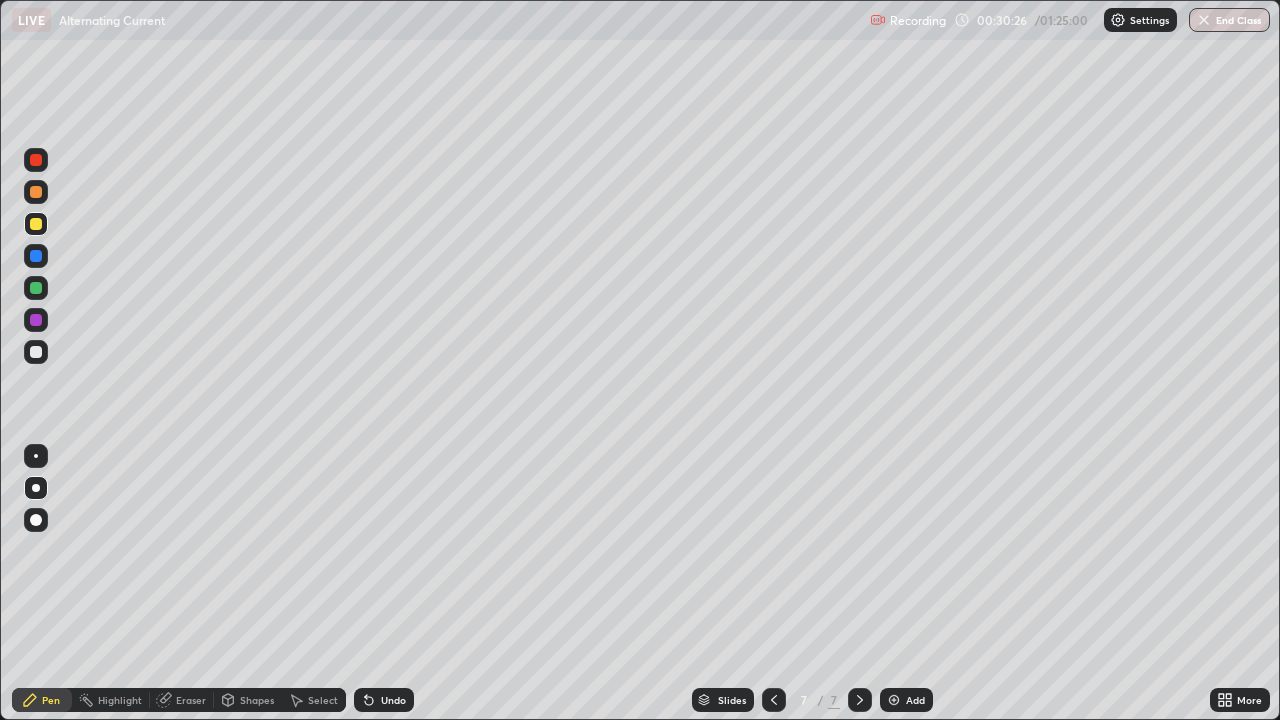 click at bounding box center (36, 224) 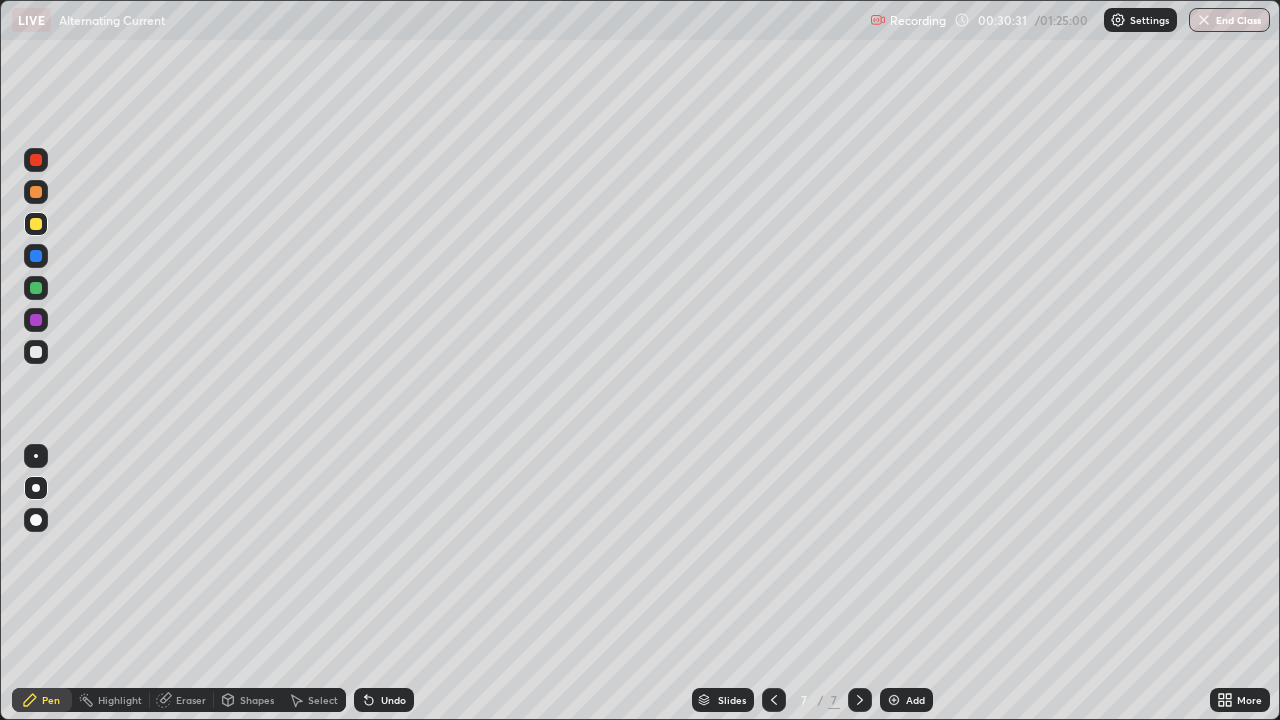 click at bounding box center [36, 224] 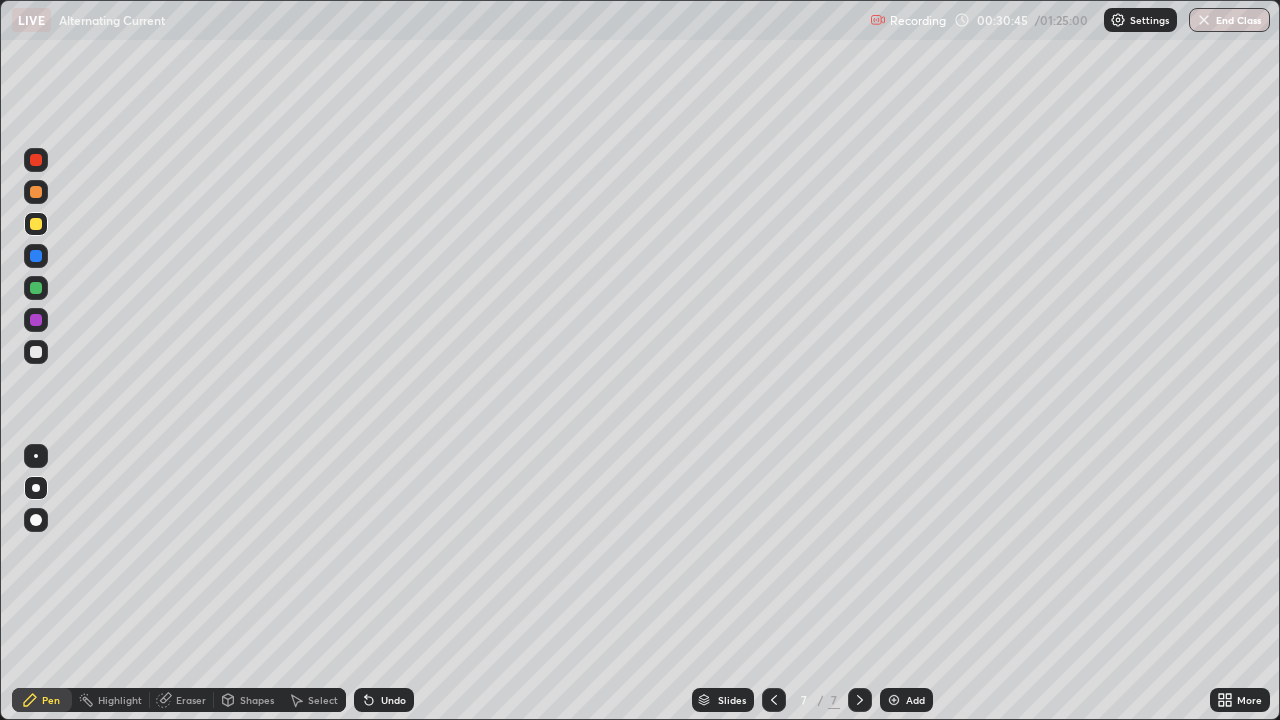 click at bounding box center [36, 256] 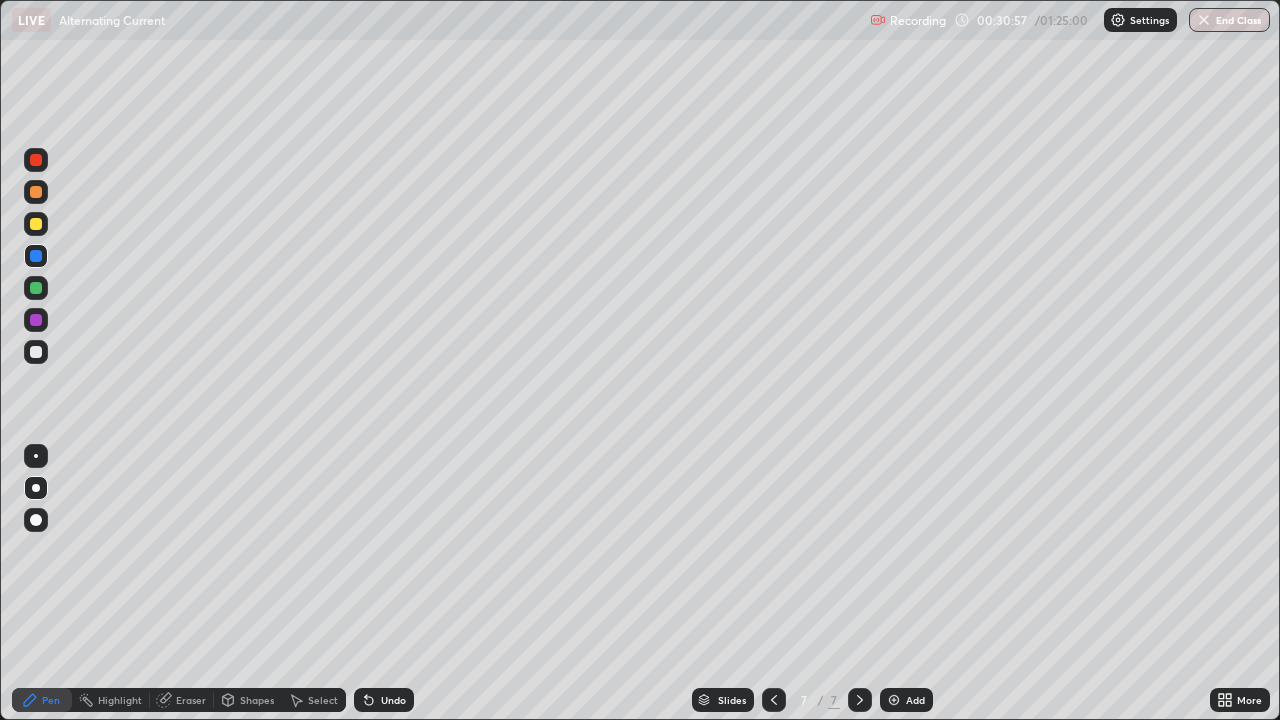 click on "Eraser" at bounding box center (191, 700) 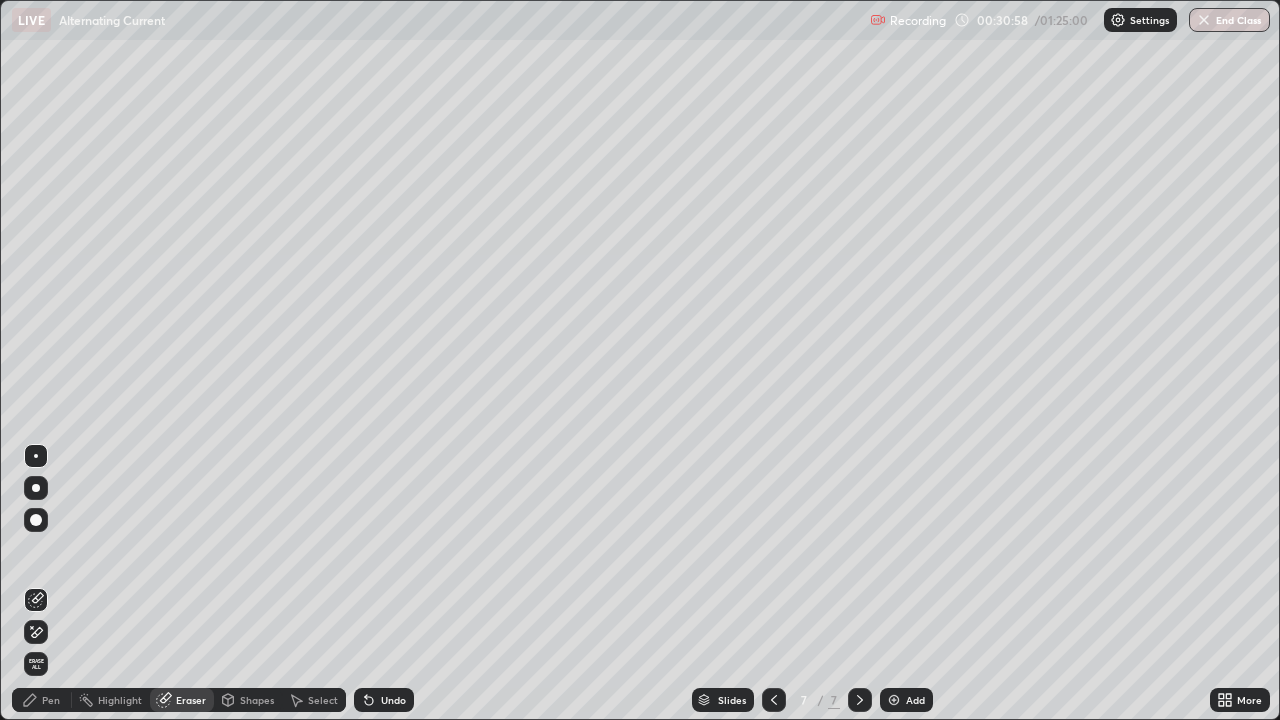 click on "Pen" at bounding box center (51, 700) 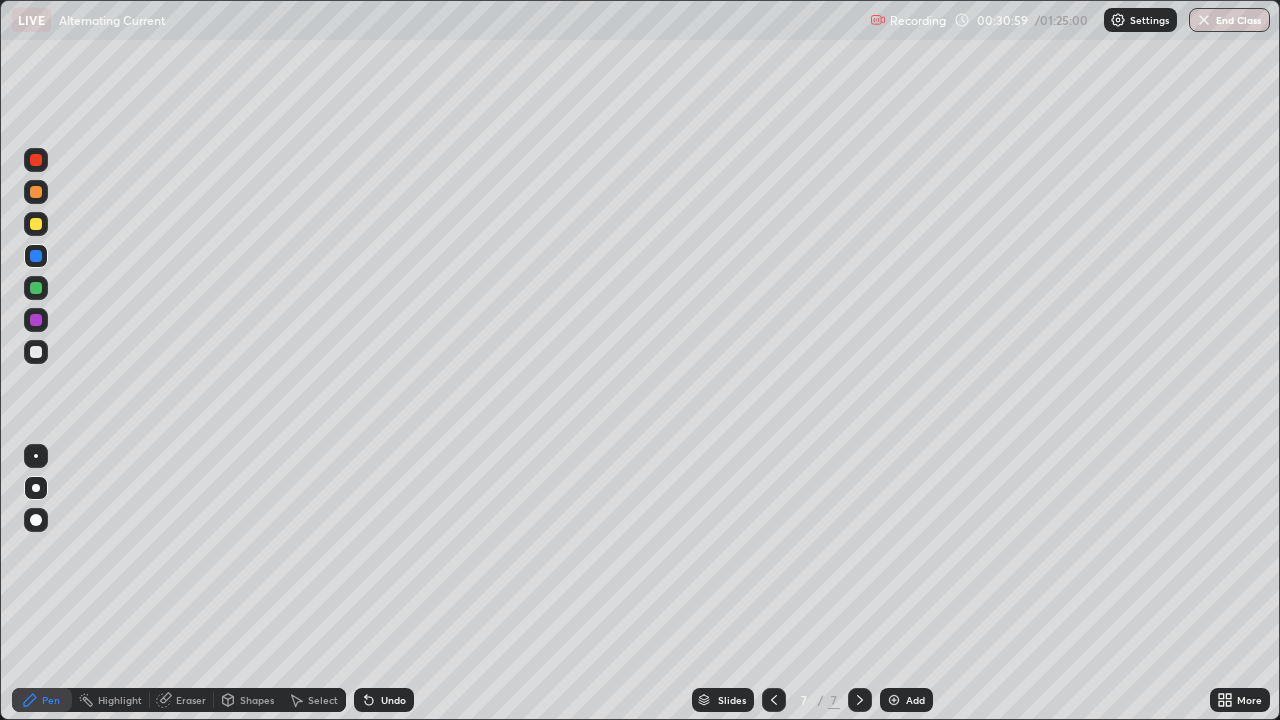 click at bounding box center (36, 352) 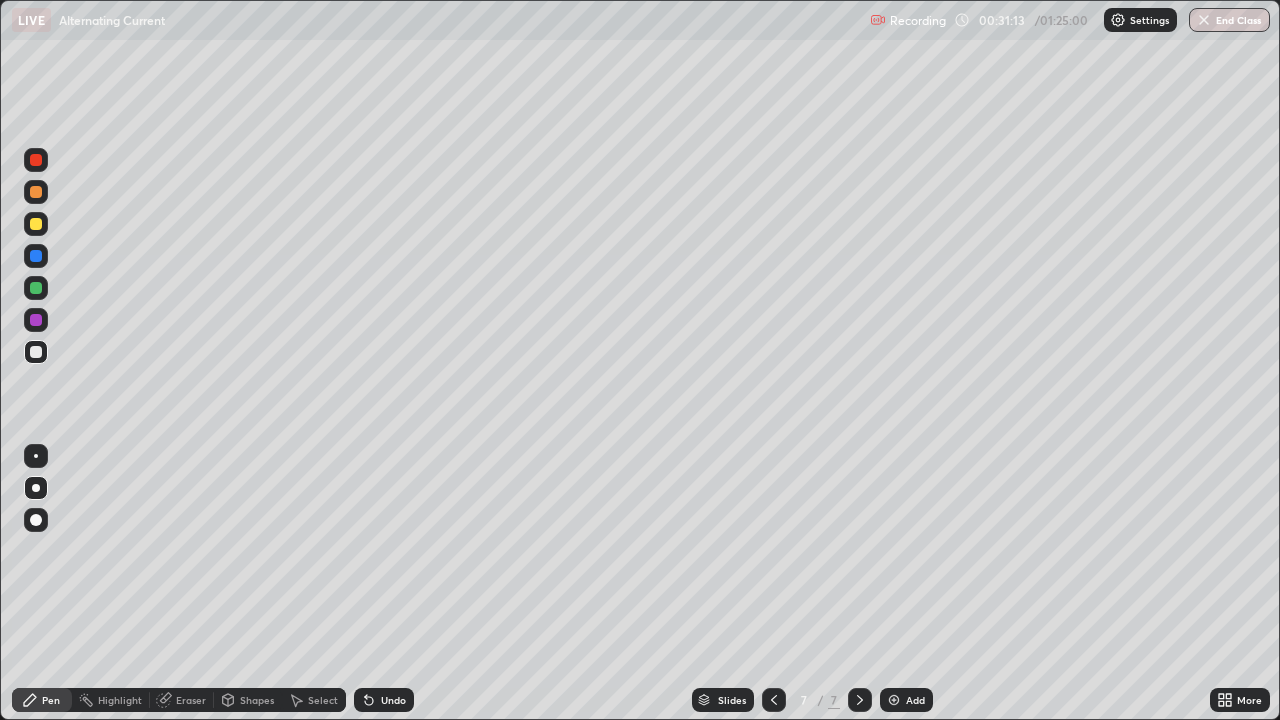 click at bounding box center (36, 288) 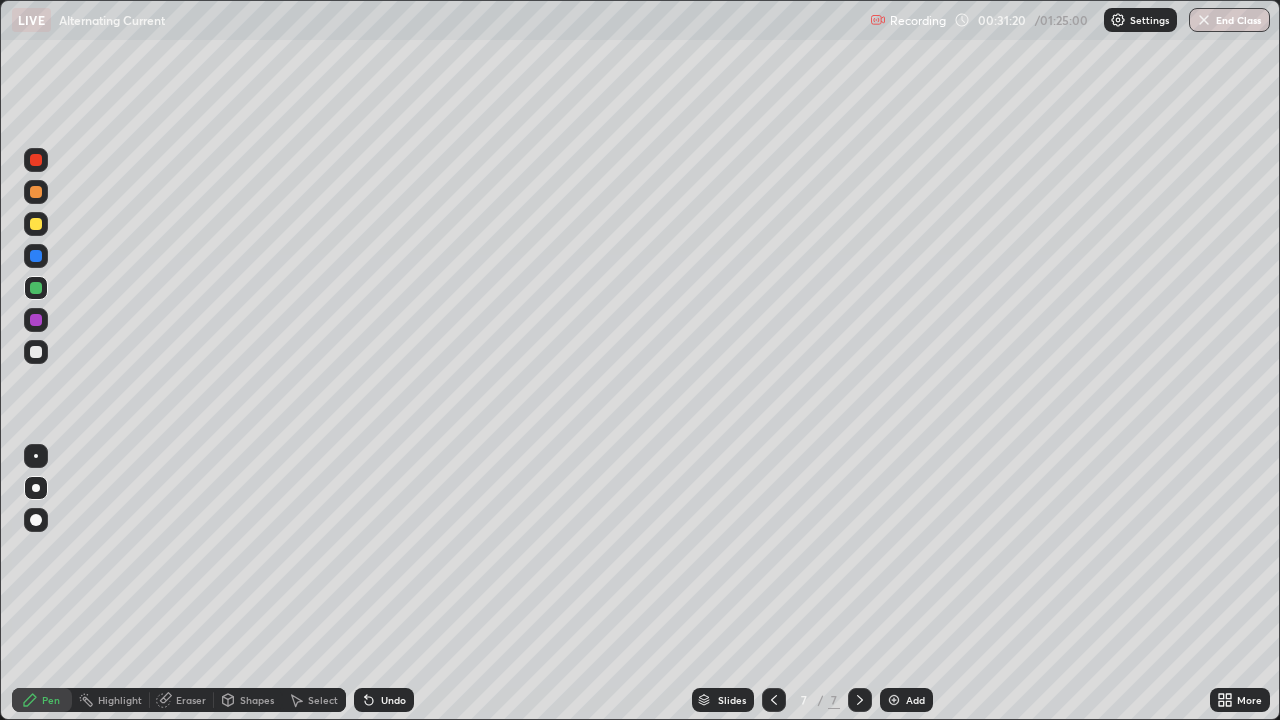 click at bounding box center [36, 288] 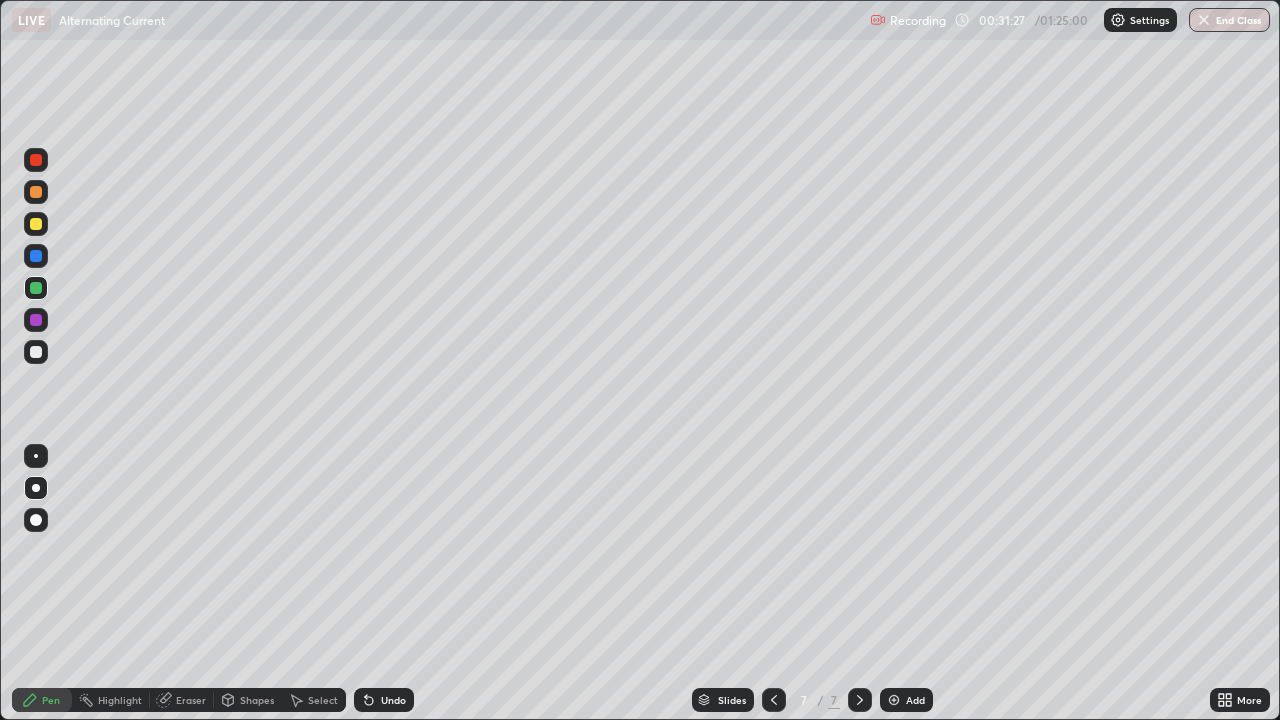 click on "Undo" at bounding box center [393, 700] 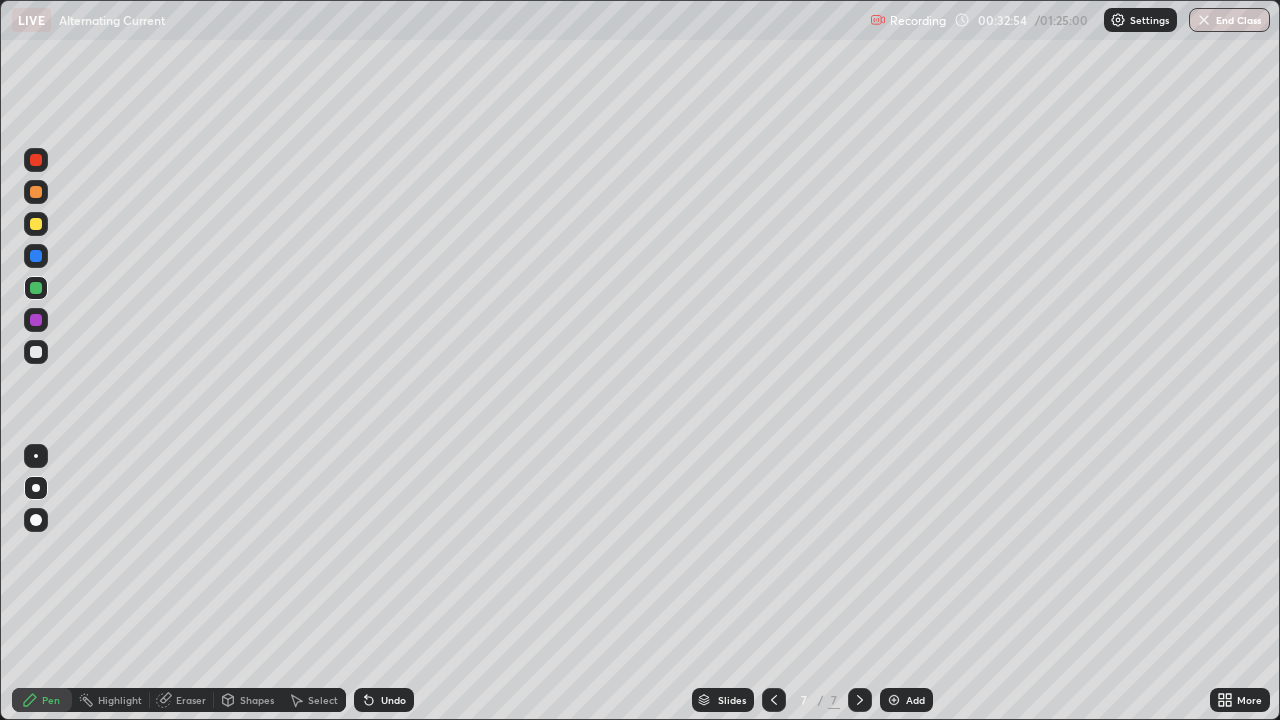 click on "Undo" at bounding box center [393, 700] 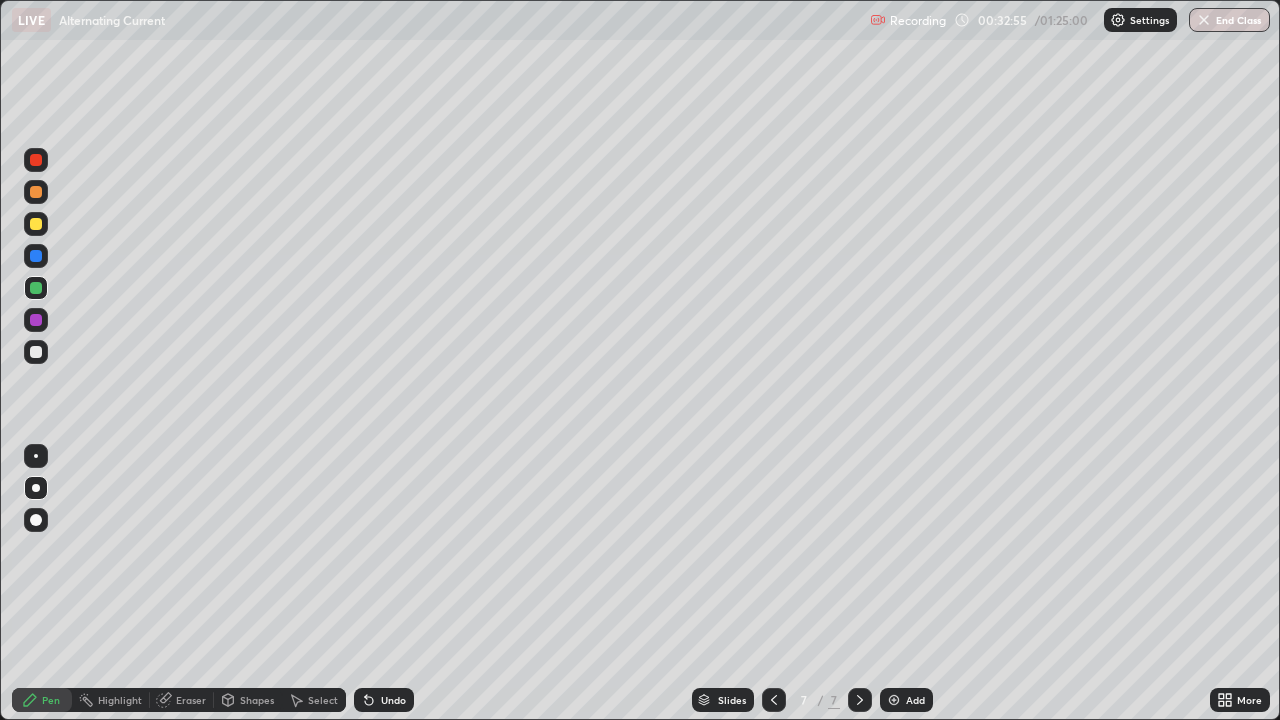 click on "Undo" at bounding box center (384, 700) 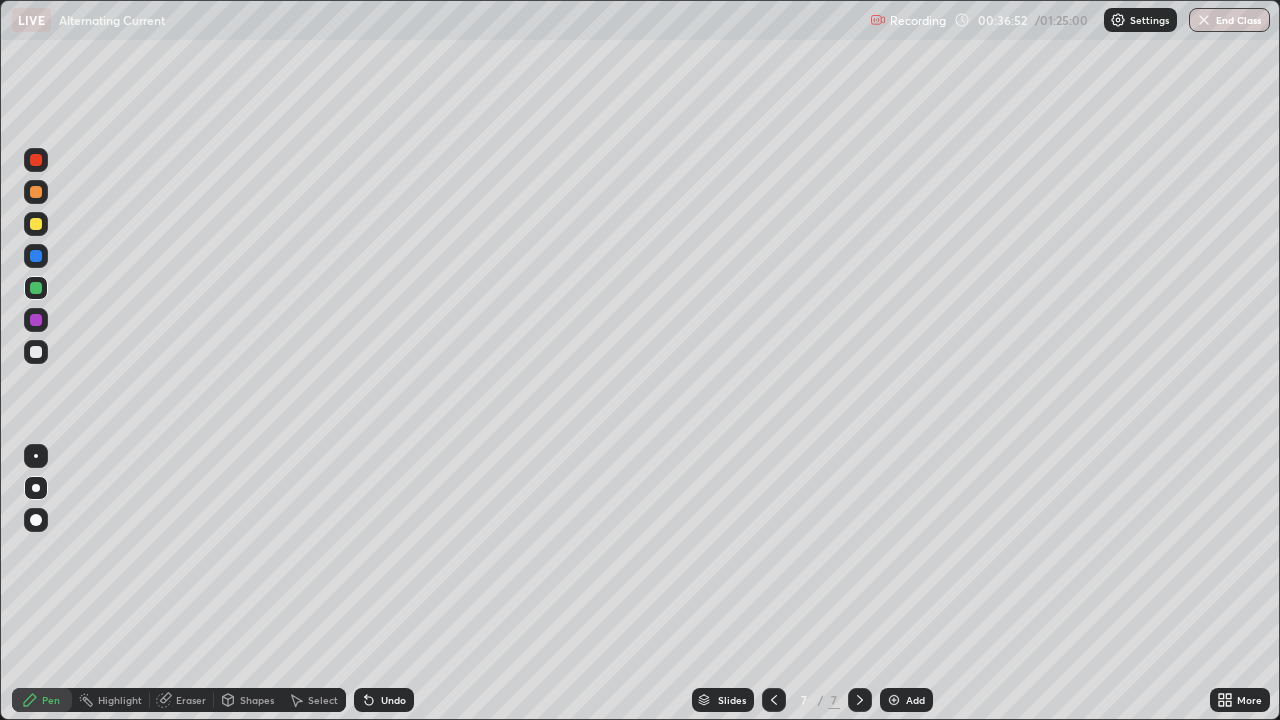 click 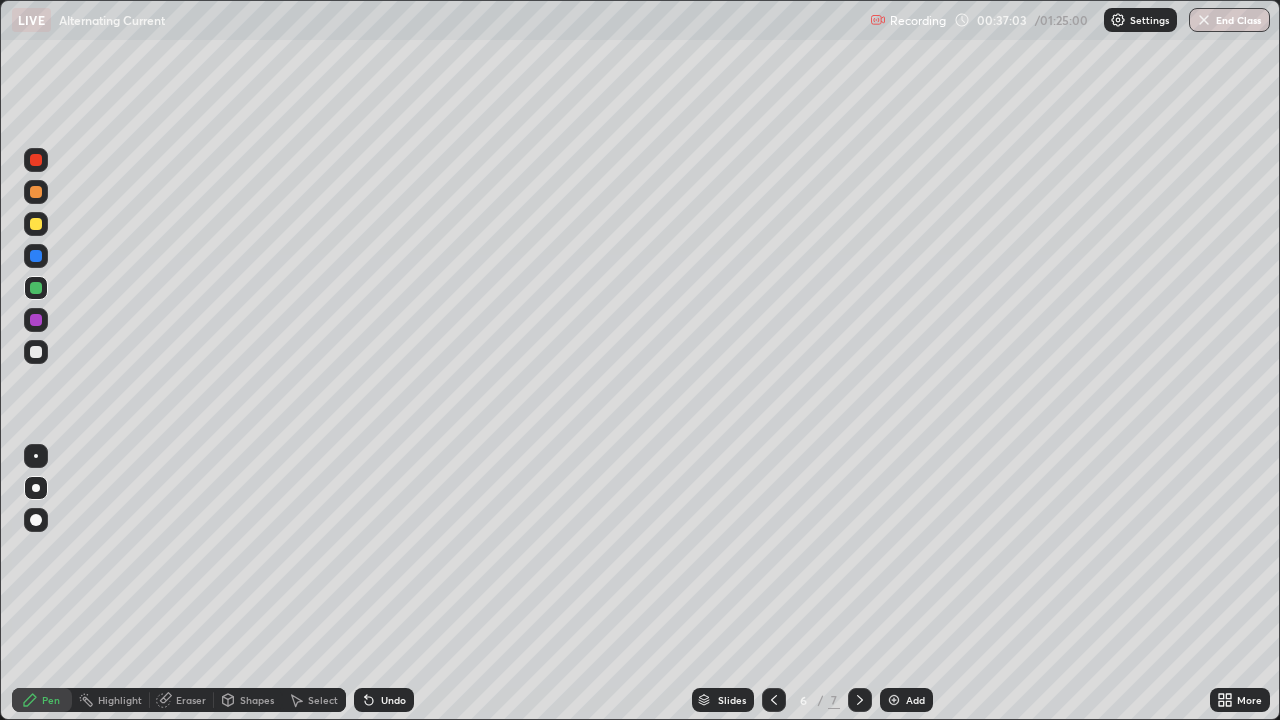 click 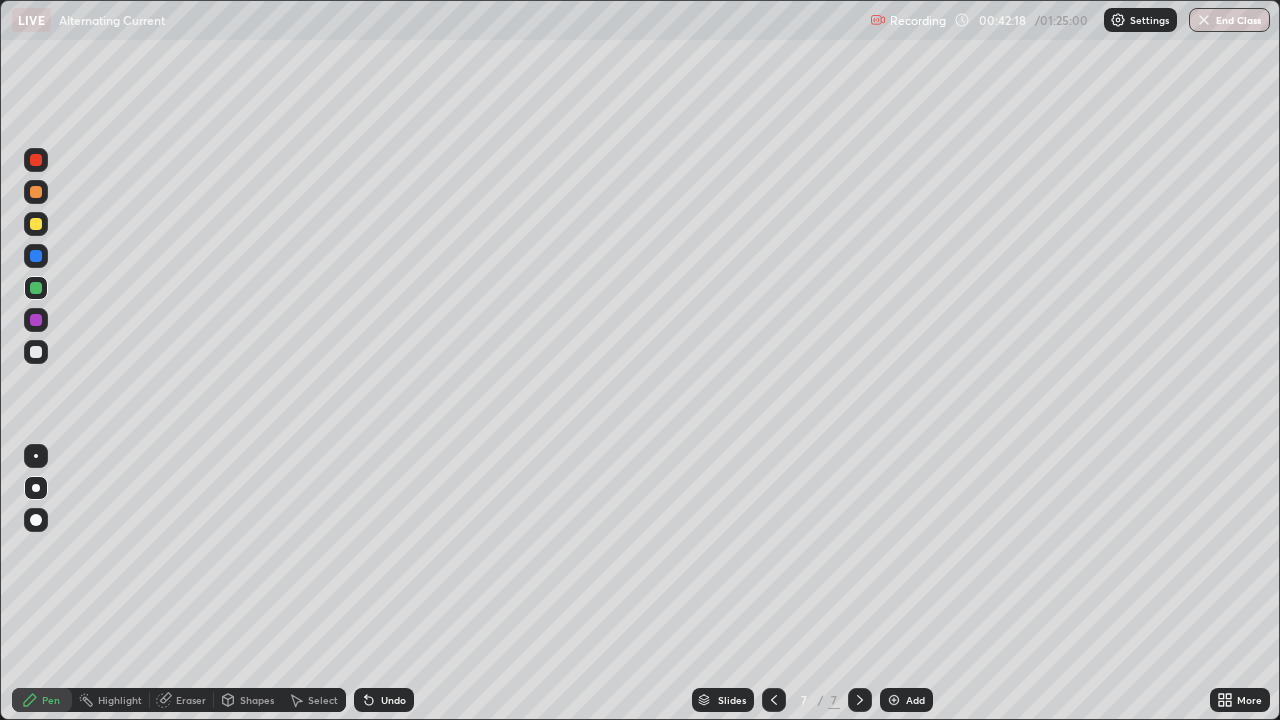 click on "Add" at bounding box center [915, 700] 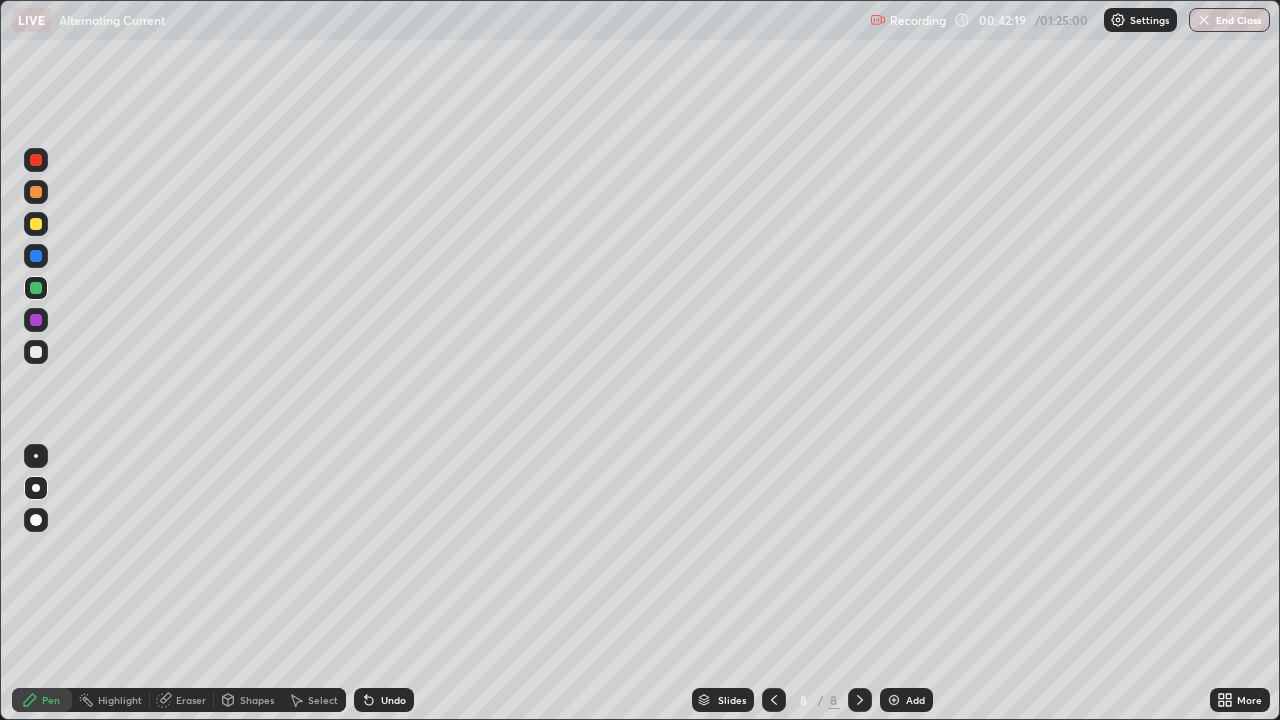 click at bounding box center [36, 224] 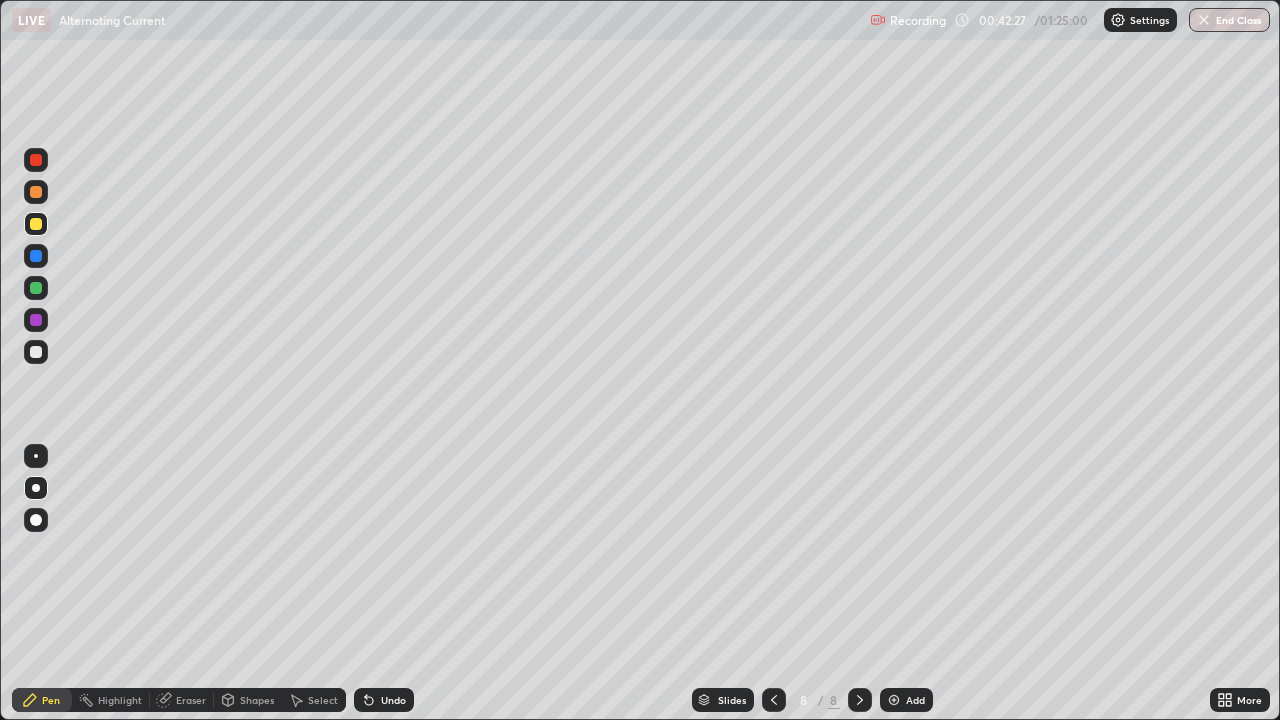 click at bounding box center (36, 352) 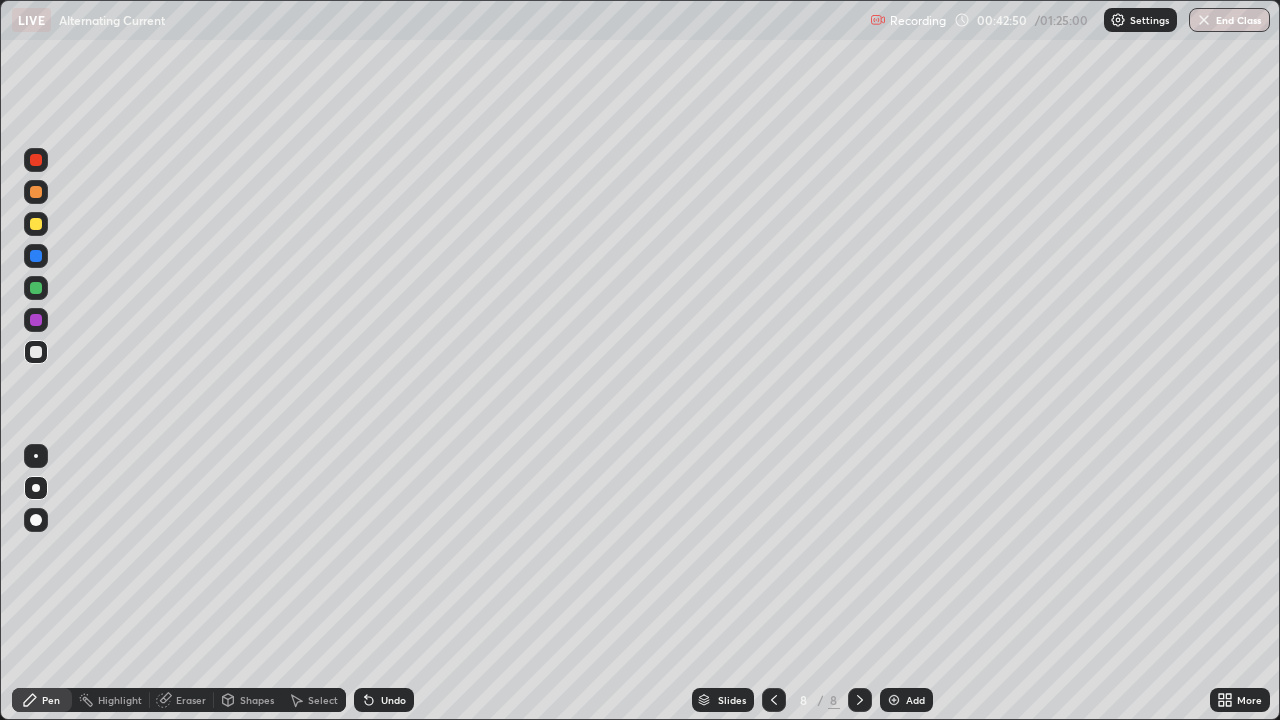 click at bounding box center (36, 224) 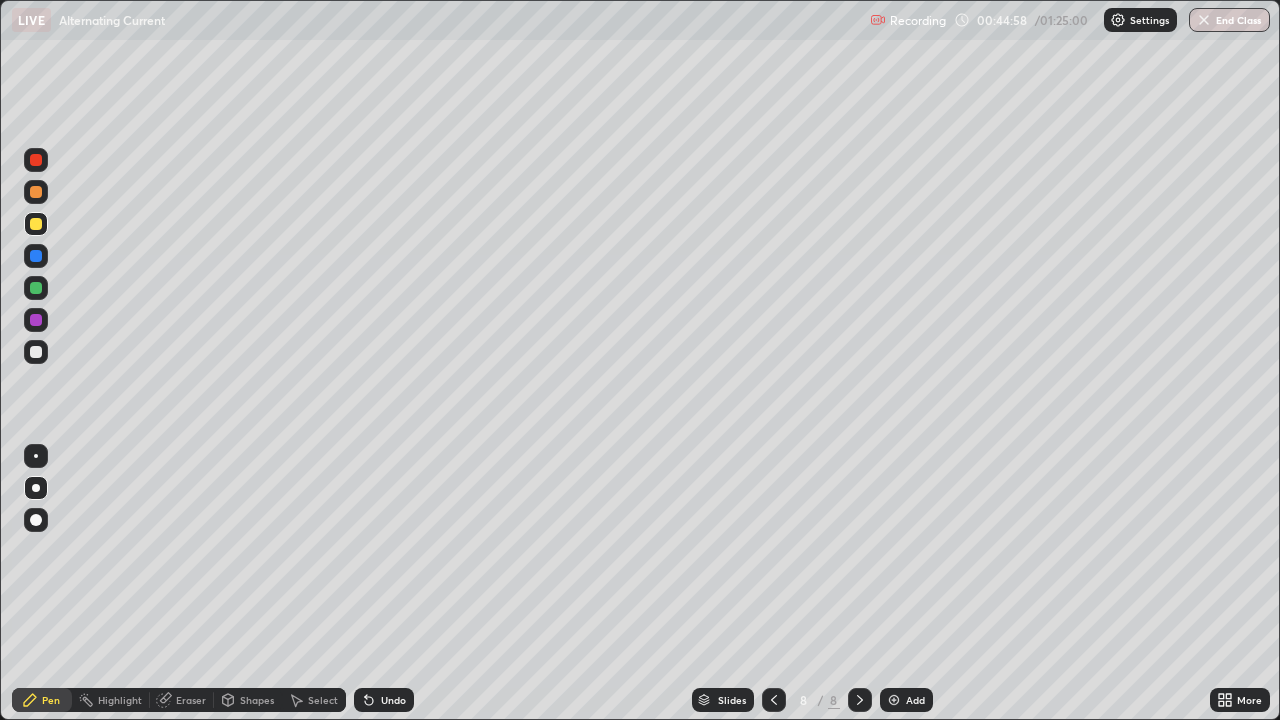 click on "Undo" at bounding box center (384, 700) 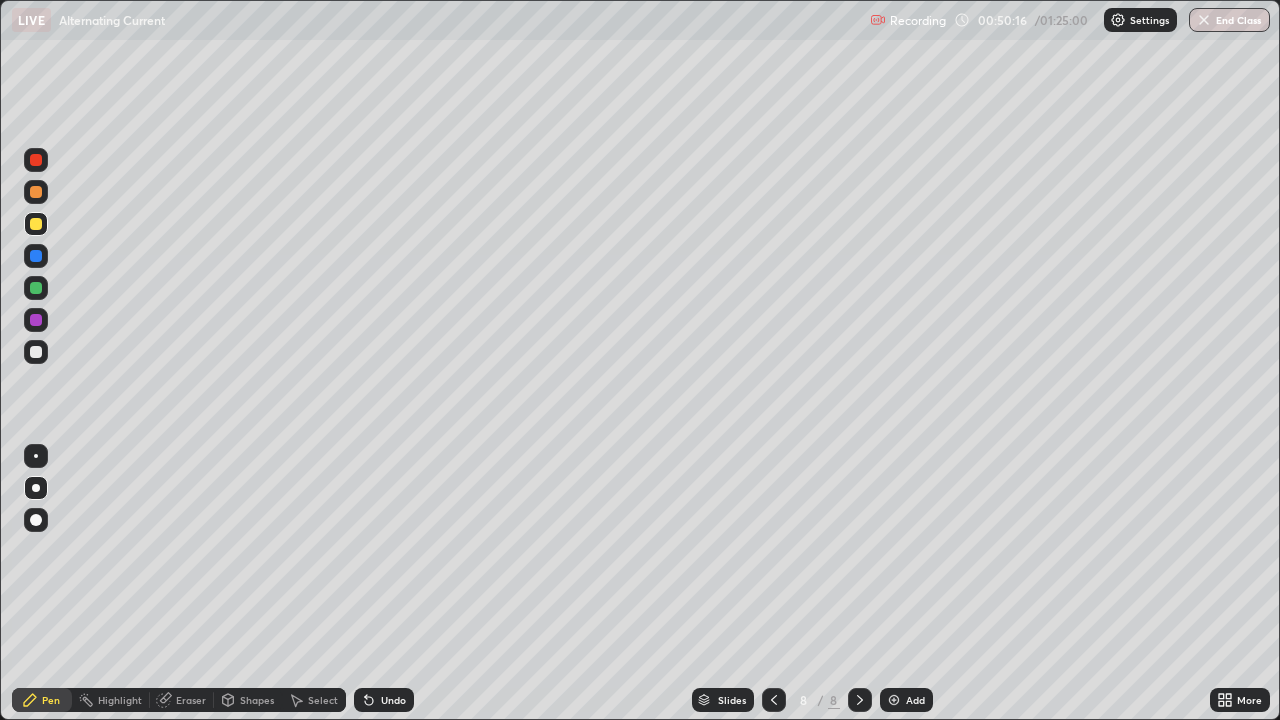 click on "Add" at bounding box center (906, 700) 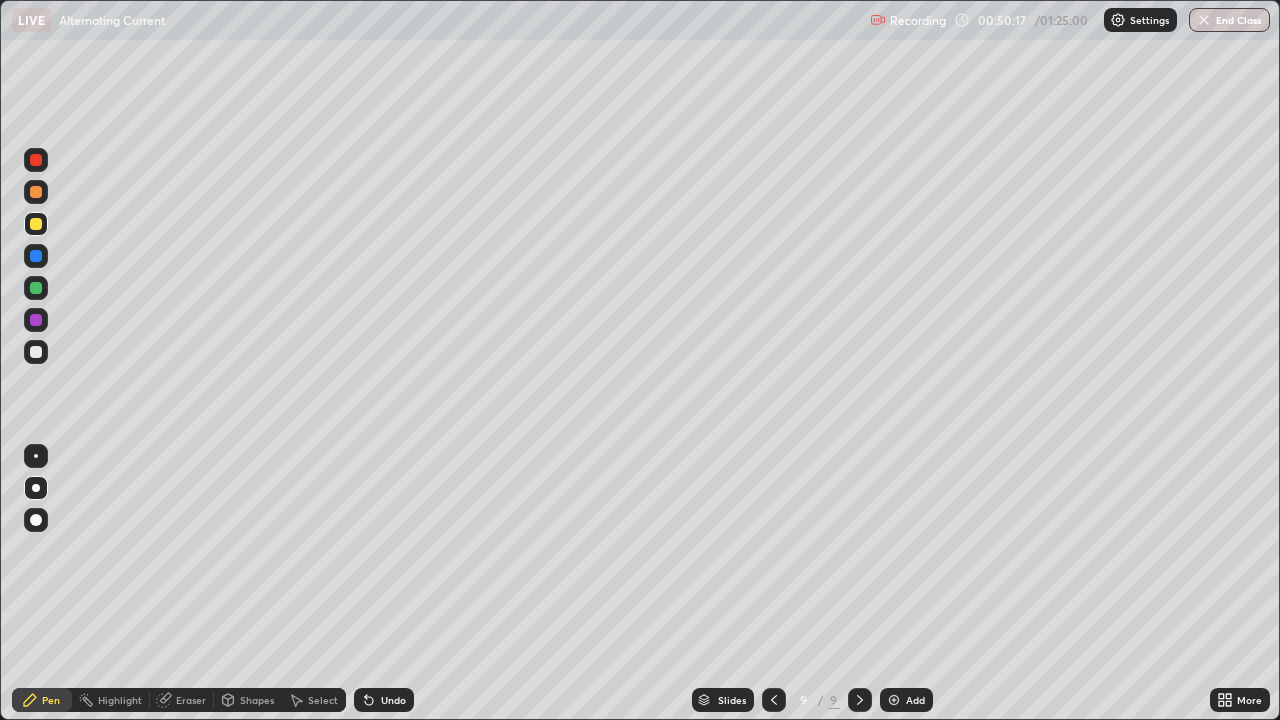 click 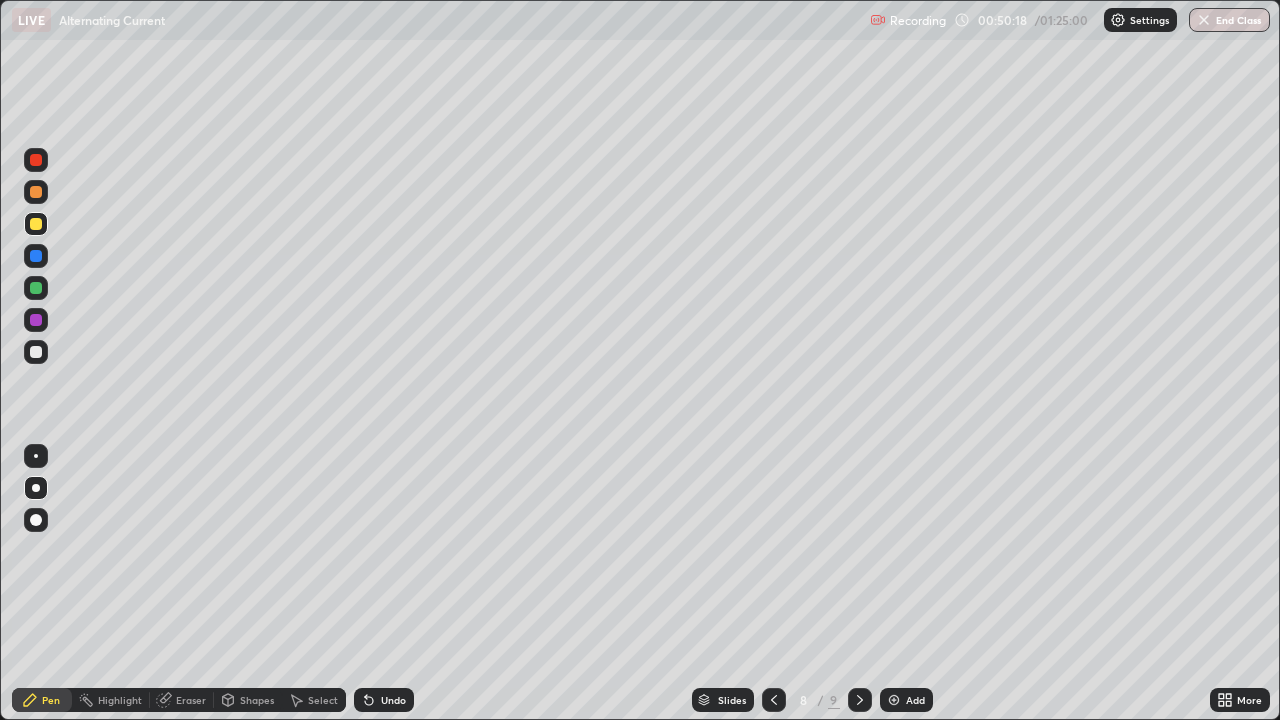 click 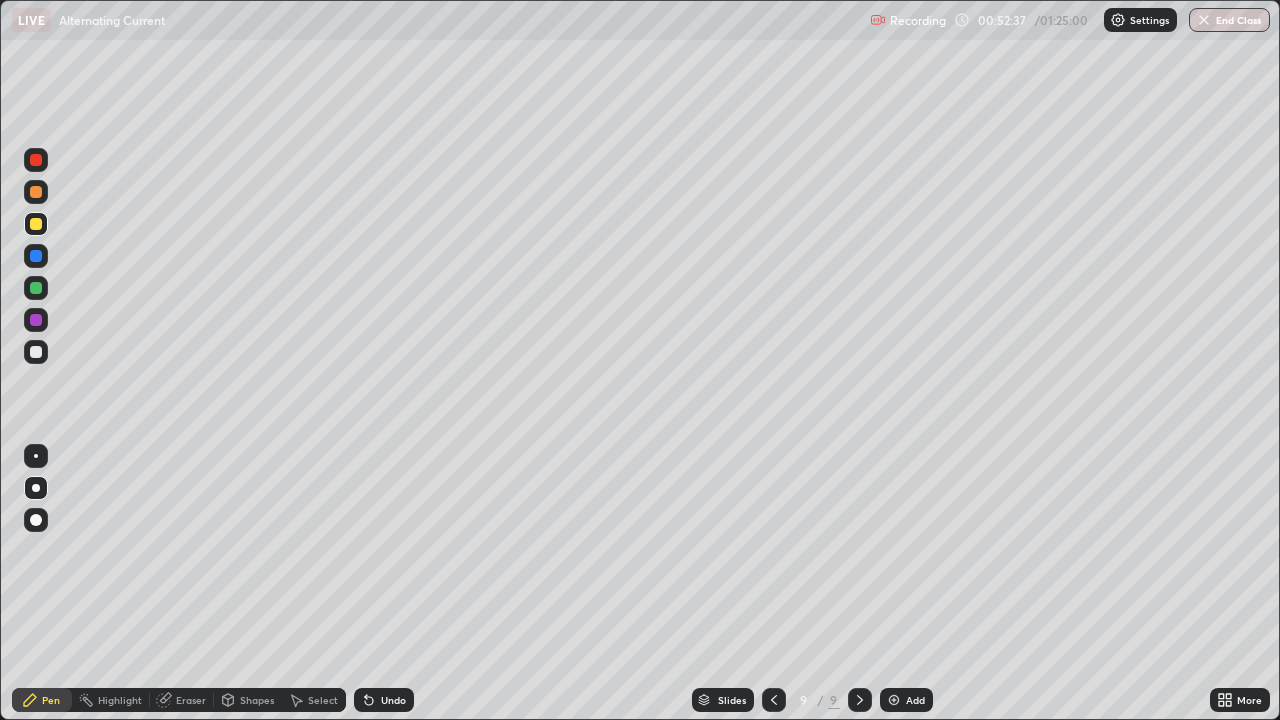 click at bounding box center (894, 700) 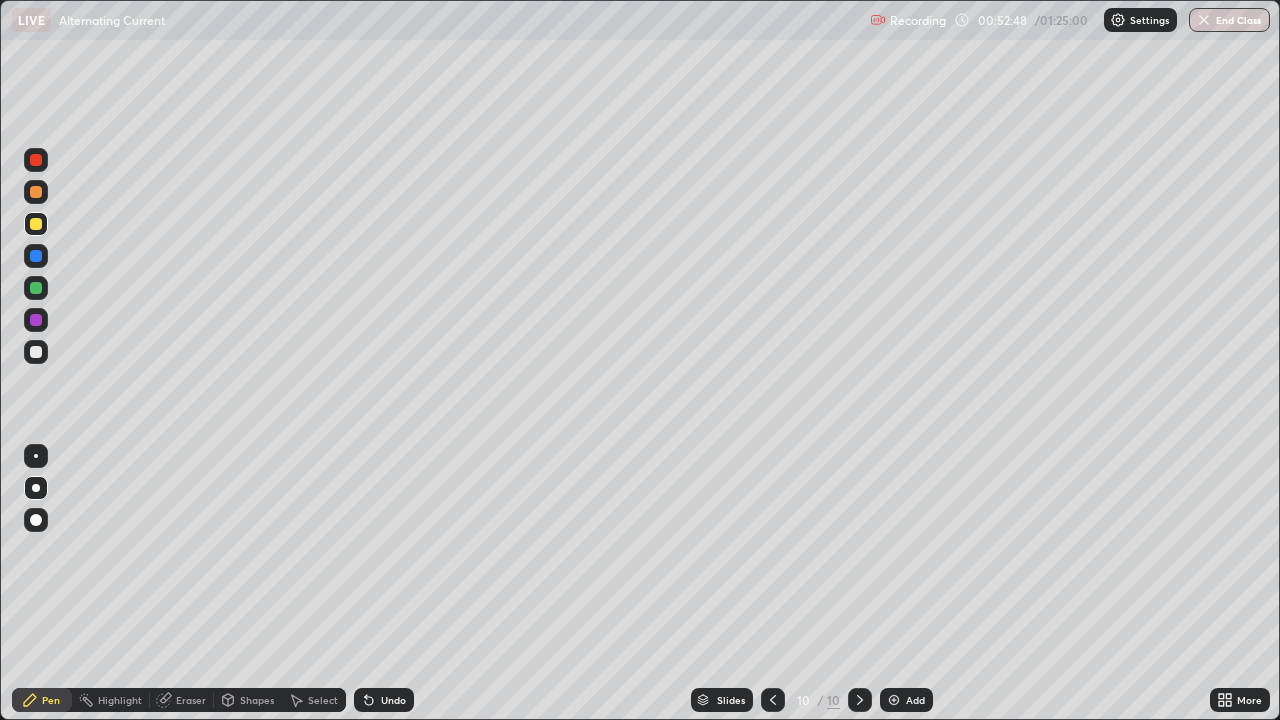 click at bounding box center [773, 700] 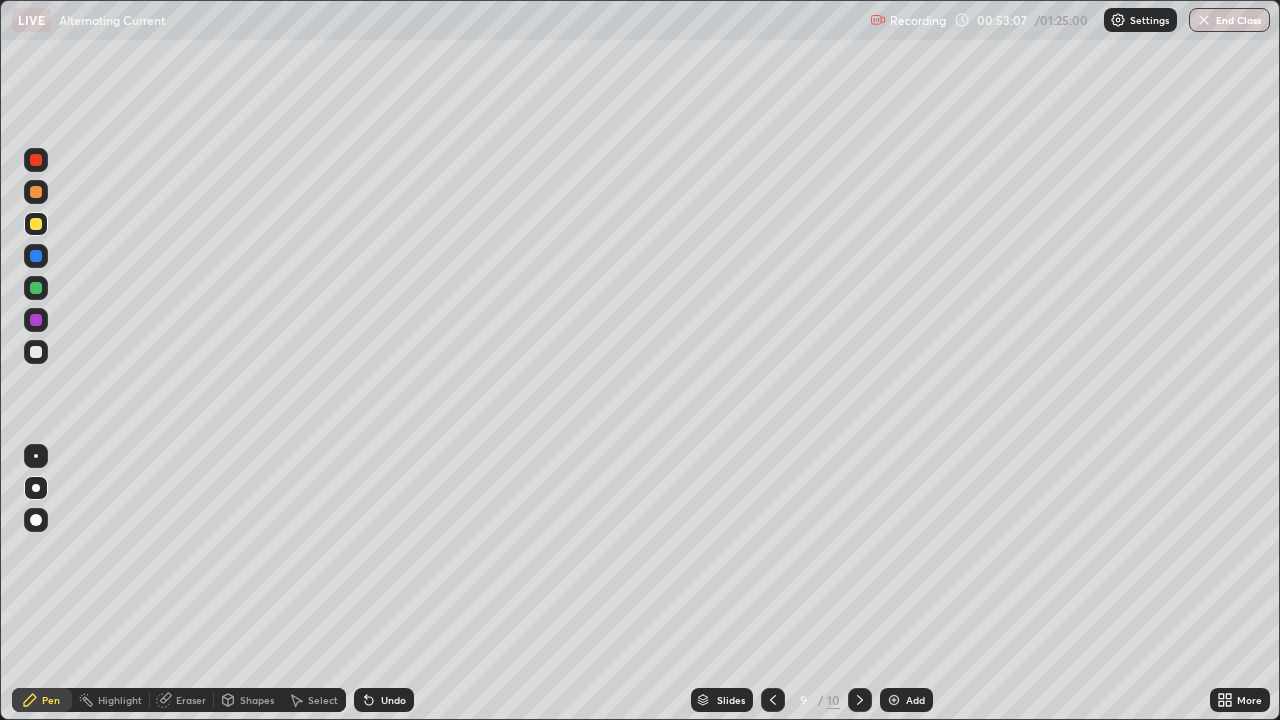 click 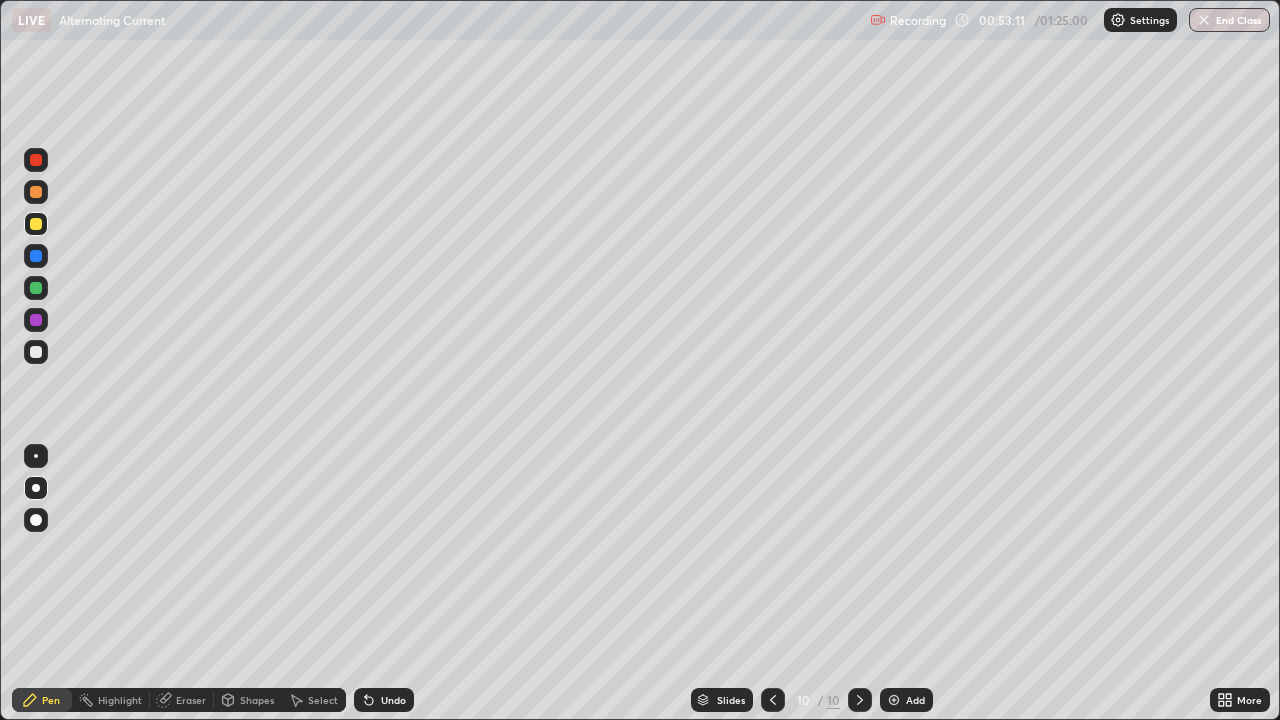 click at bounding box center [36, 256] 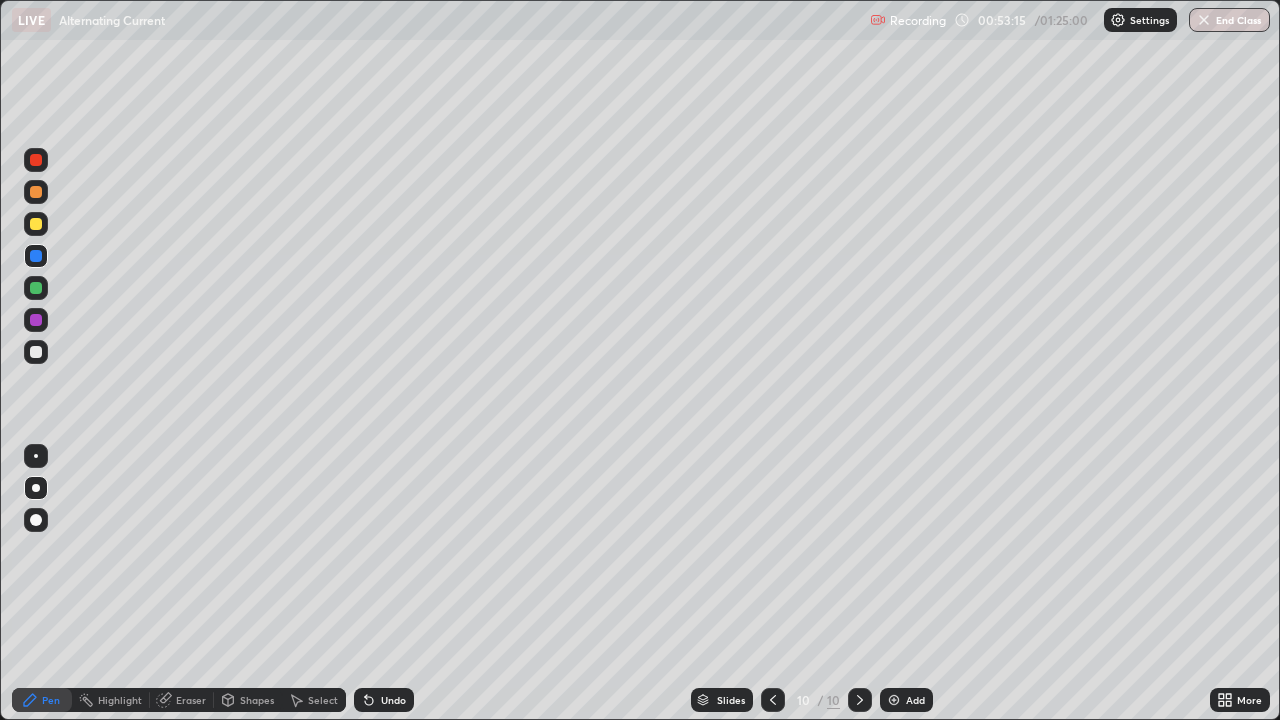 click on "Undo" at bounding box center (393, 700) 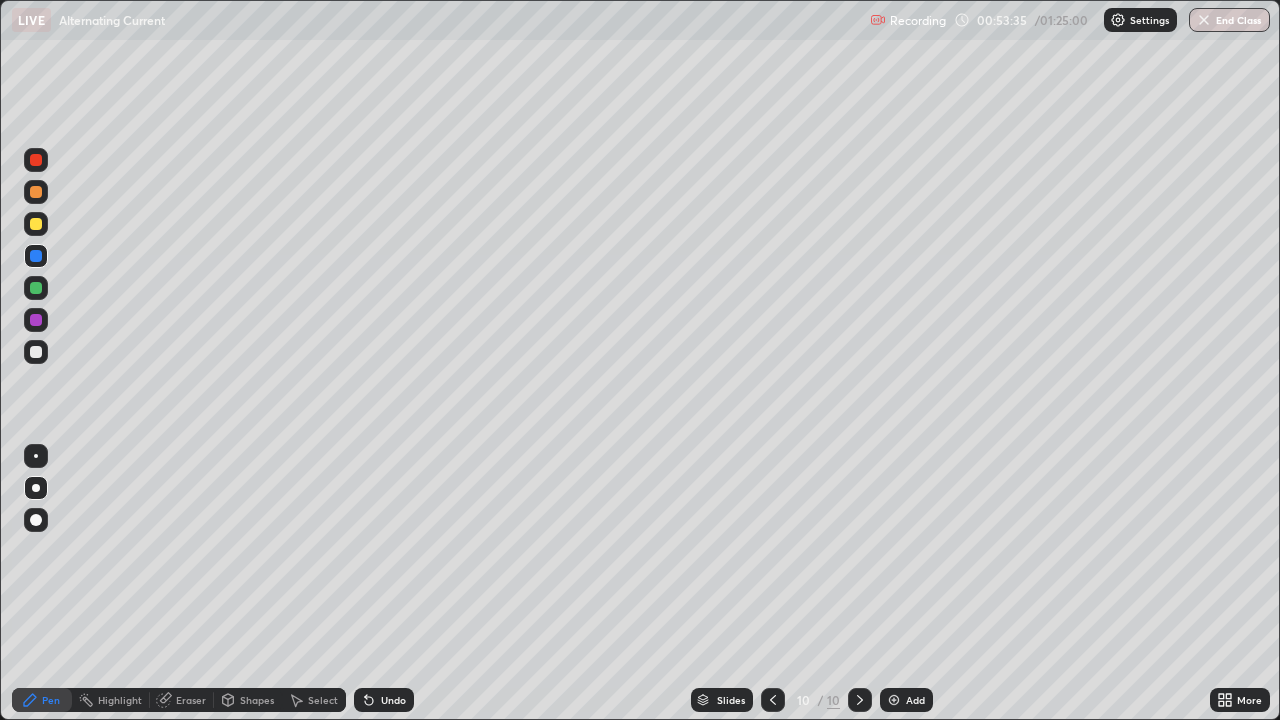 click at bounding box center (36, 352) 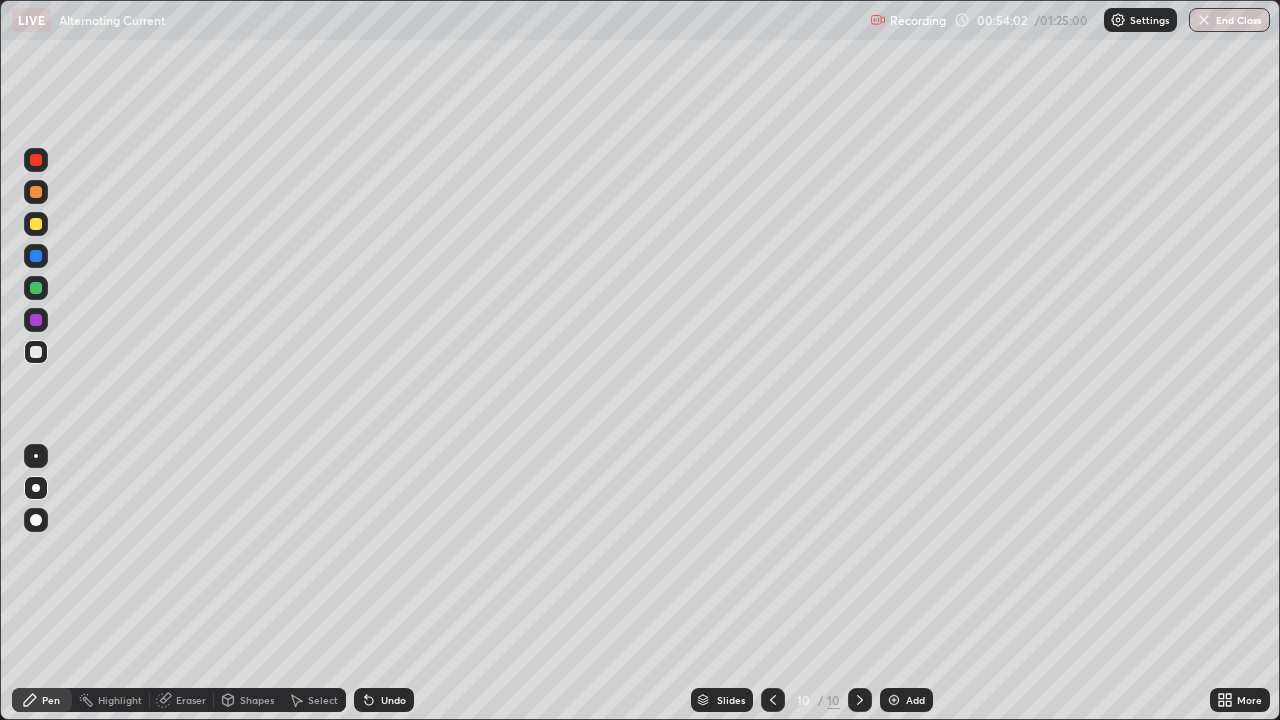 click at bounding box center [36, 256] 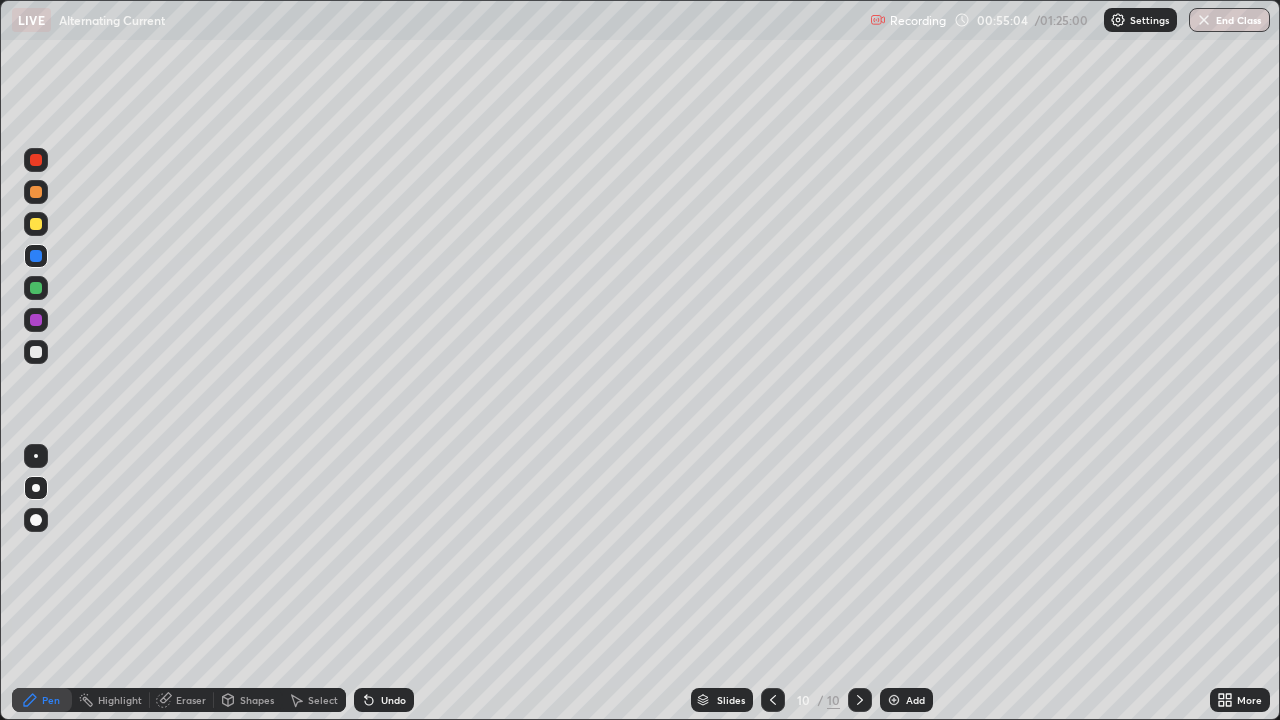 click at bounding box center (36, 224) 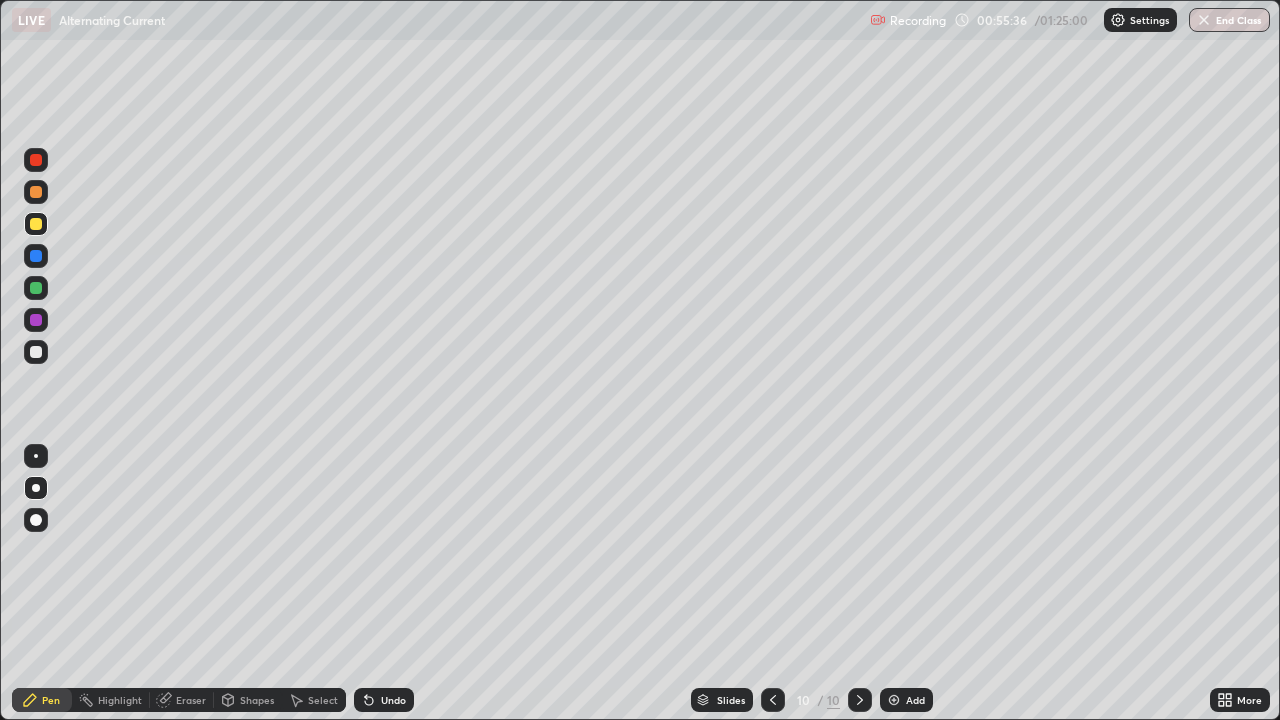 click at bounding box center [36, 288] 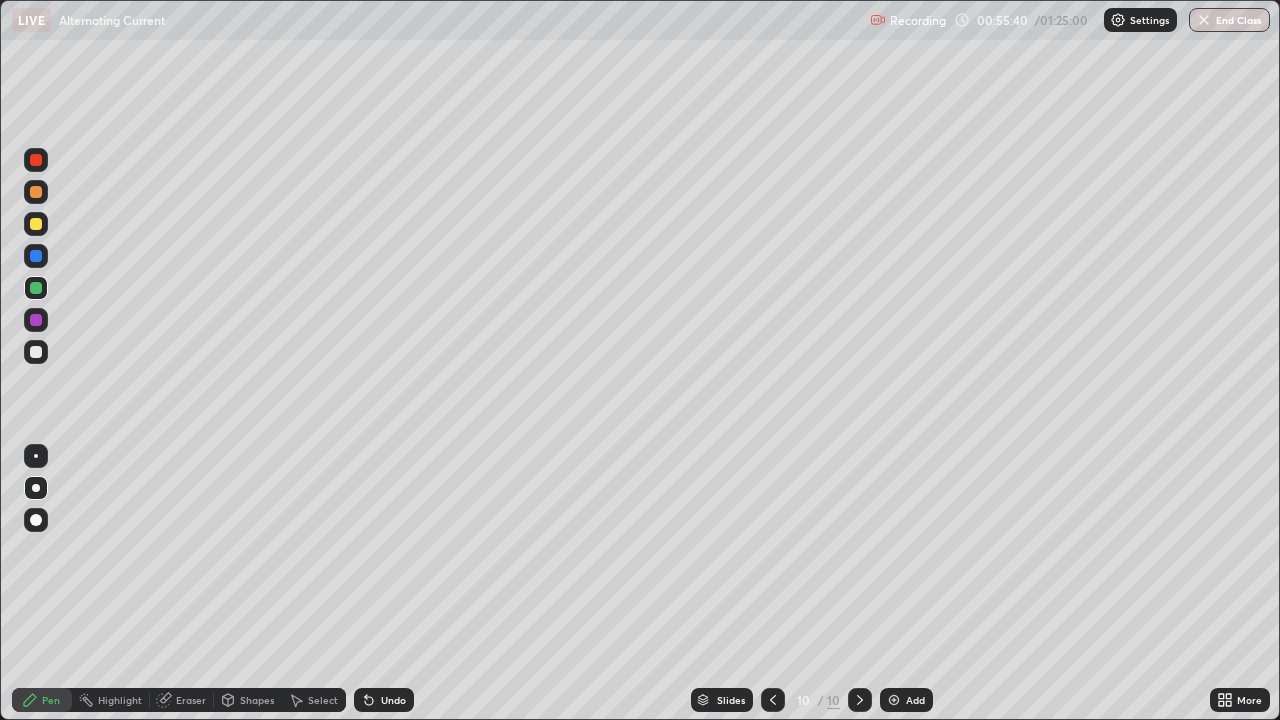 click on "Undo" at bounding box center (384, 700) 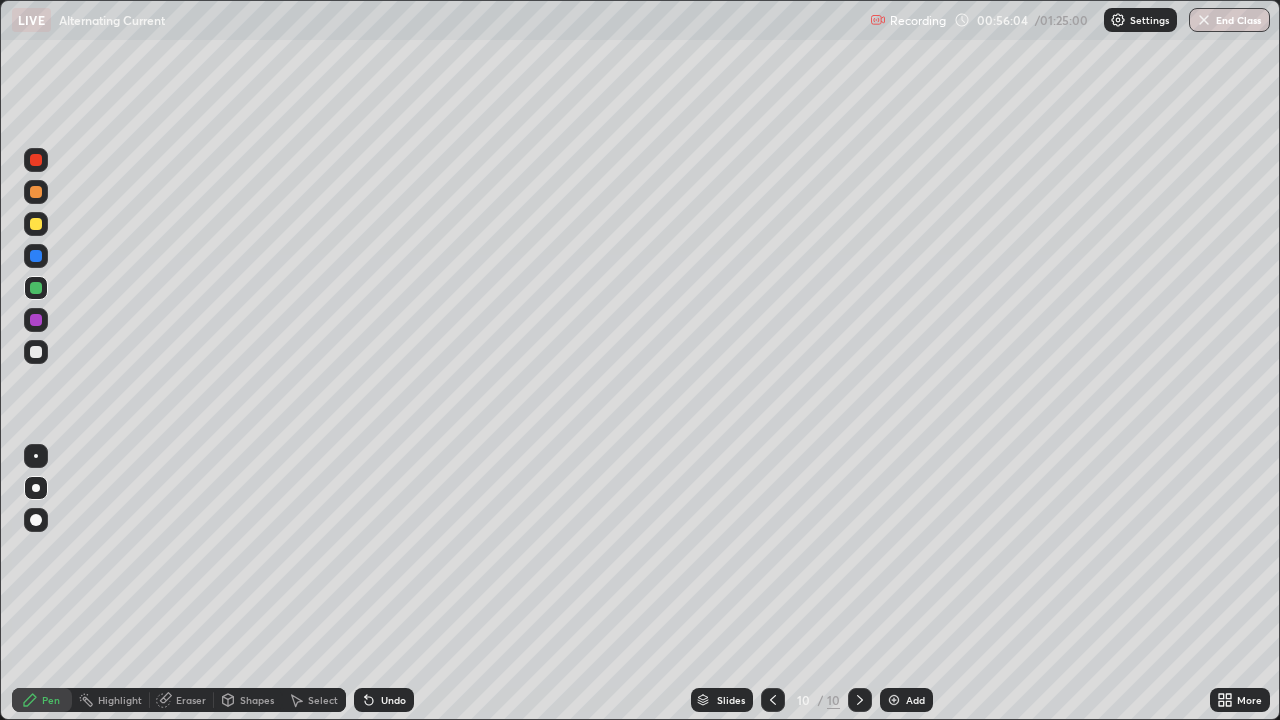 click on "Undo" at bounding box center [393, 700] 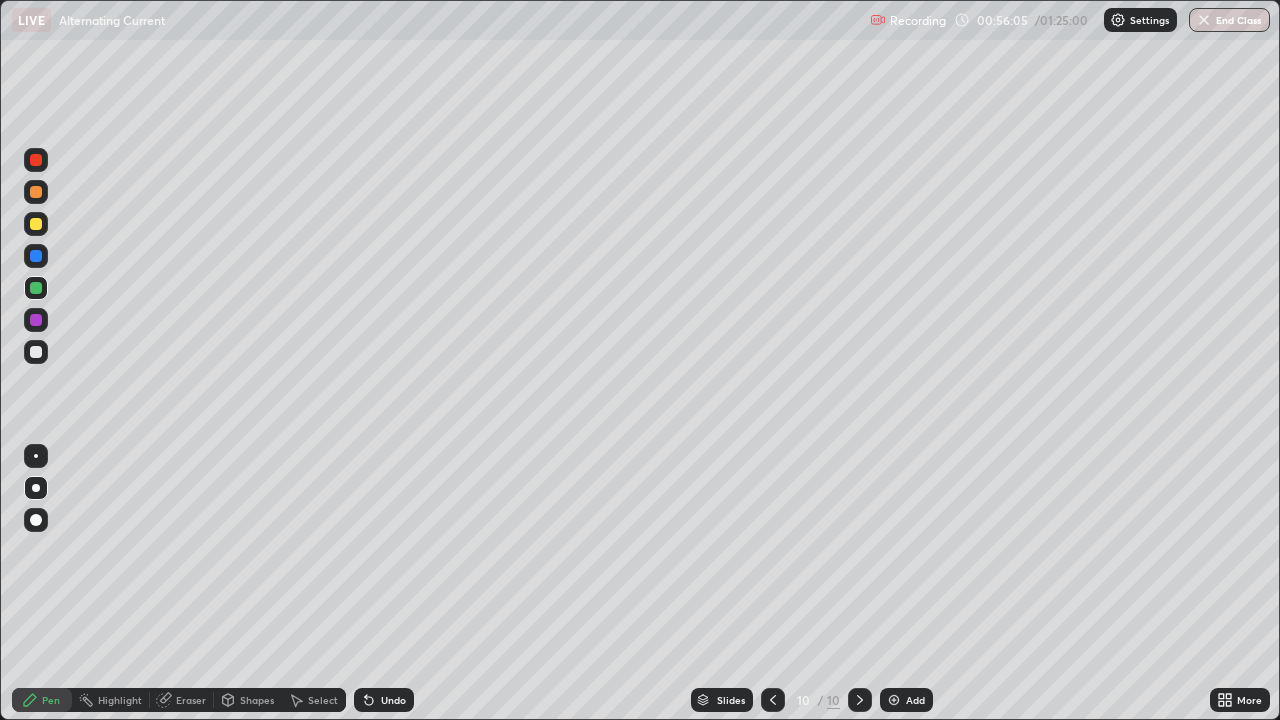 click on "Undo" at bounding box center (384, 700) 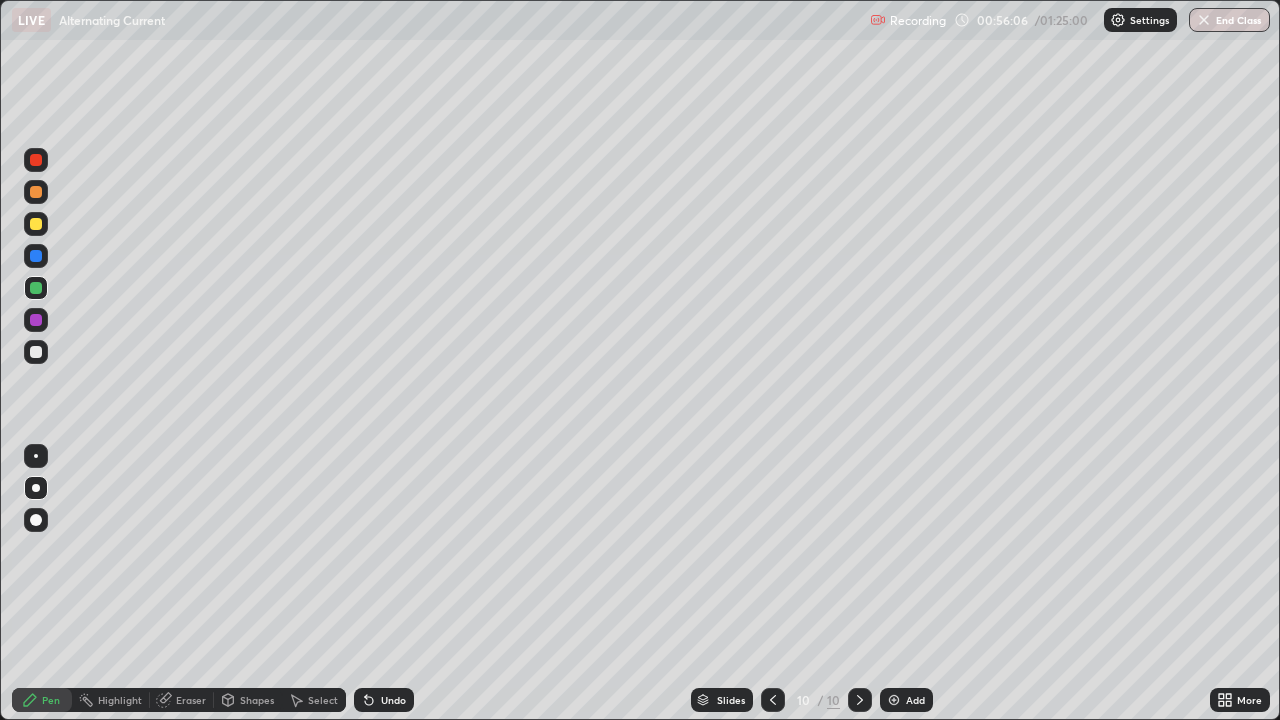 click on "Undo" at bounding box center [384, 700] 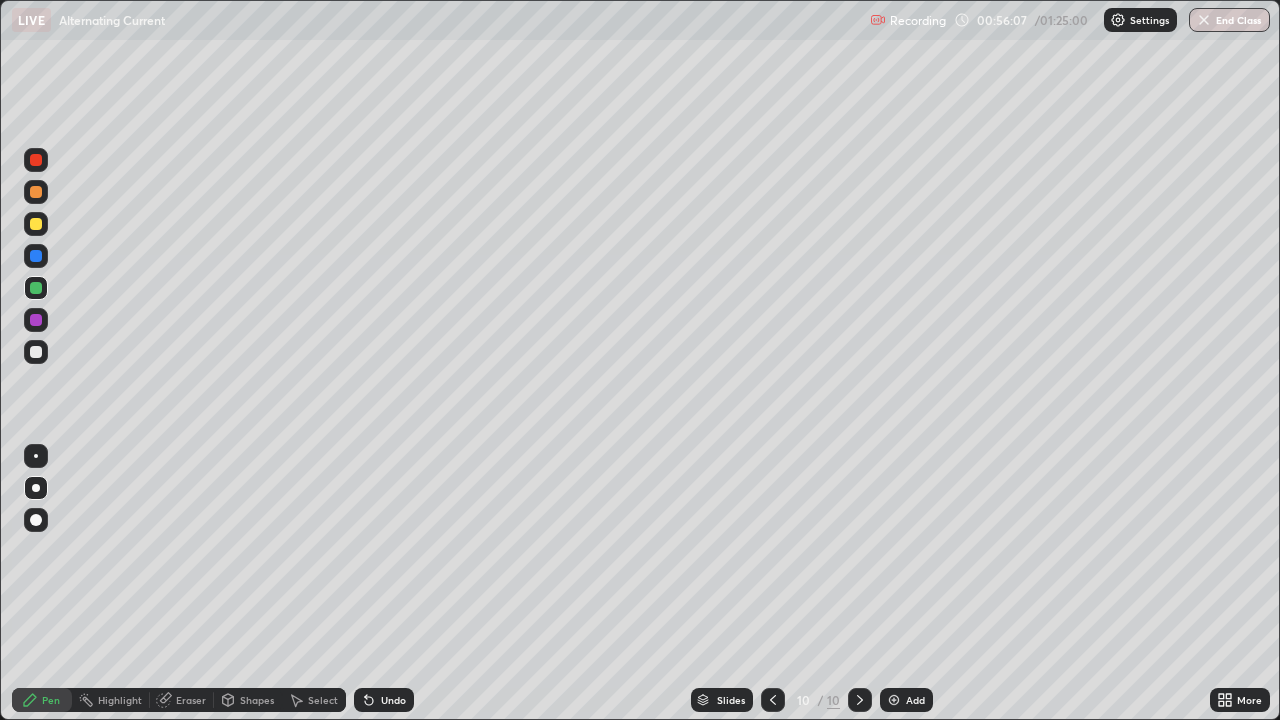 click on "Undo" at bounding box center [384, 700] 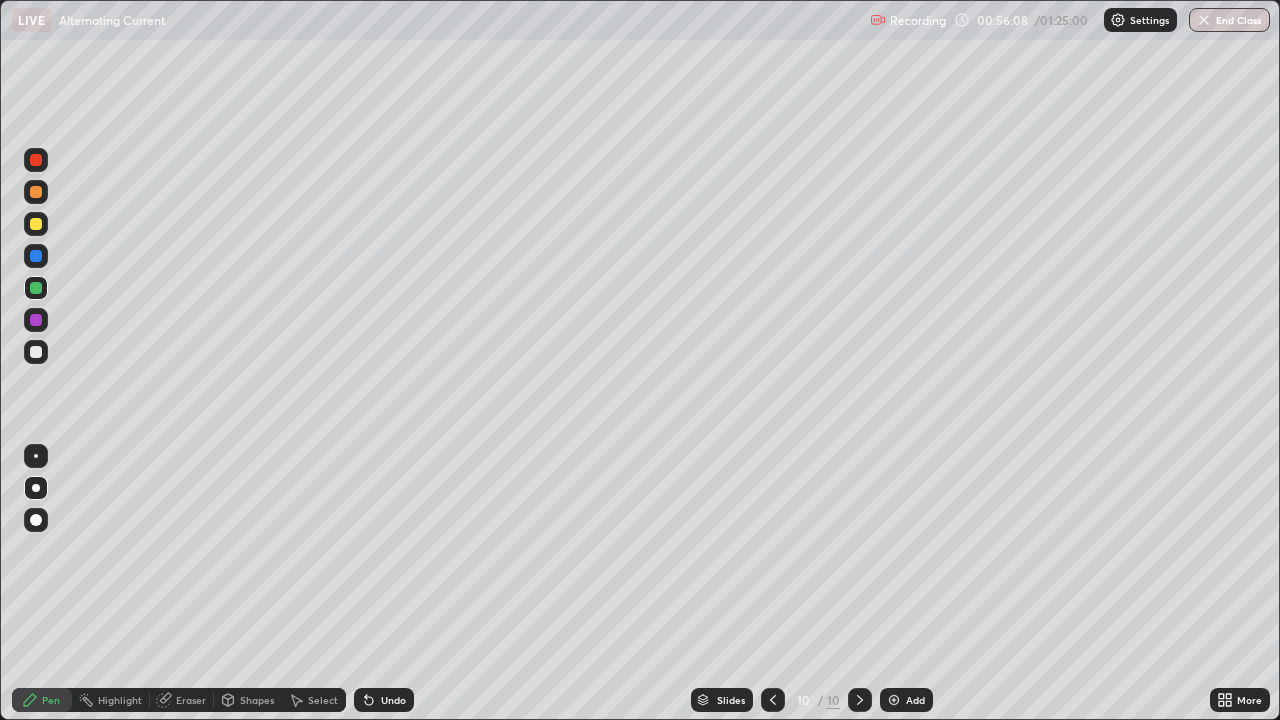 click on "Undo" at bounding box center (384, 700) 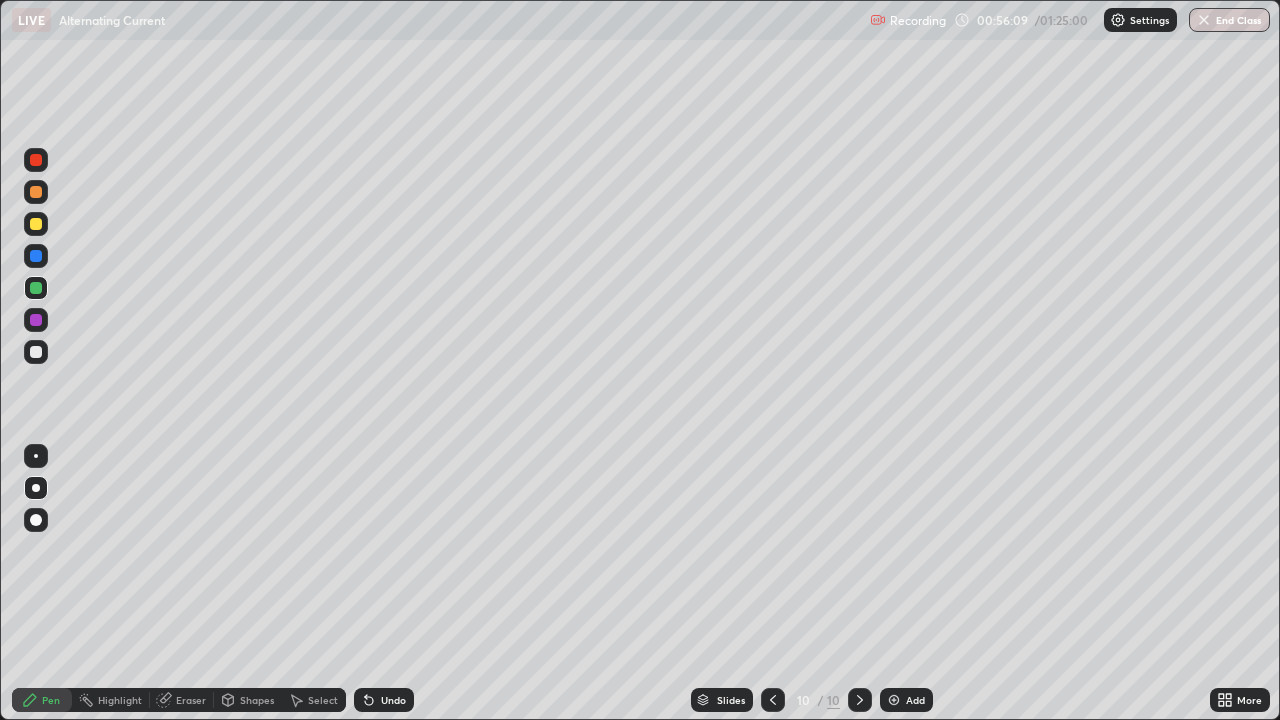 click on "Undo" at bounding box center [384, 700] 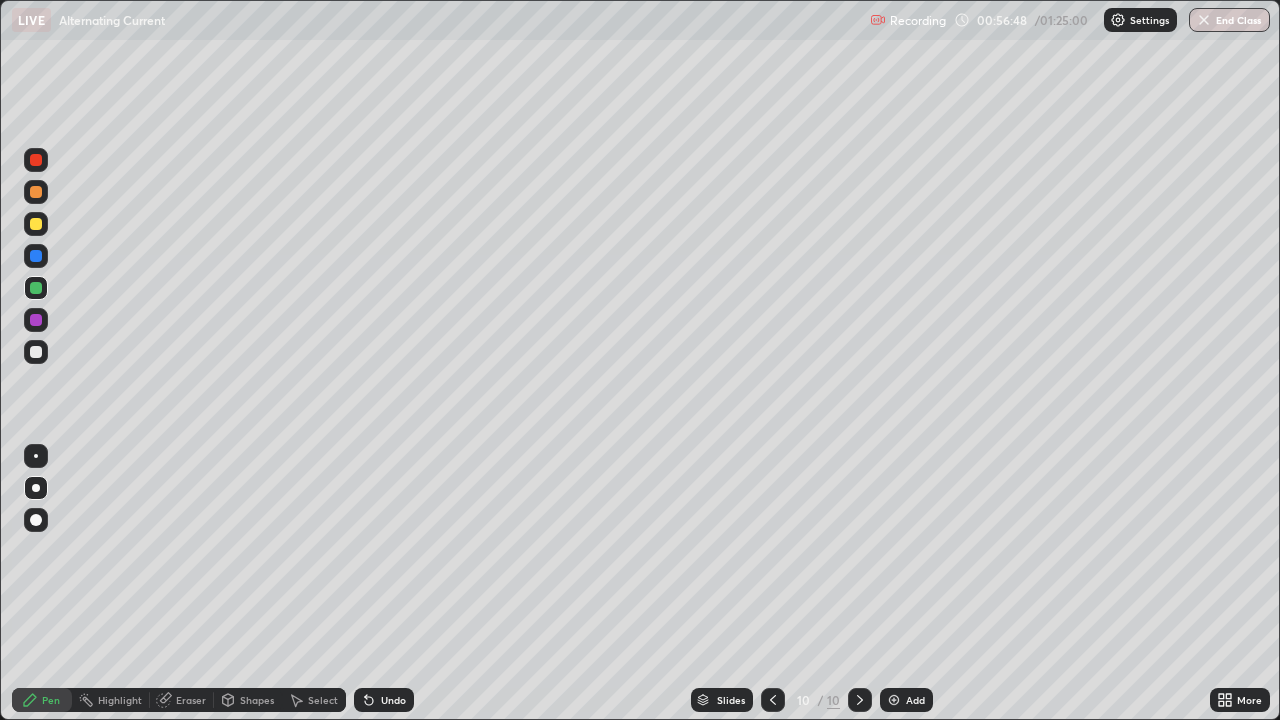 click at bounding box center (894, 700) 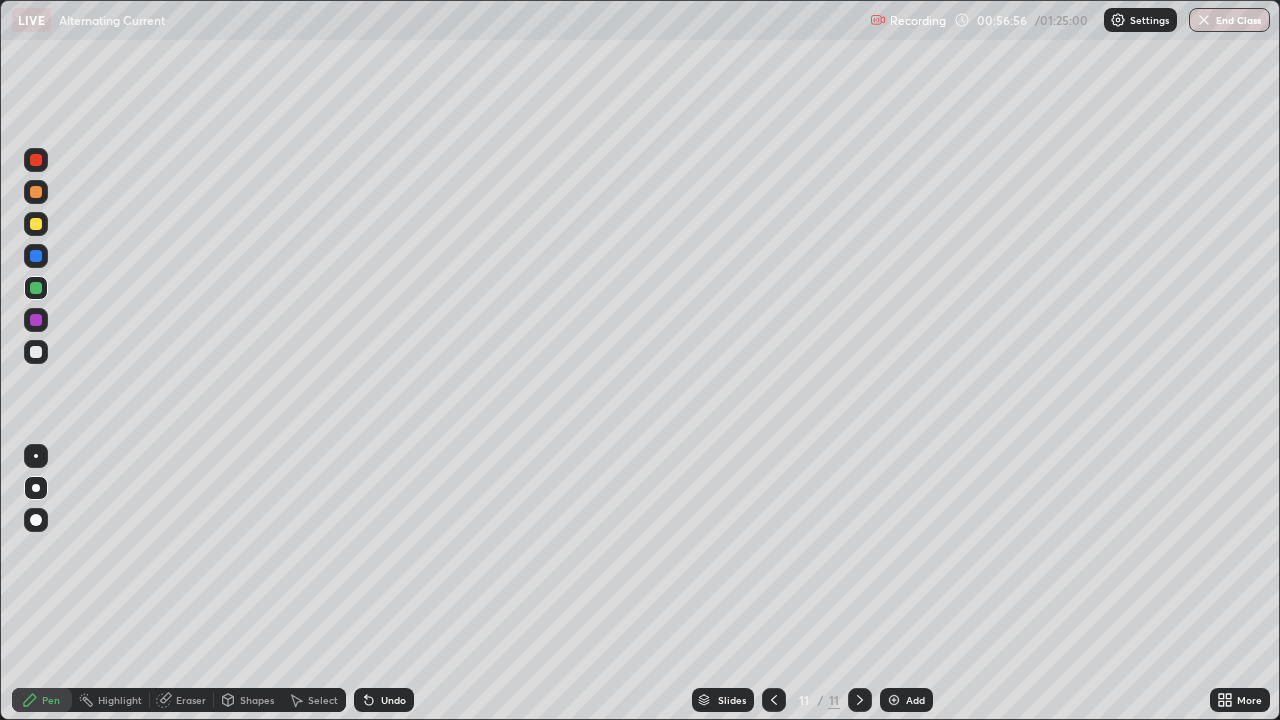 click at bounding box center (36, 352) 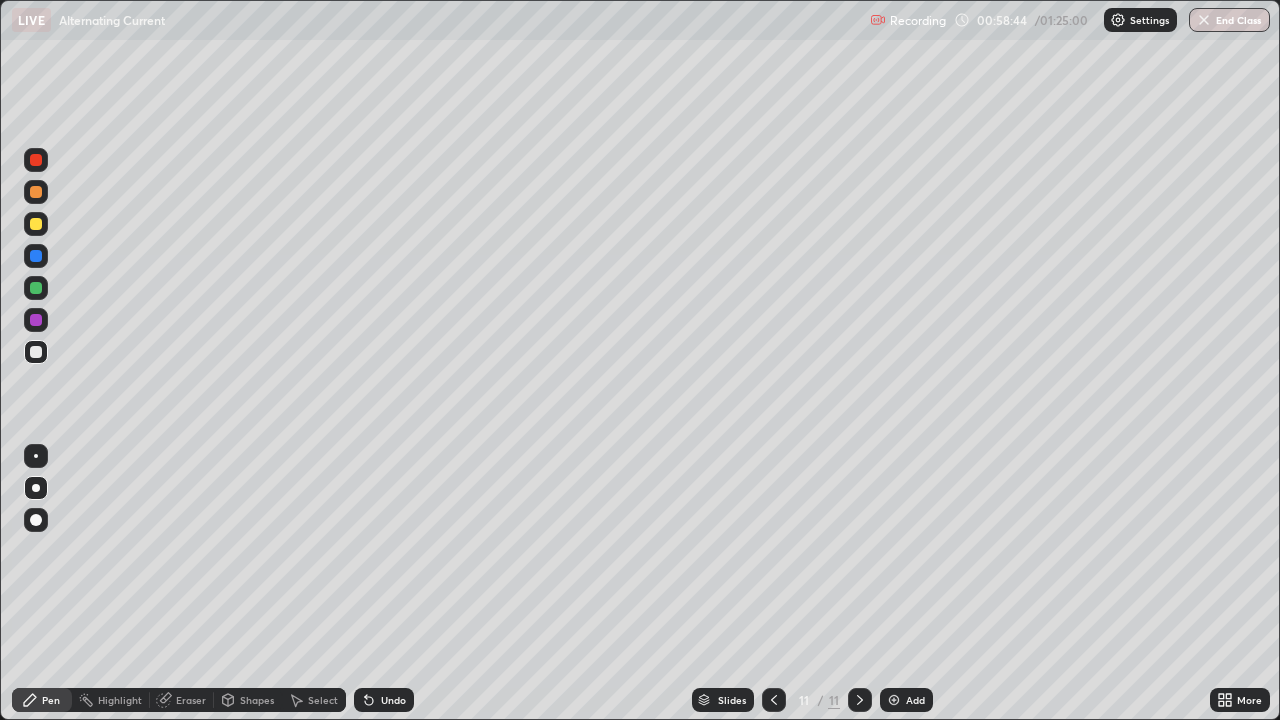 click 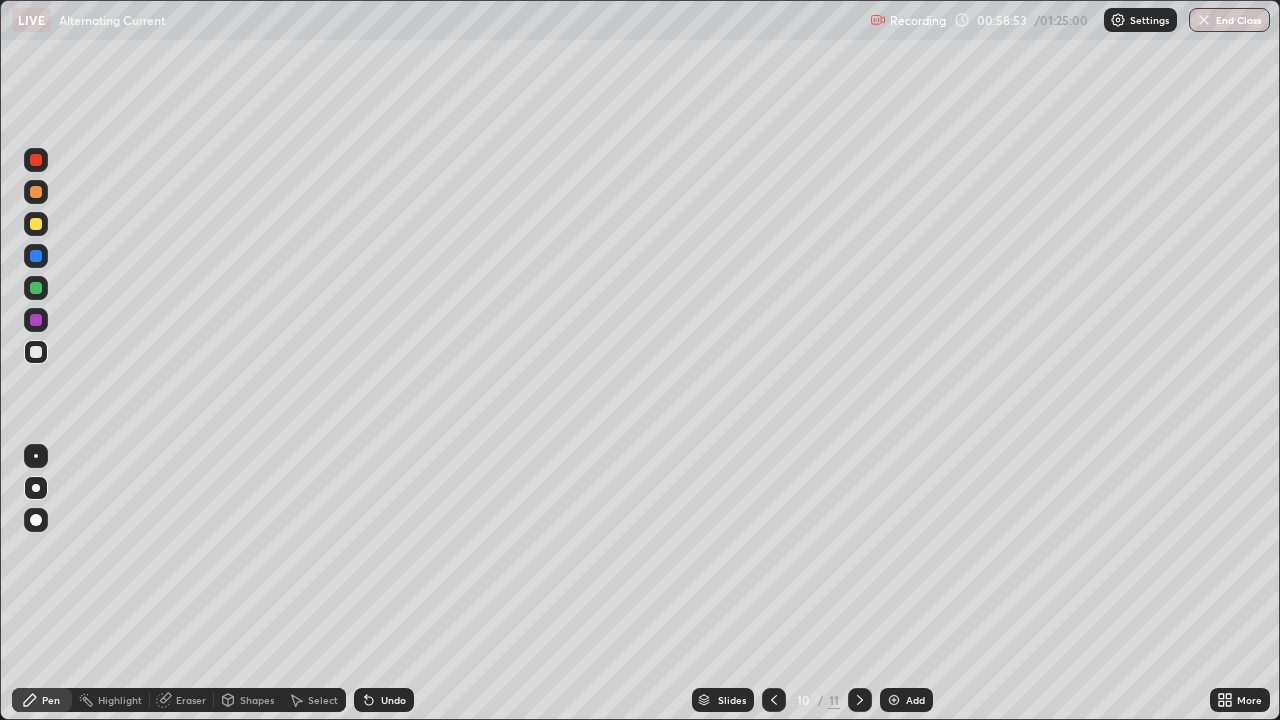 click 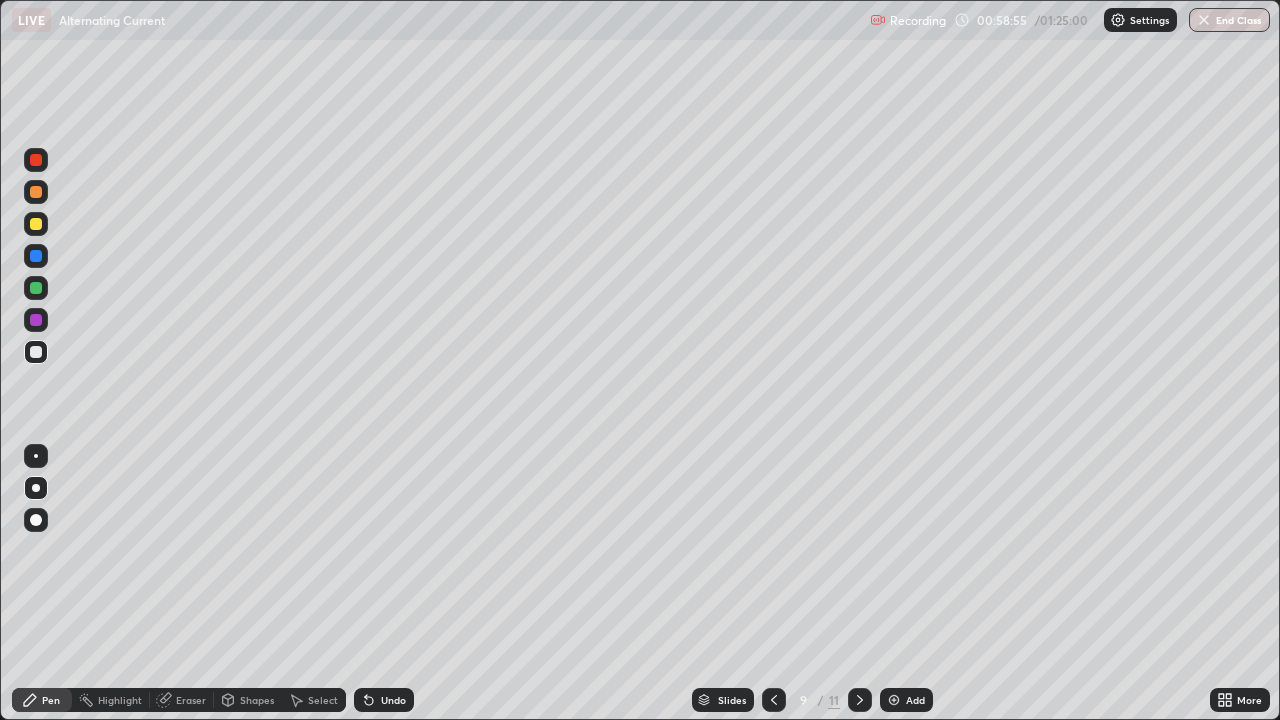 click at bounding box center [860, 700] 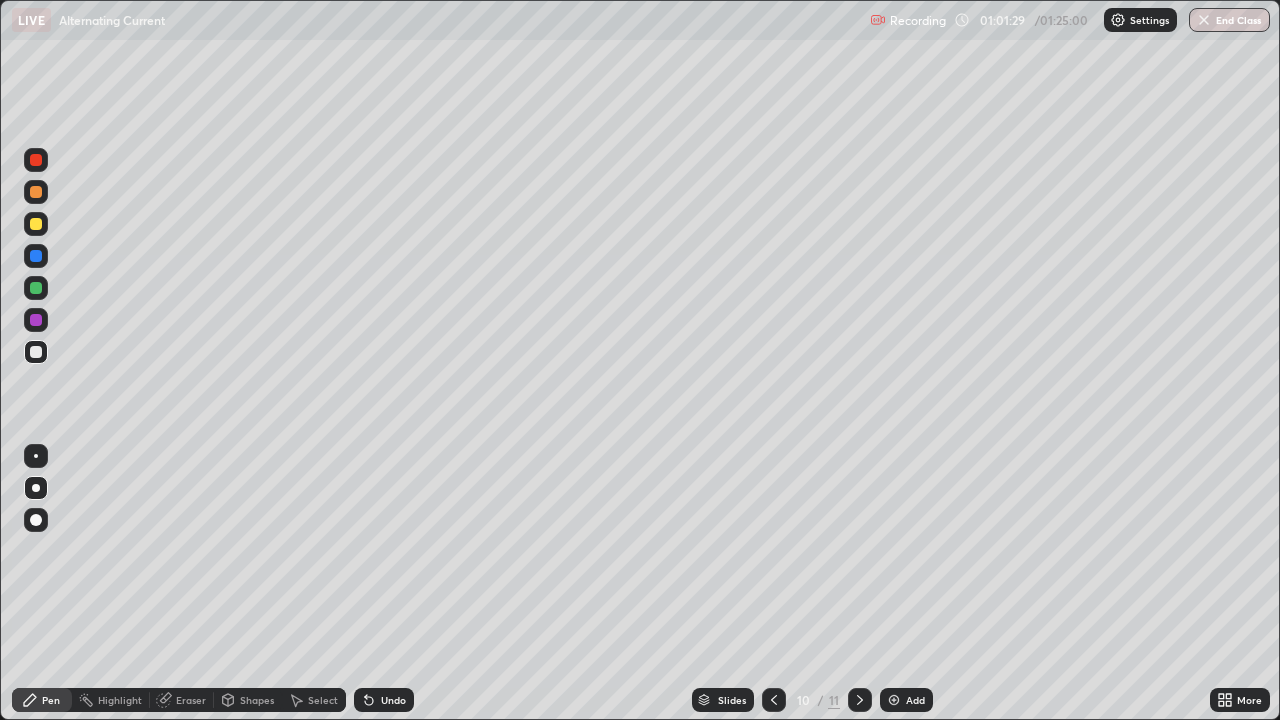 click 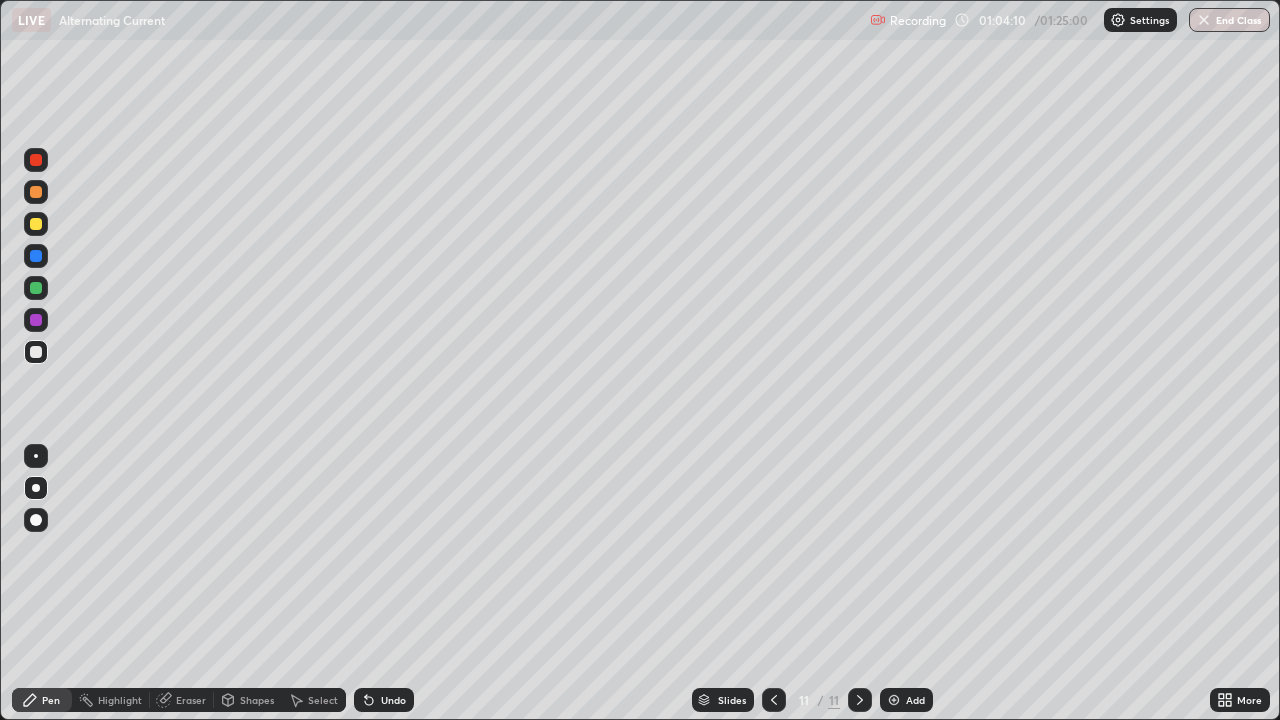 click on "Add" at bounding box center [915, 700] 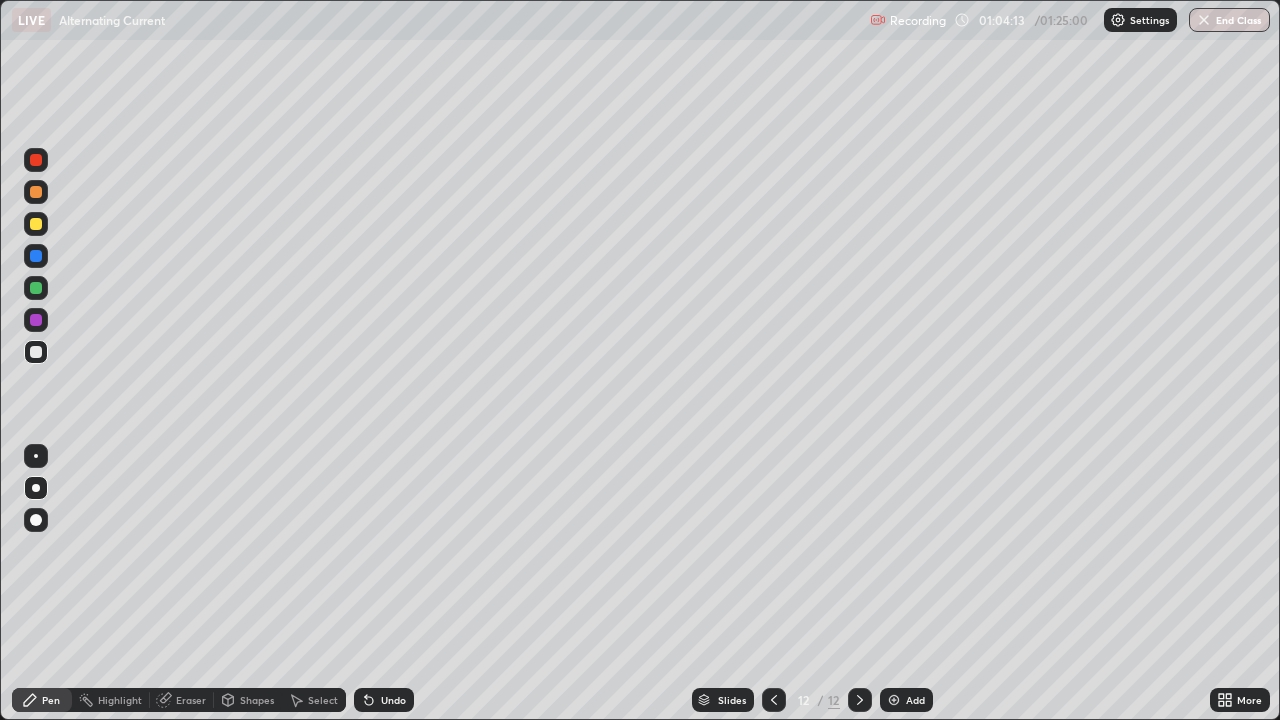 click at bounding box center [36, 224] 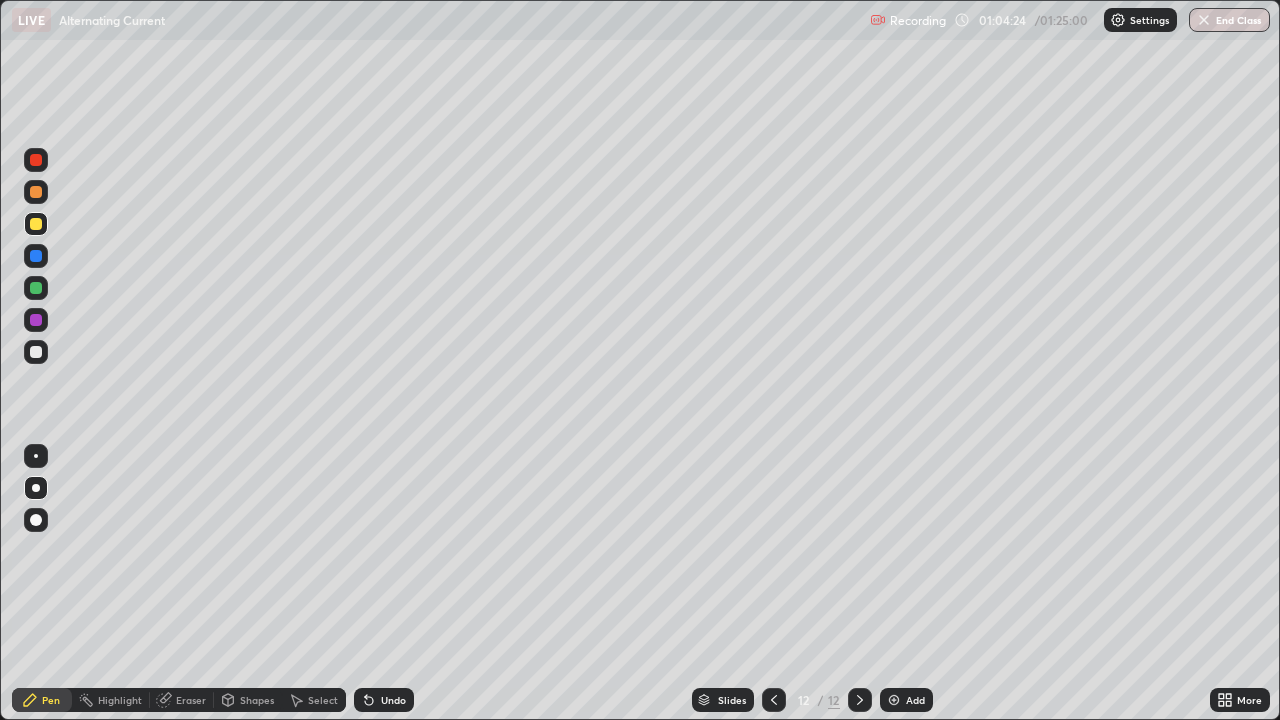 click at bounding box center [36, 288] 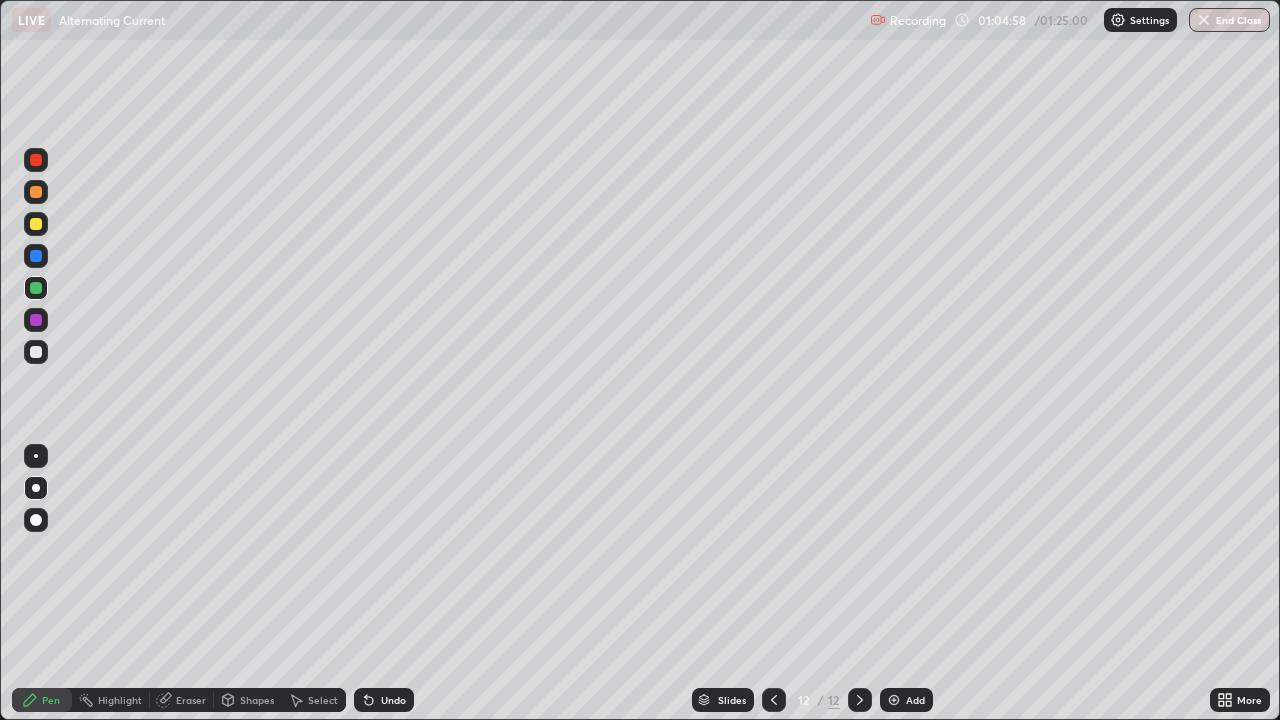 click at bounding box center [36, 224] 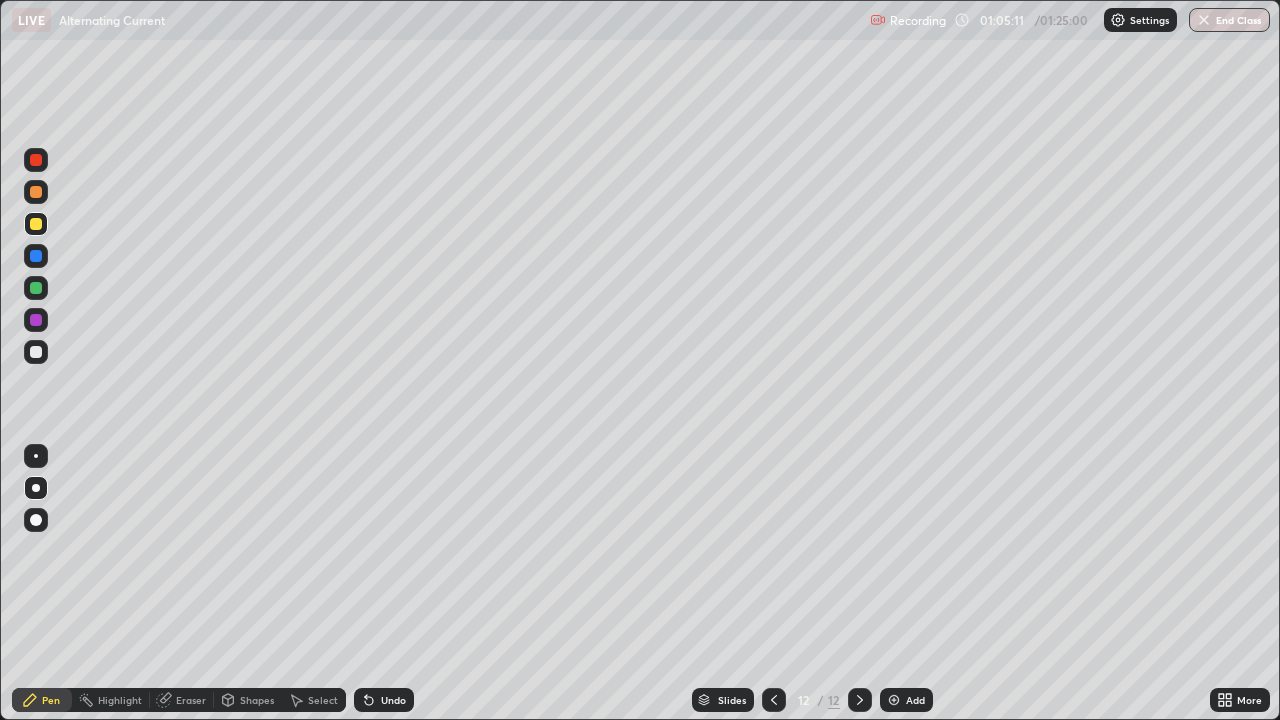 click on "Undo" at bounding box center [393, 700] 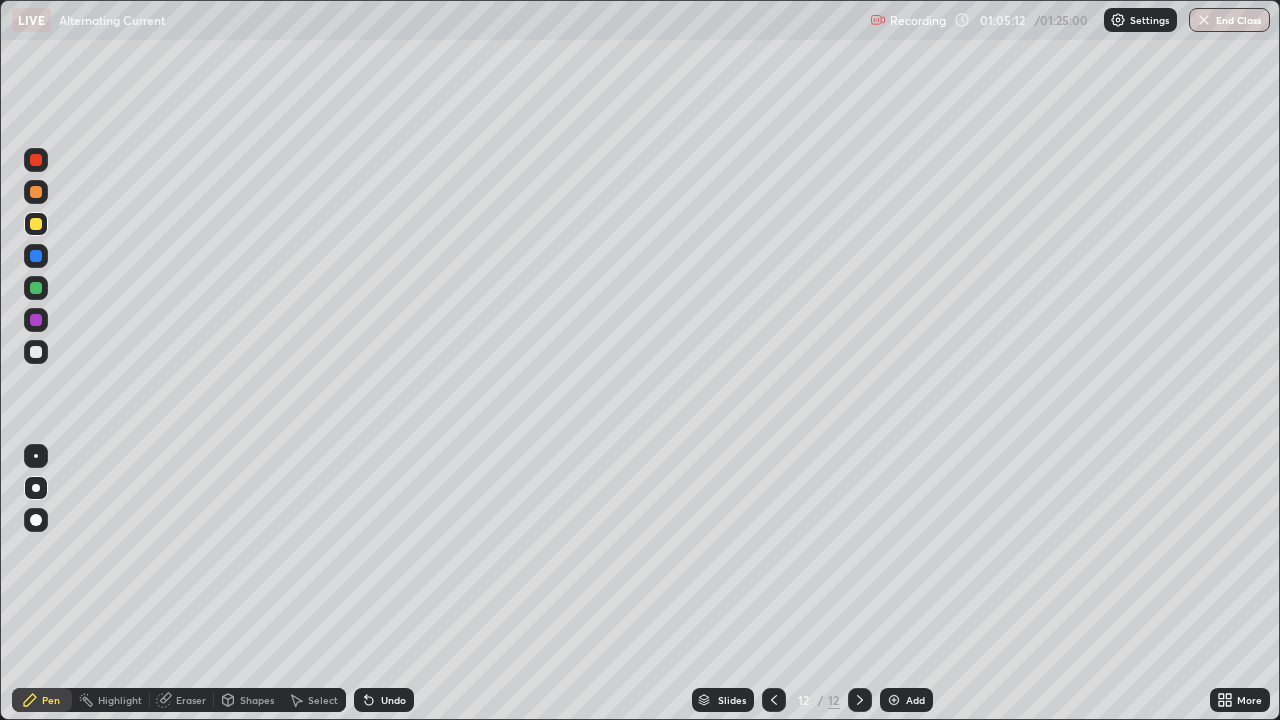 click on "Undo" at bounding box center [384, 700] 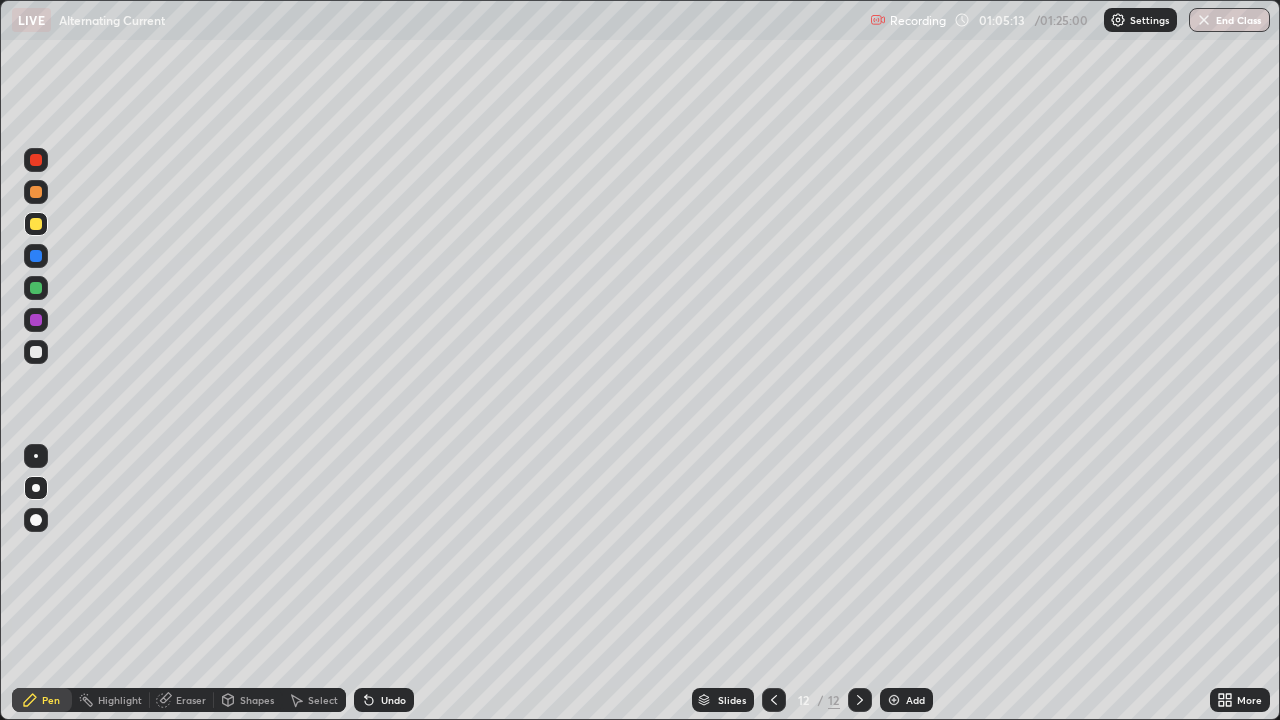 click on "Undo" at bounding box center [384, 700] 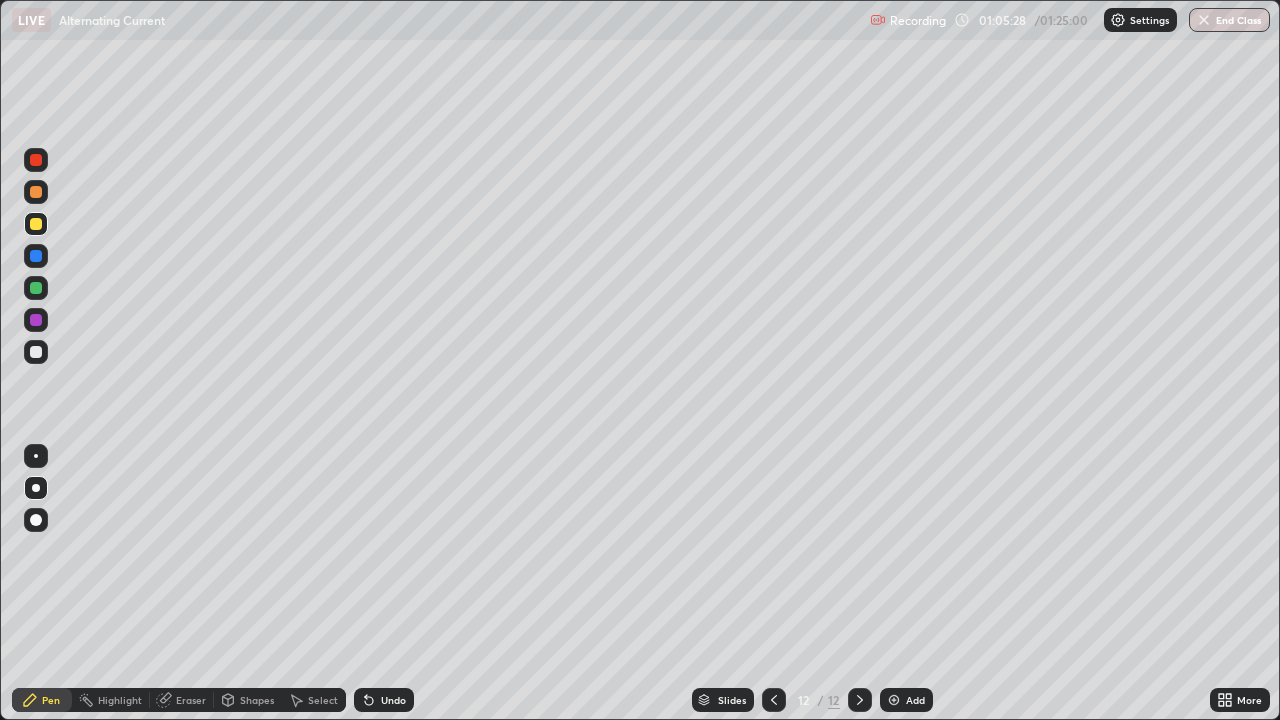 click at bounding box center (36, 352) 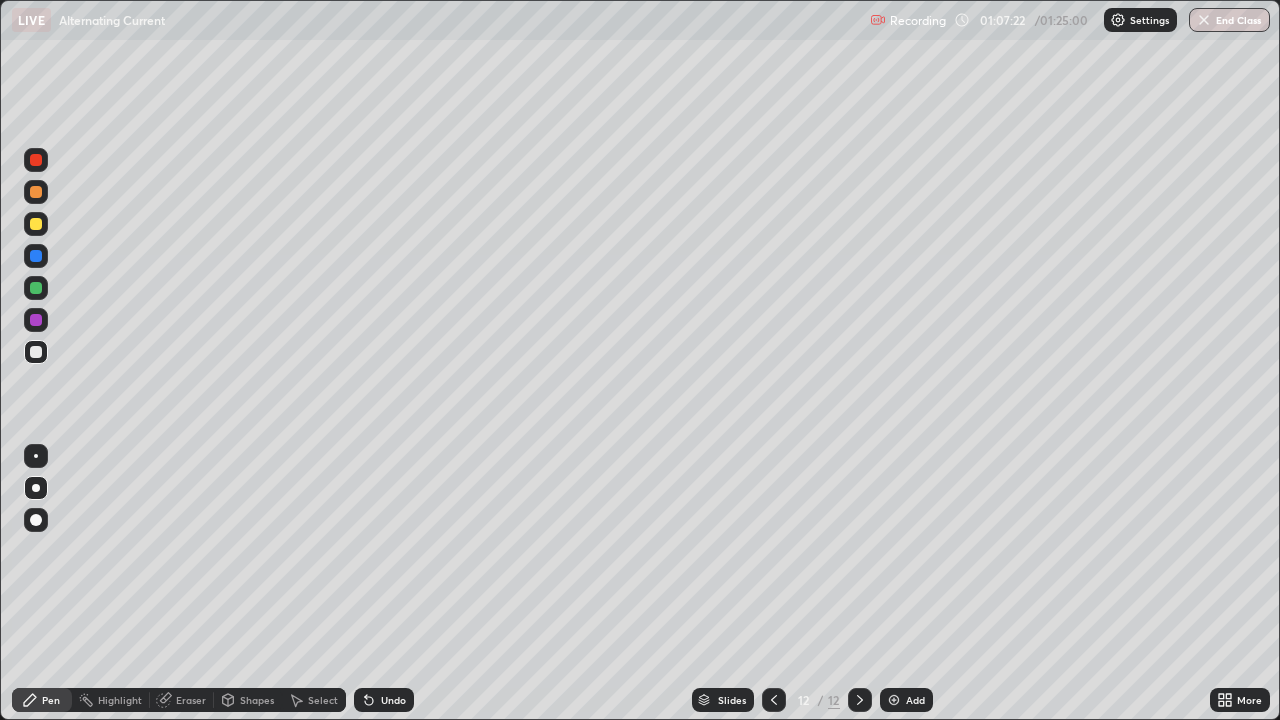 click on "Add" at bounding box center [906, 700] 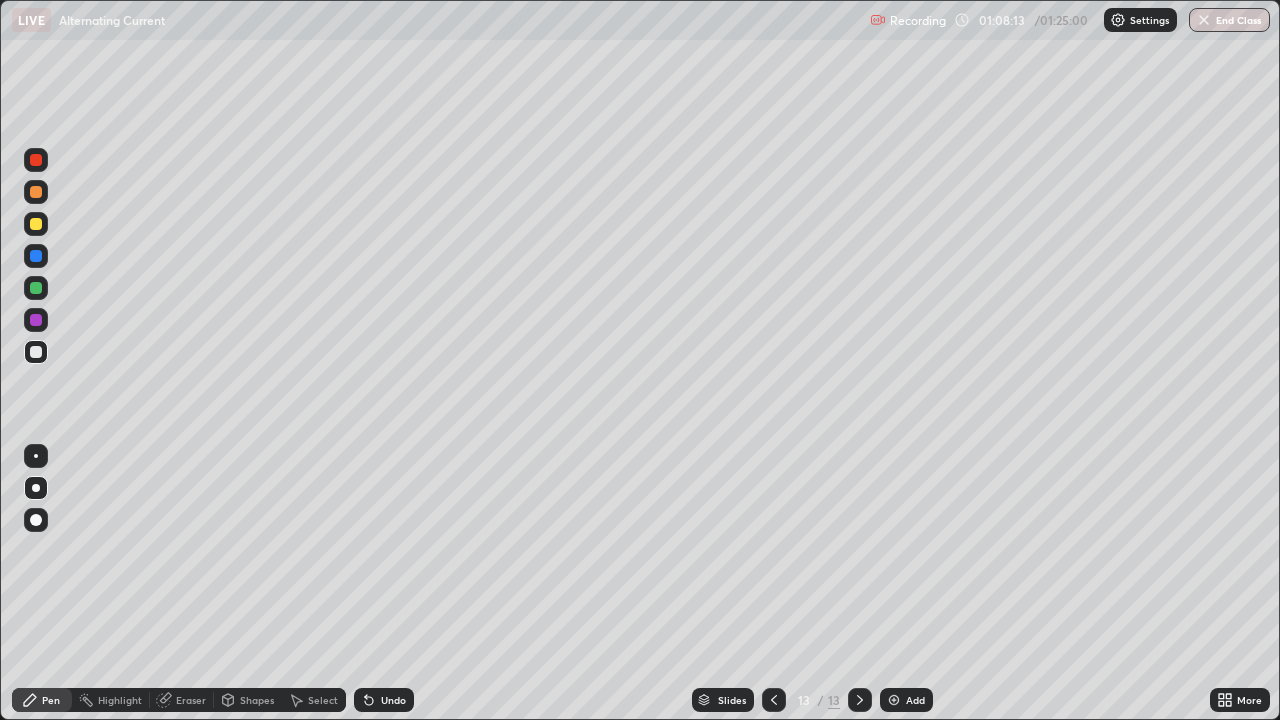 click at bounding box center (36, 224) 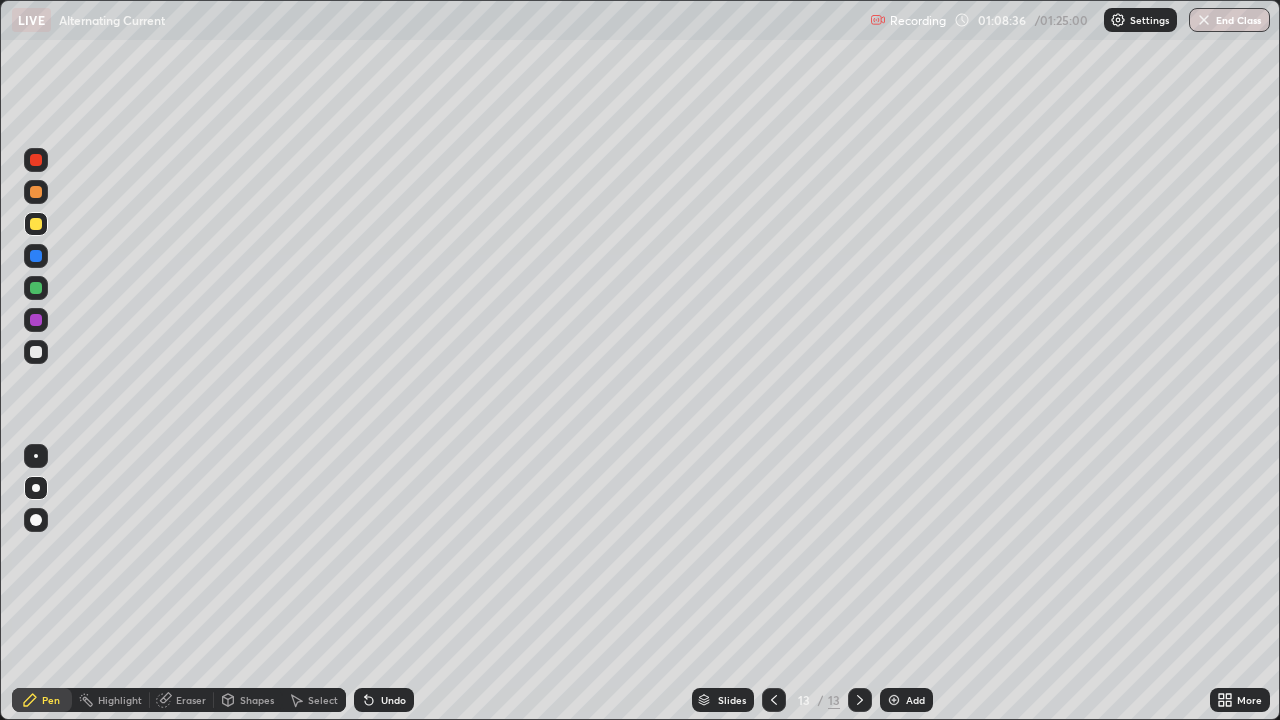 click at bounding box center [36, 288] 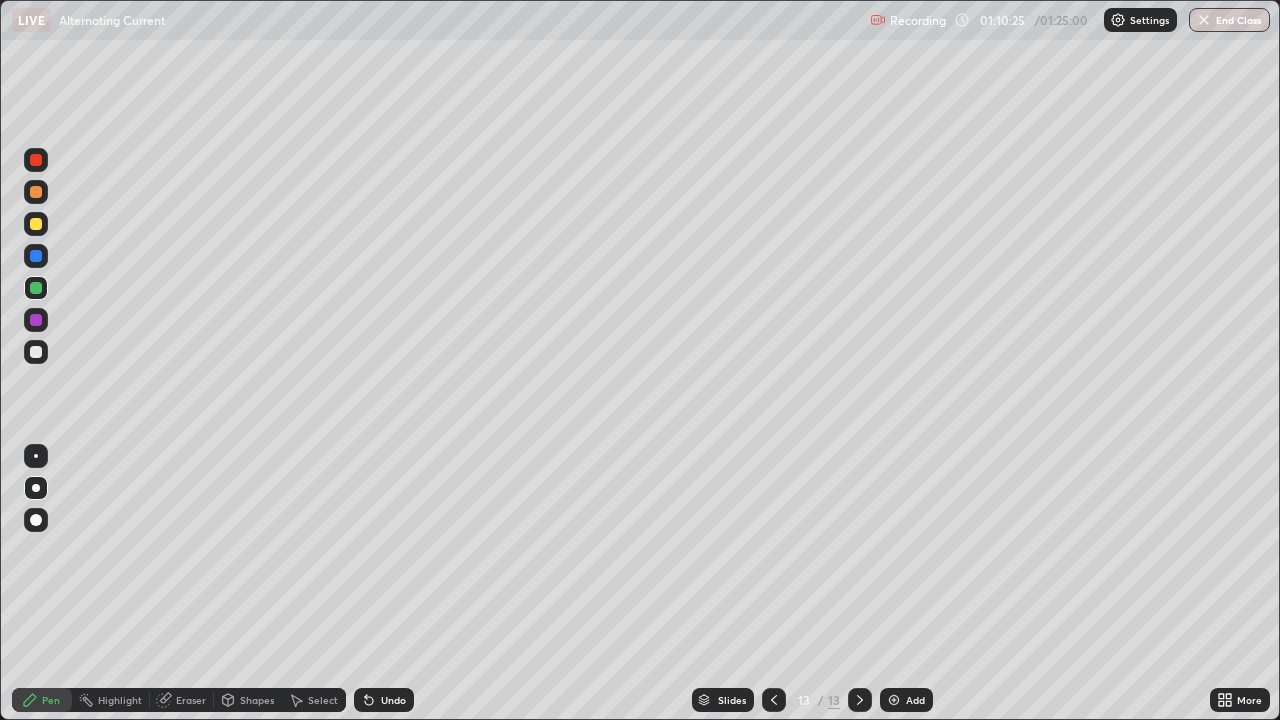 click 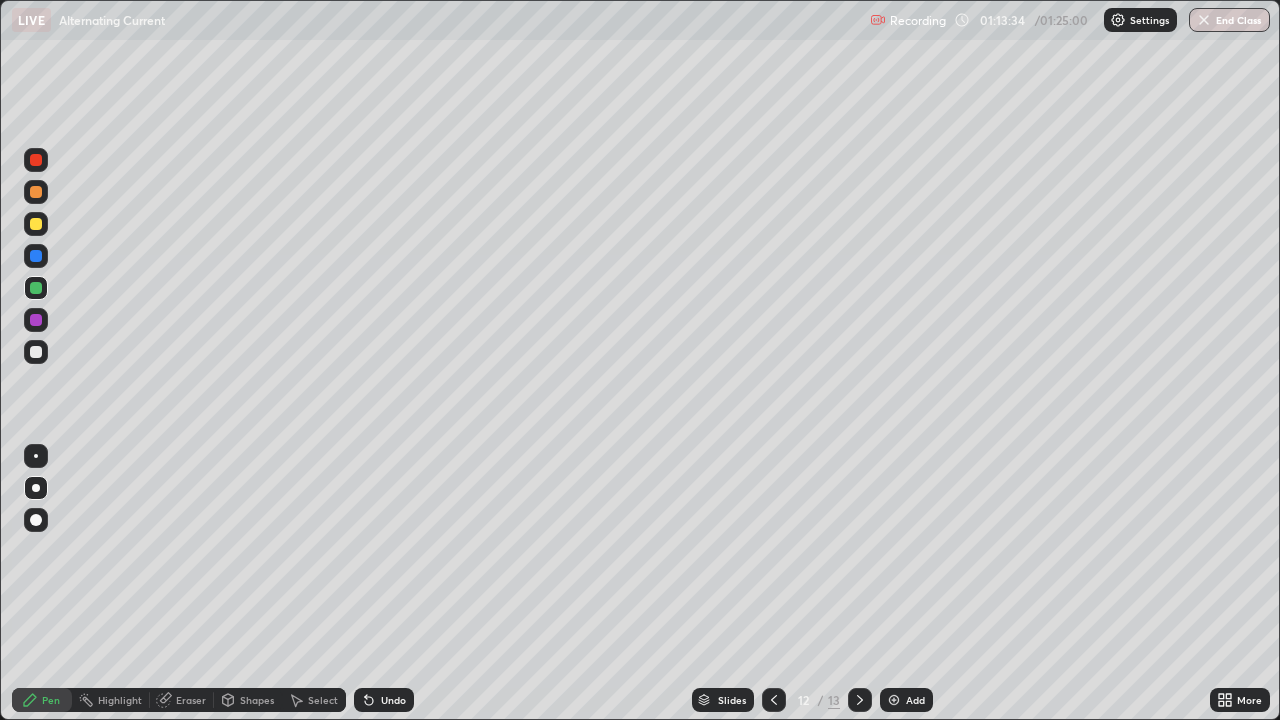 click 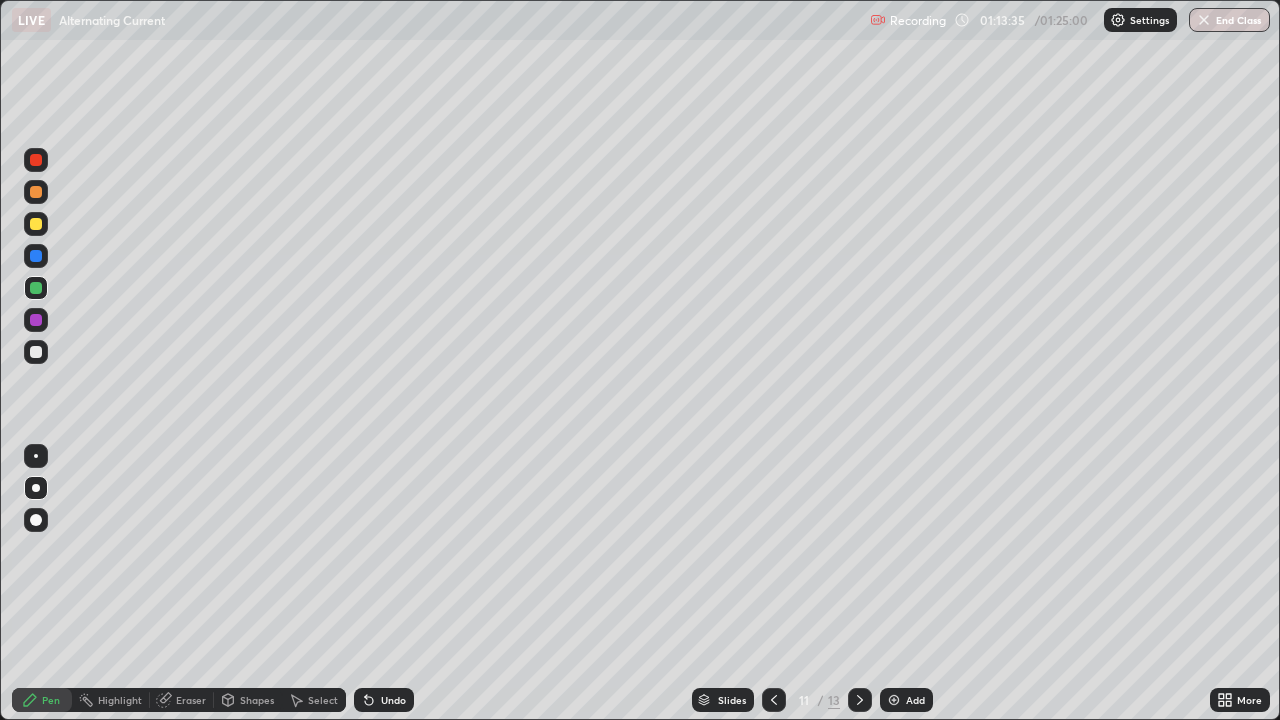 click 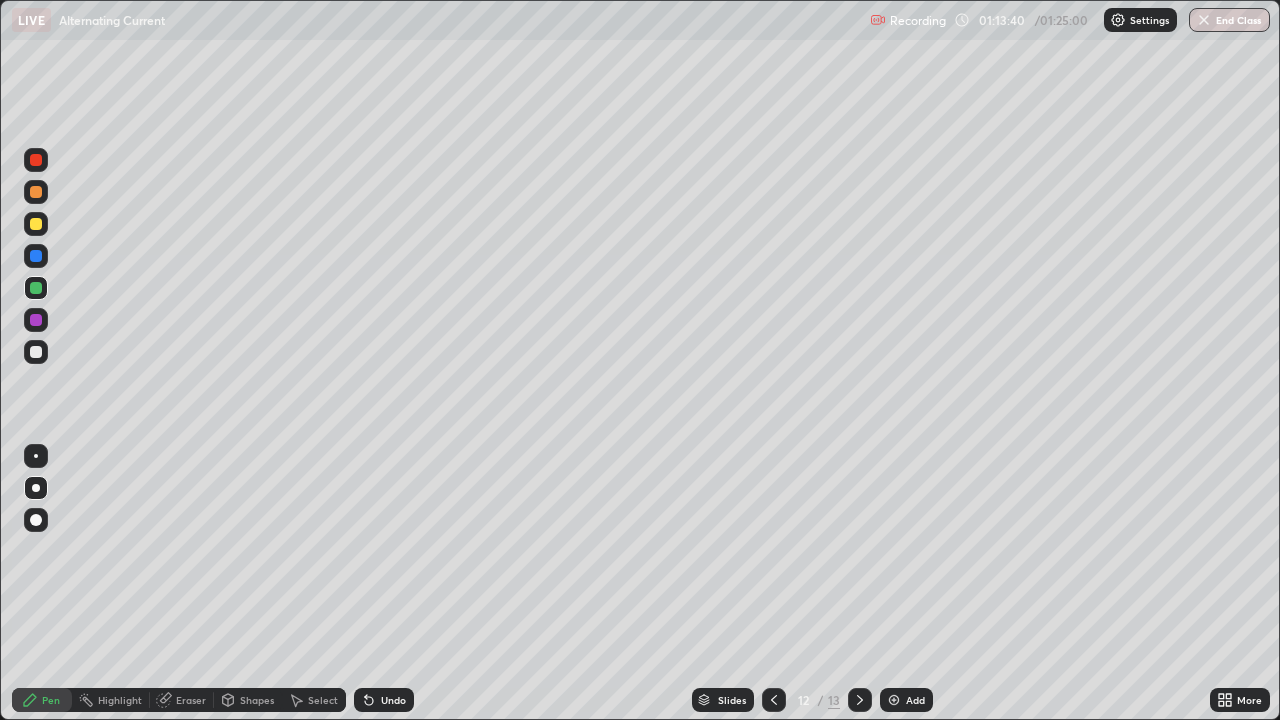 click 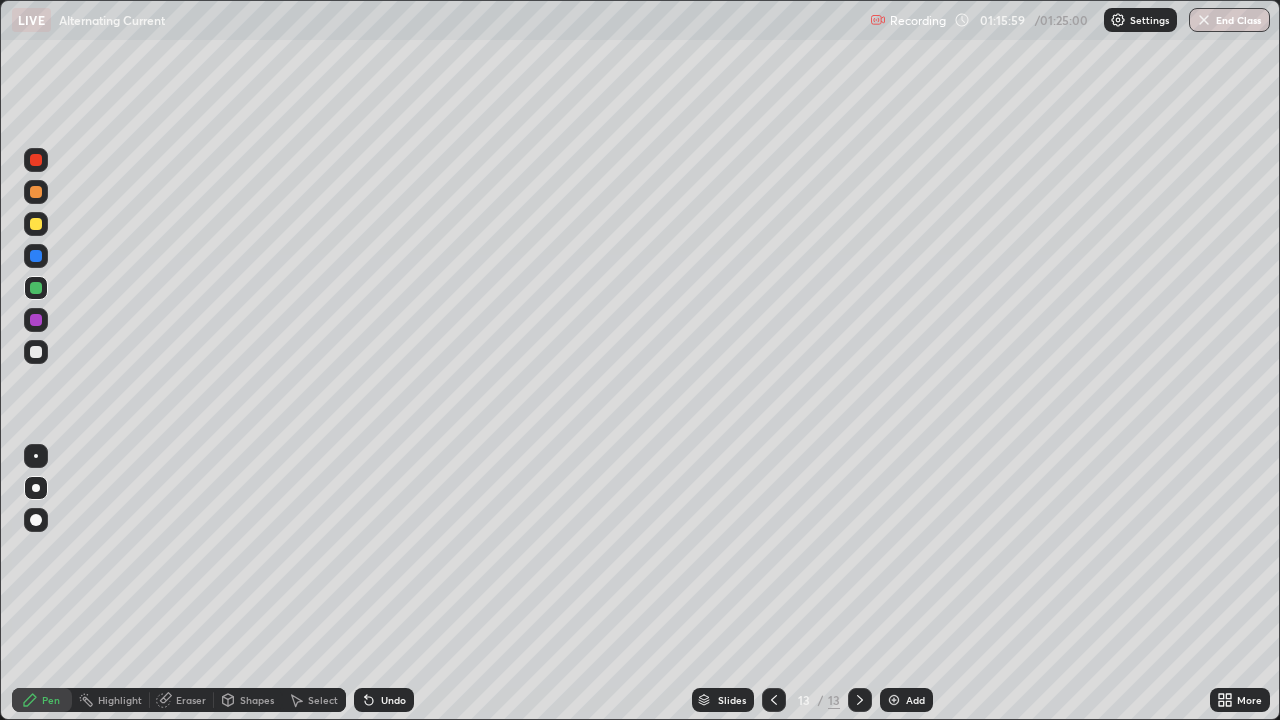 click at bounding box center [894, 700] 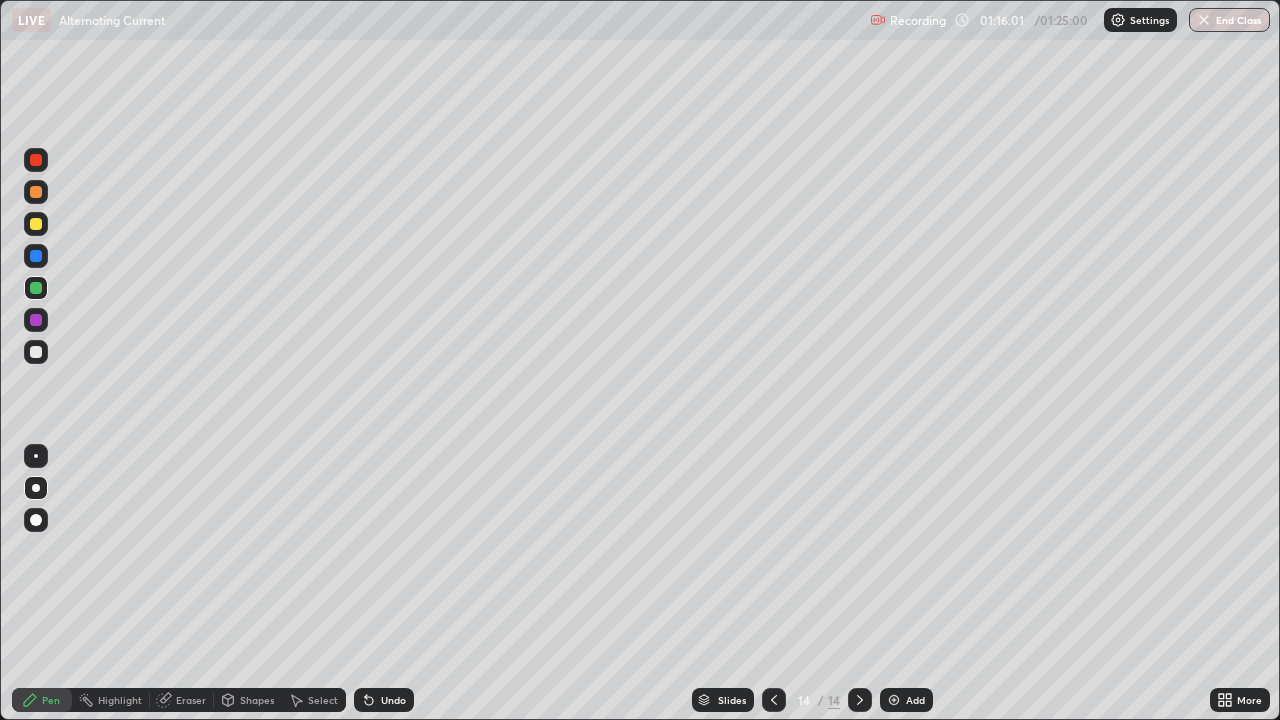 click at bounding box center [774, 700] 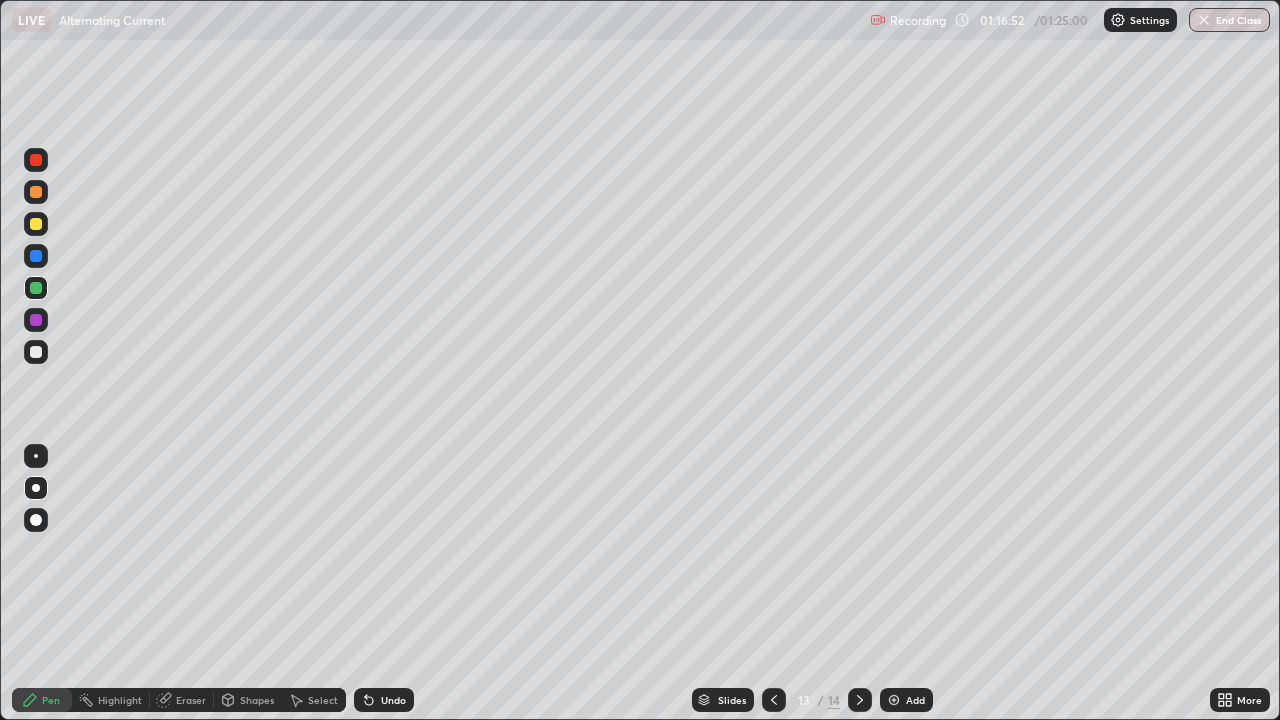 click 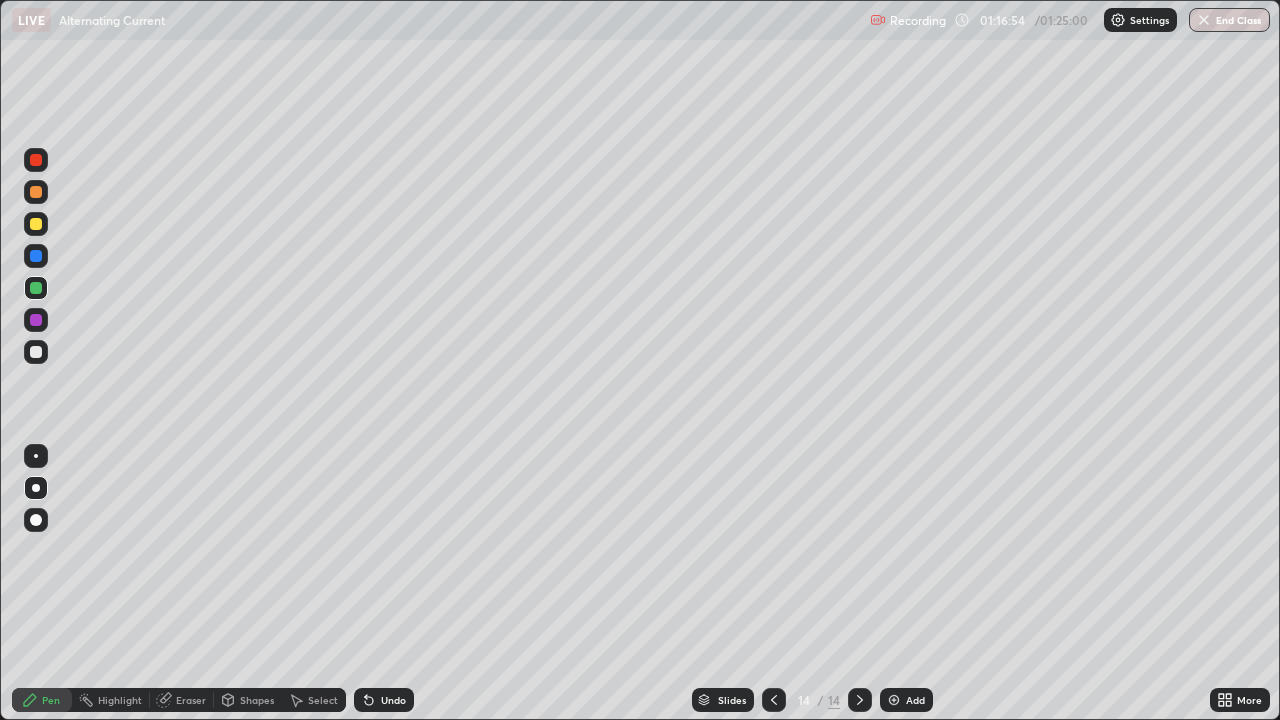 click 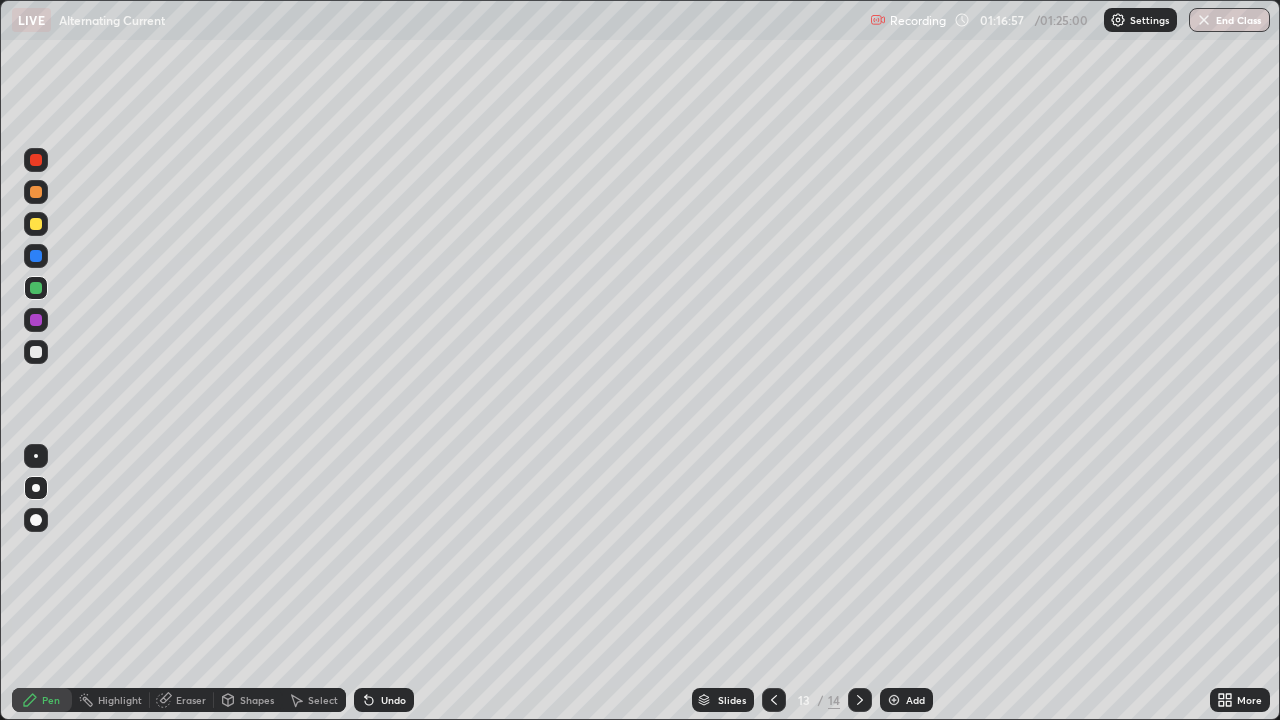 click 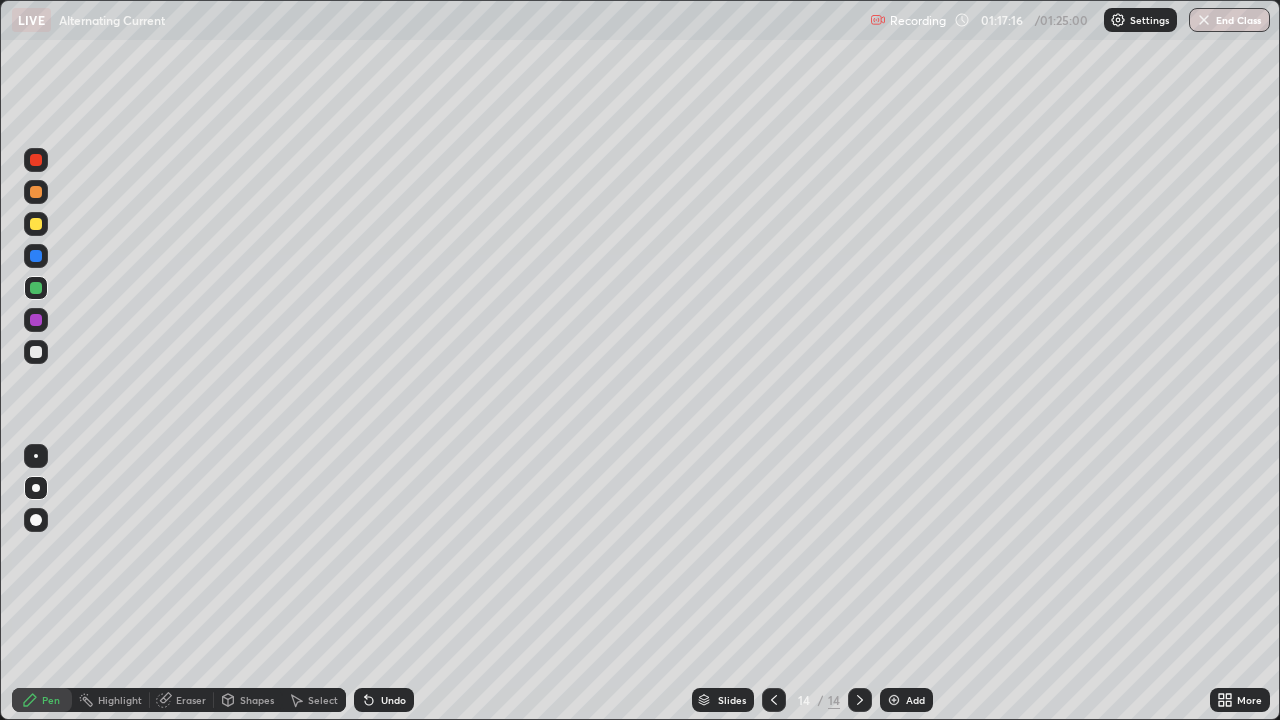 click on "End Class" at bounding box center [1229, 20] 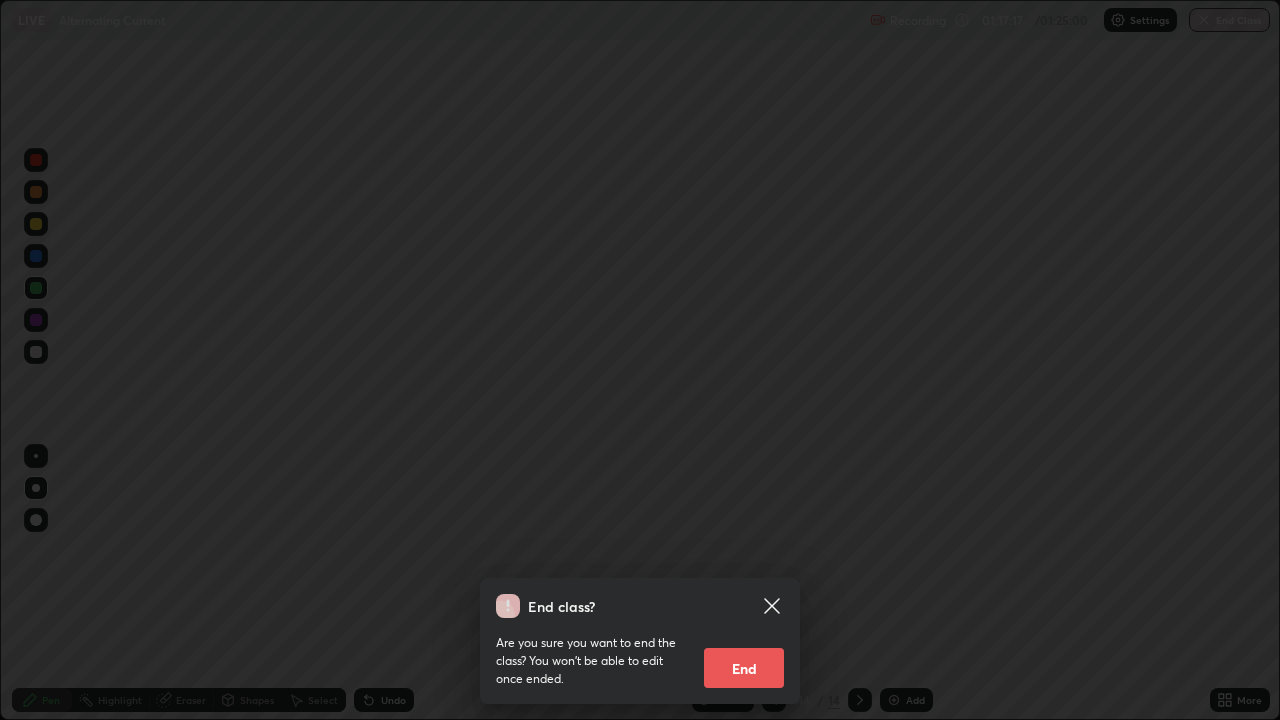 click on "End" at bounding box center [744, 668] 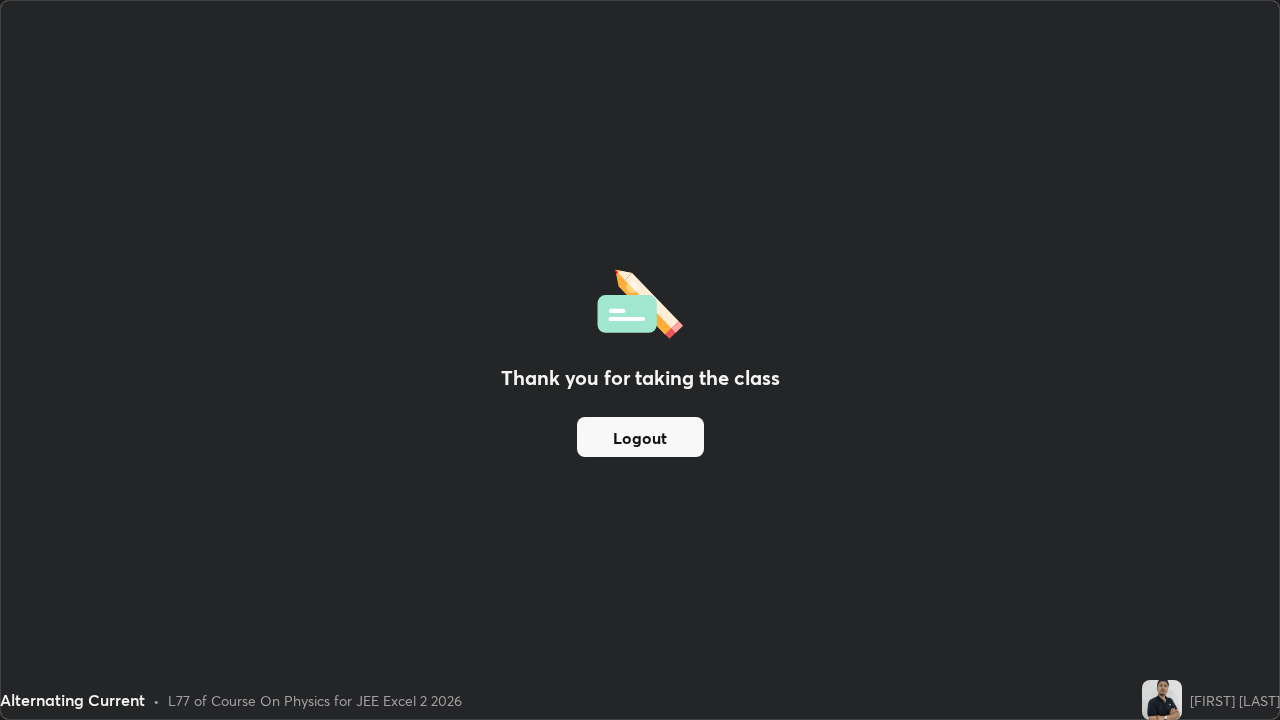 click on "Logout" at bounding box center (640, 437) 